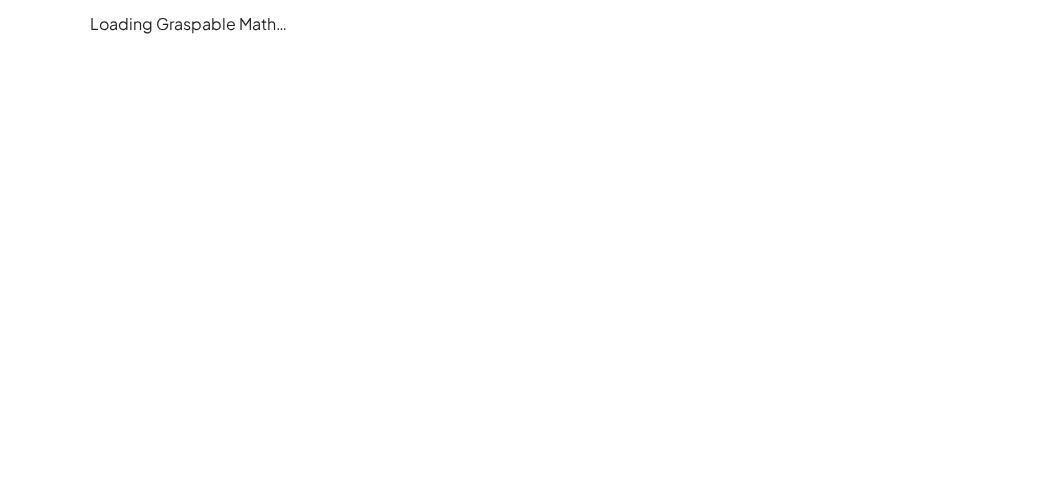 scroll, scrollTop: 0, scrollLeft: 0, axis: both 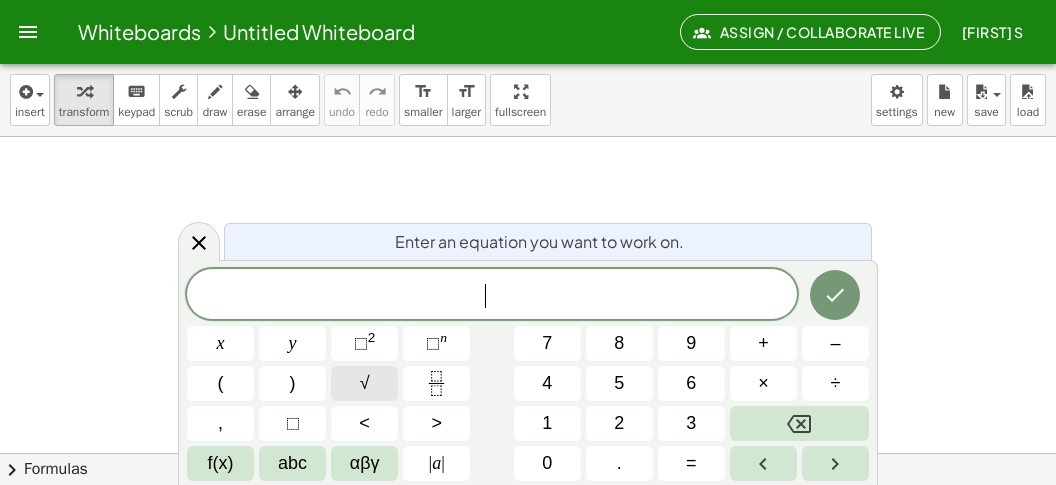 click on "√" at bounding box center (364, 383) 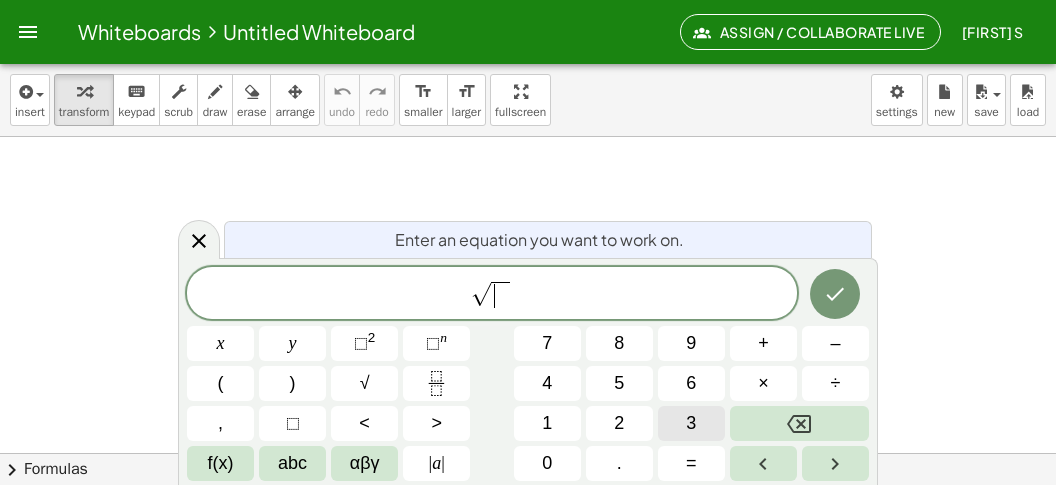click on "3" at bounding box center (691, 423) 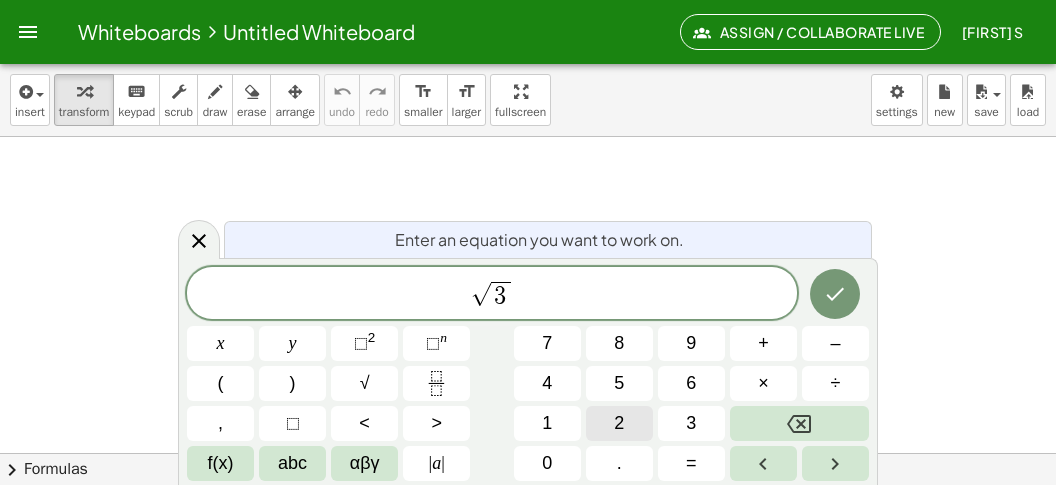 click on "2" at bounding box center [619, 423] 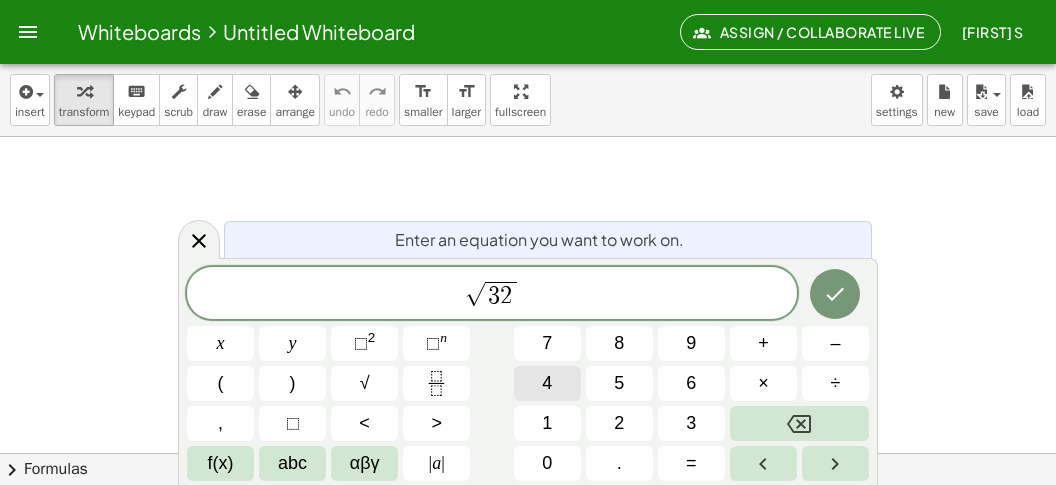 click on "4" at bounding box center (547, 383) 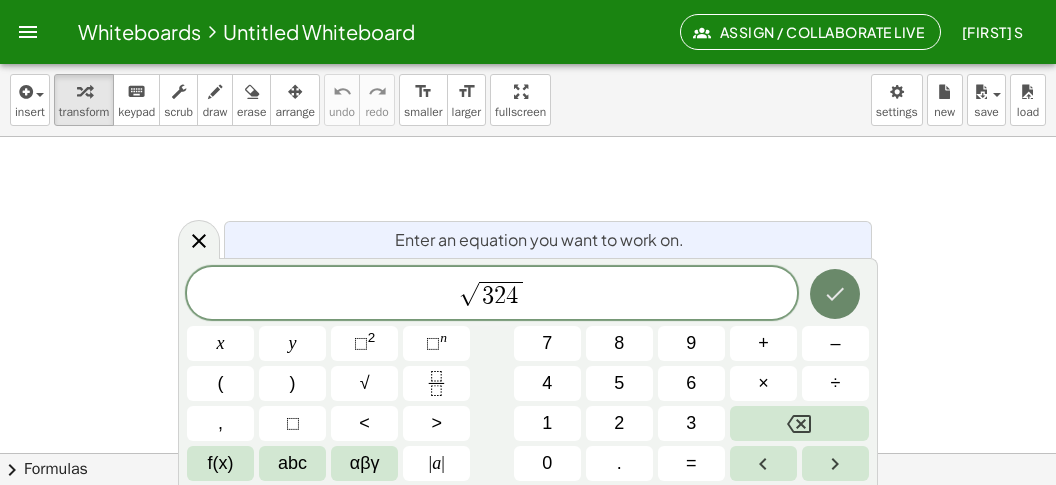 click 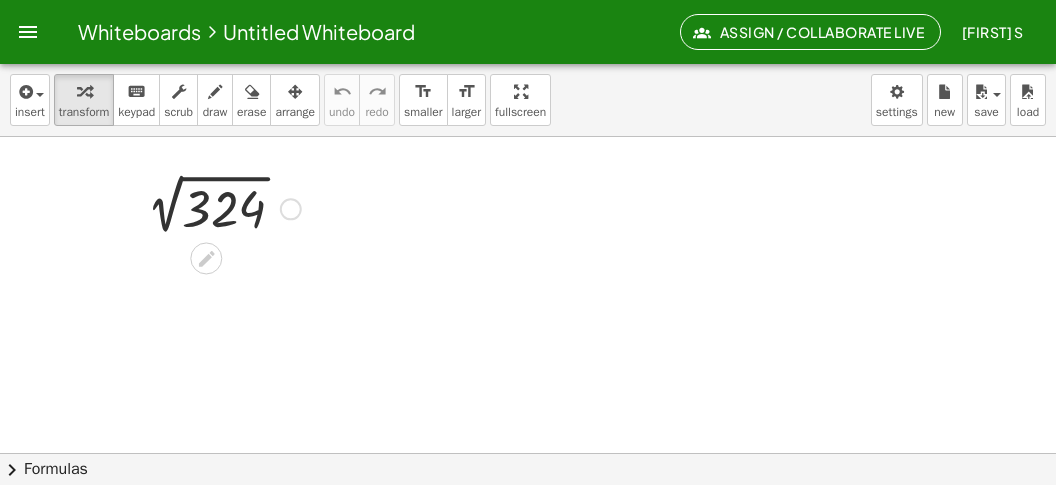 click at bounding box center (218, 207) 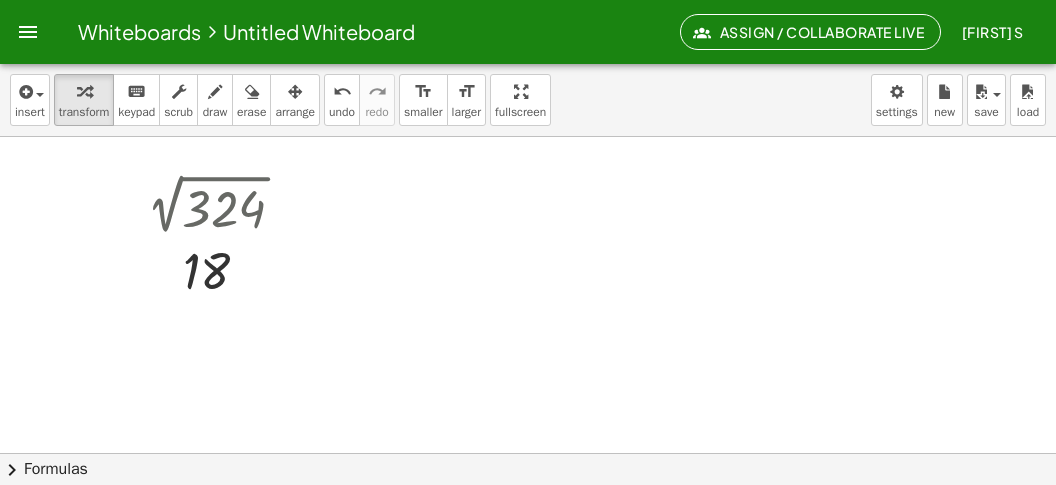 click at bounding box center (528, 463) 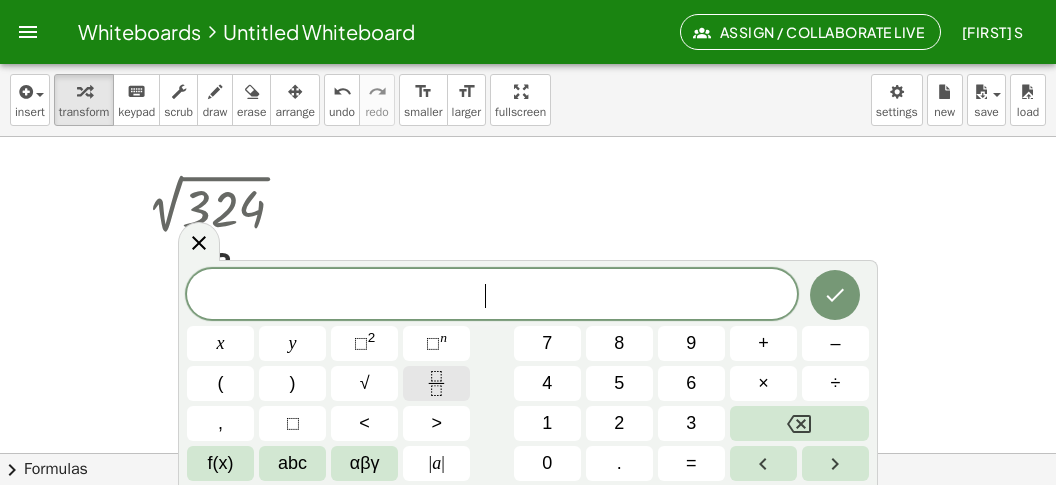 click 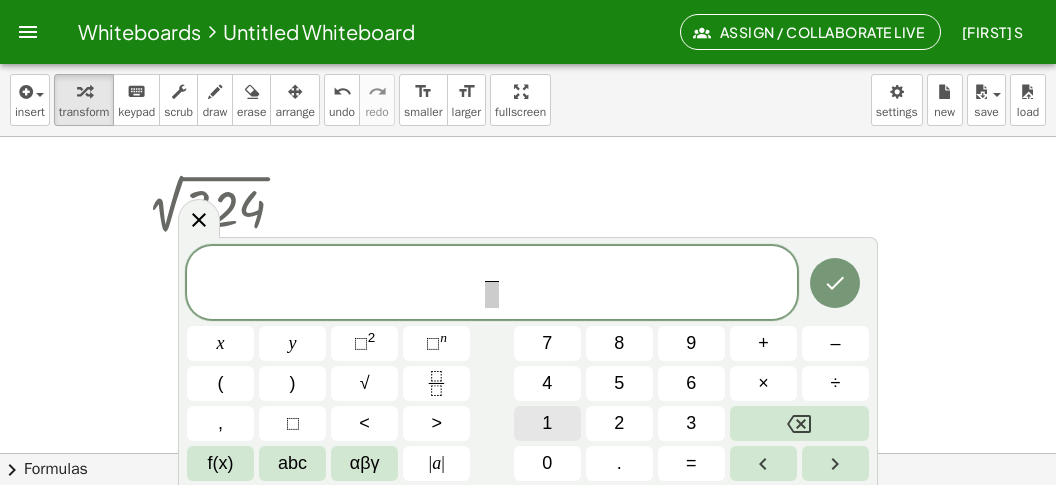 click on "1" at bounding box center (547, 423) 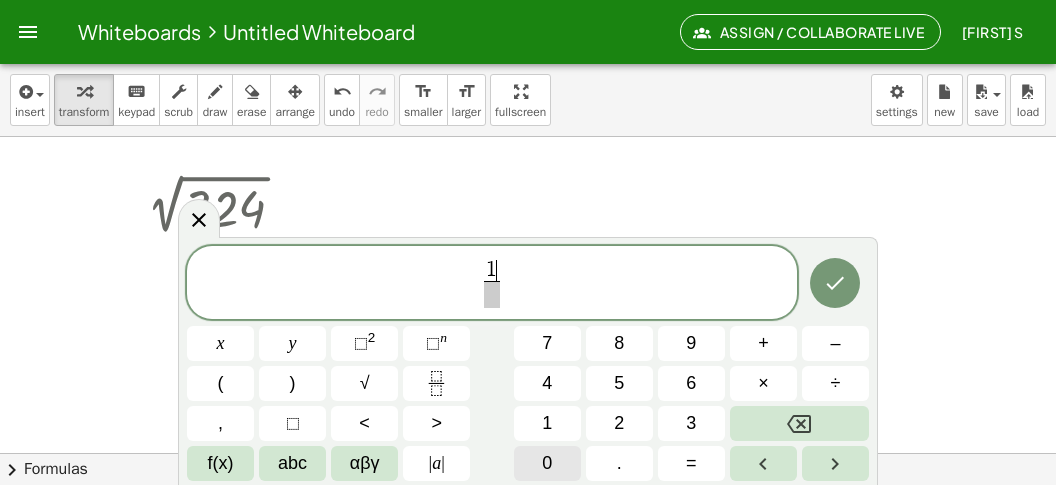 click on "0" at bounding box center [547, 463] 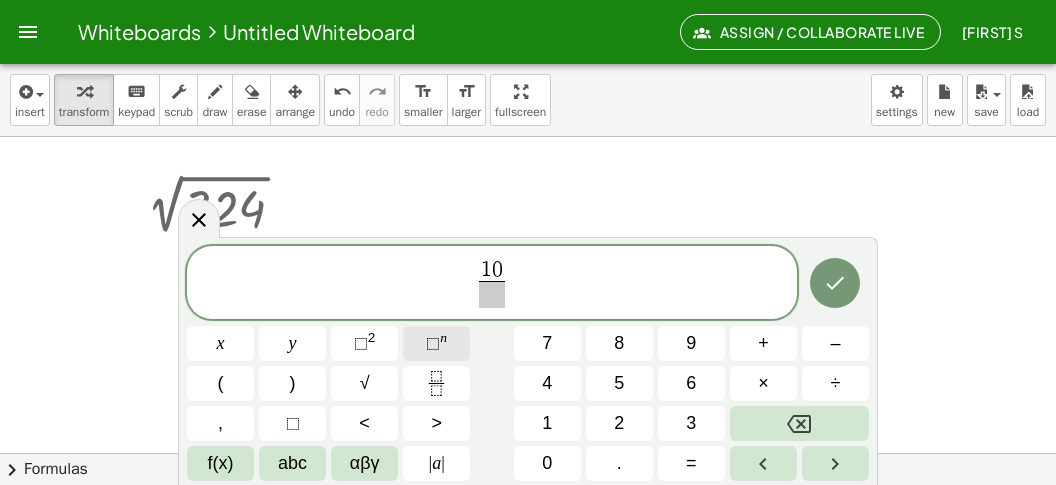 click on "⬚ n" at bounding box center (436, 343) 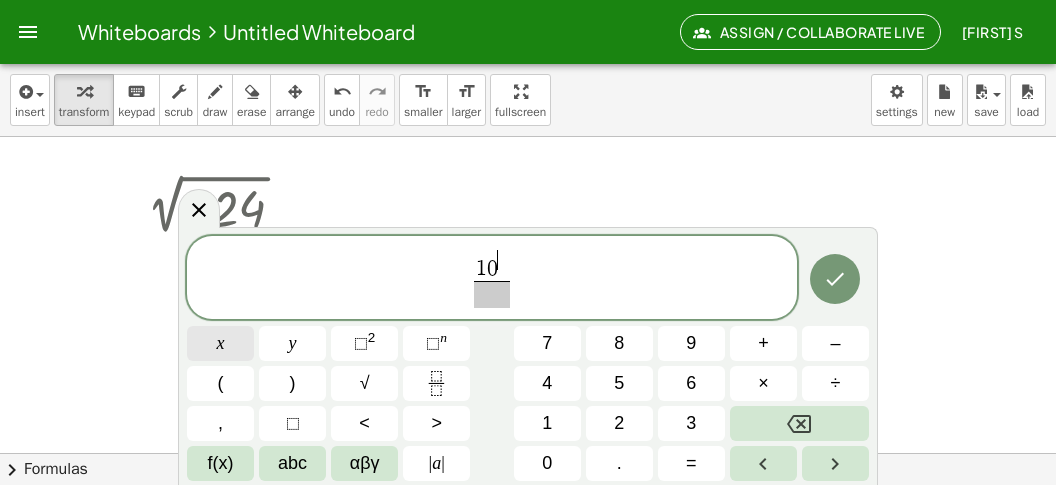 click on "x" at bounding box center (220, 343) 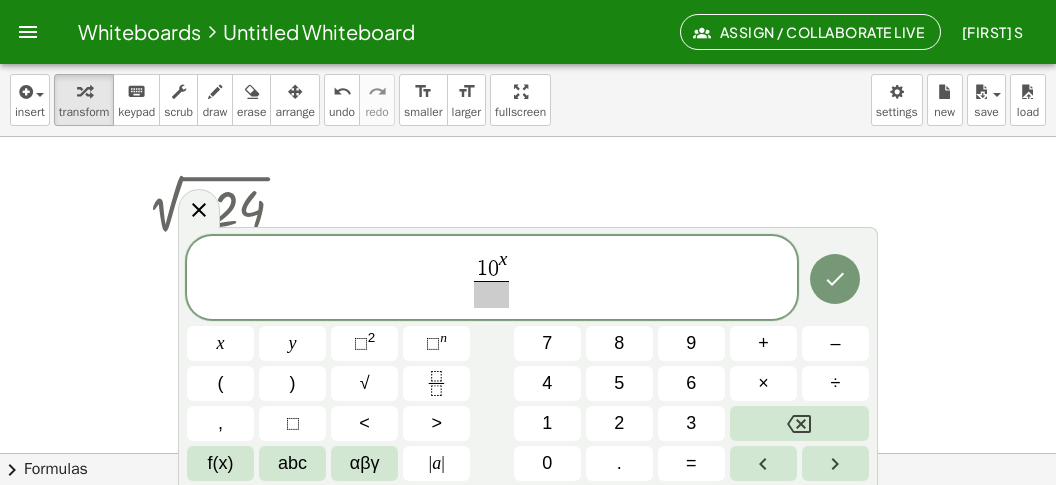 click at bounding box center [491, 294] 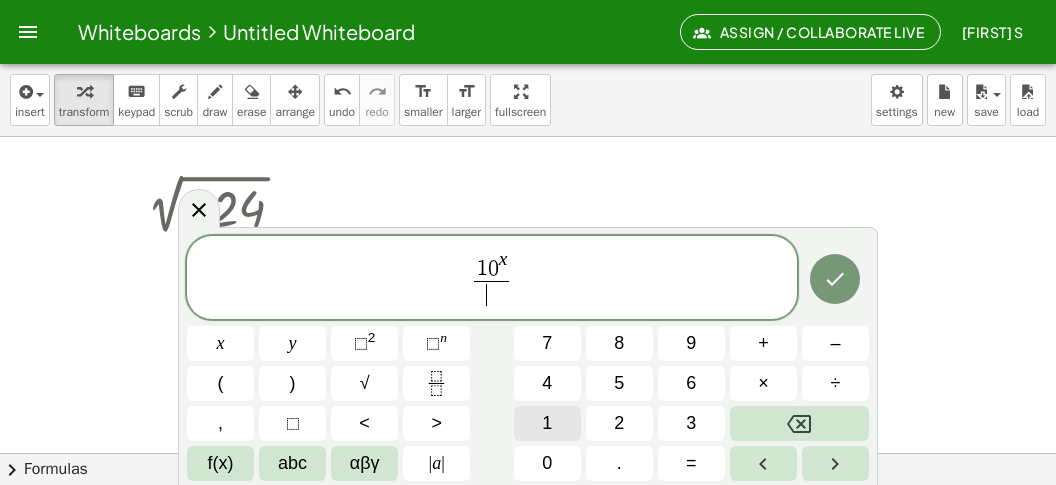 click on "1" at bounding box center (547, 423) 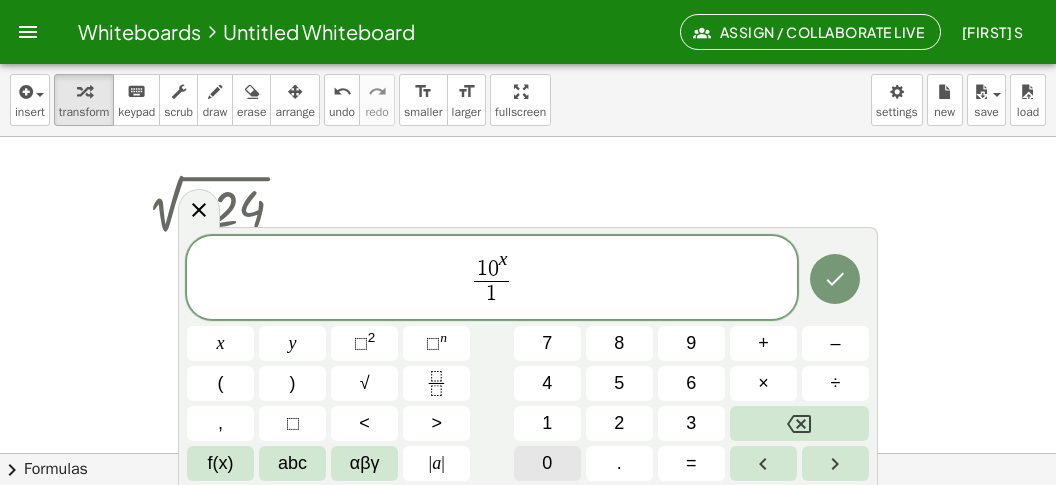 click on "0" at bounding box center (547, 463) 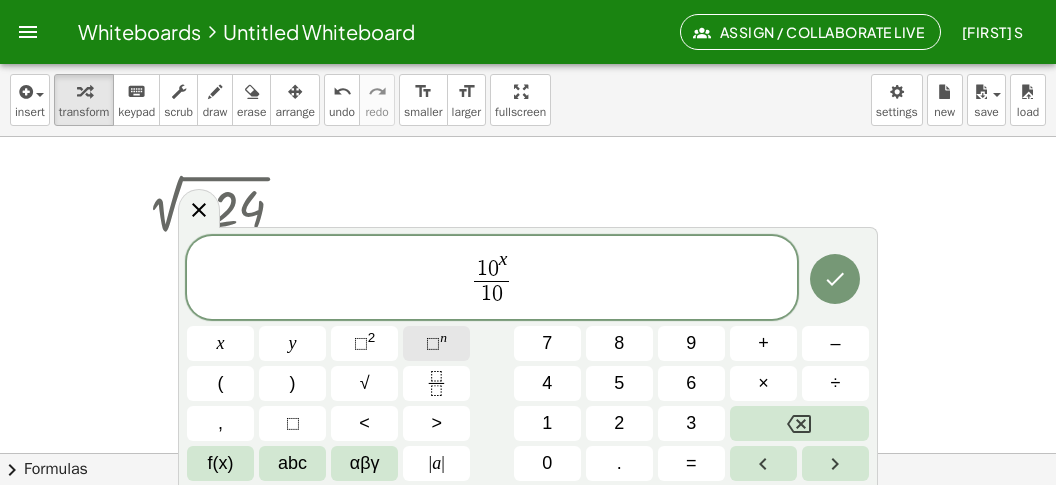 click on "⬚" at bounding box center [433, 343] 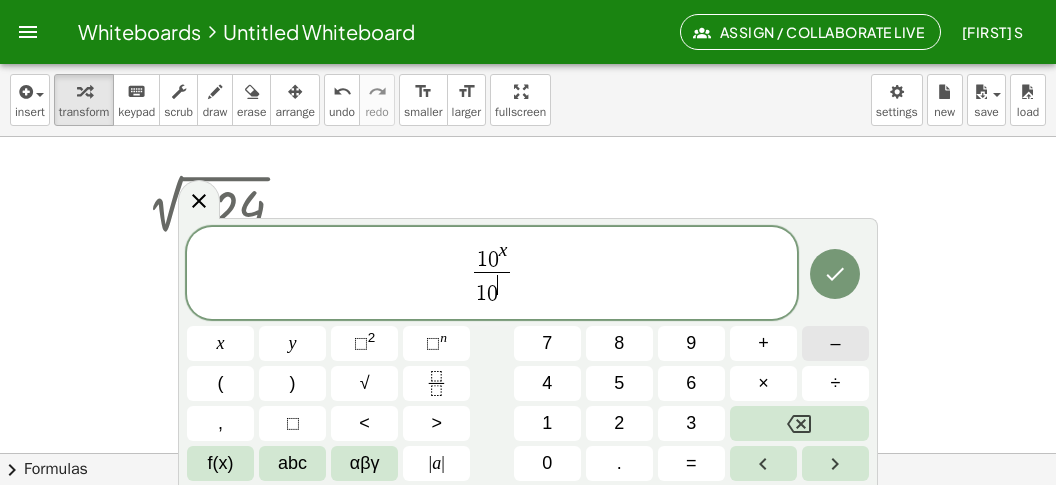 click on "–" at bounding box center (835, 343) 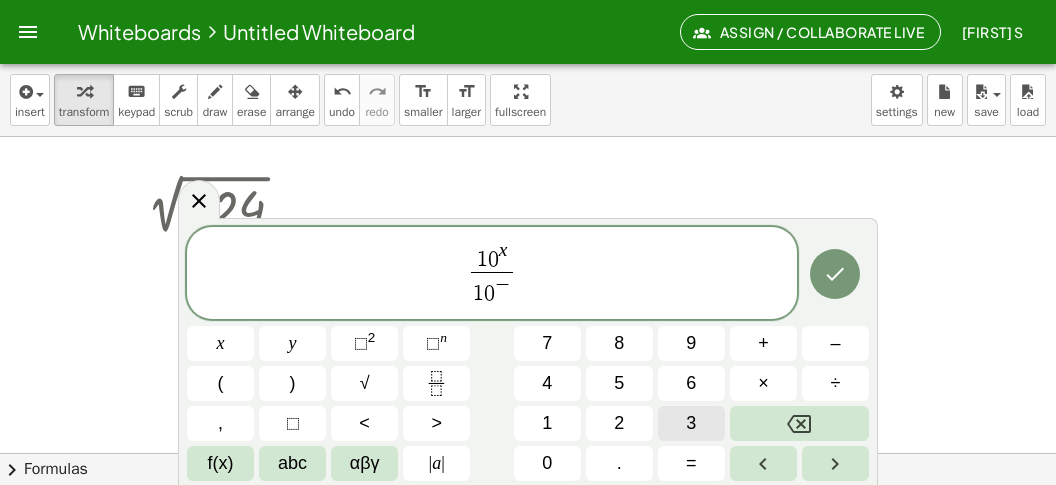 click on "3" at bounding box center (691, 423) 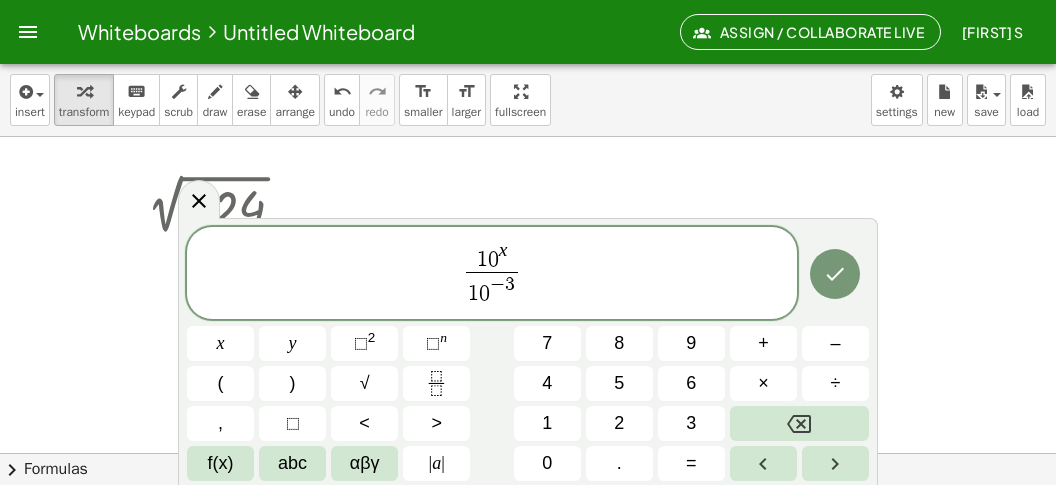 click on "1 0 x 1 0 − 3 ​ ​" at bounding box center (492, 274) 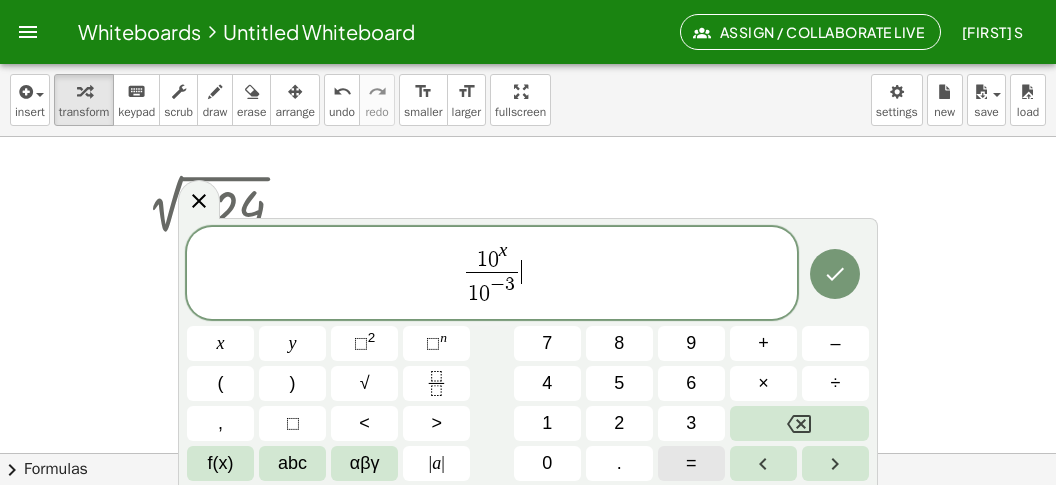 click on "=" at bounding box center (691, 463) 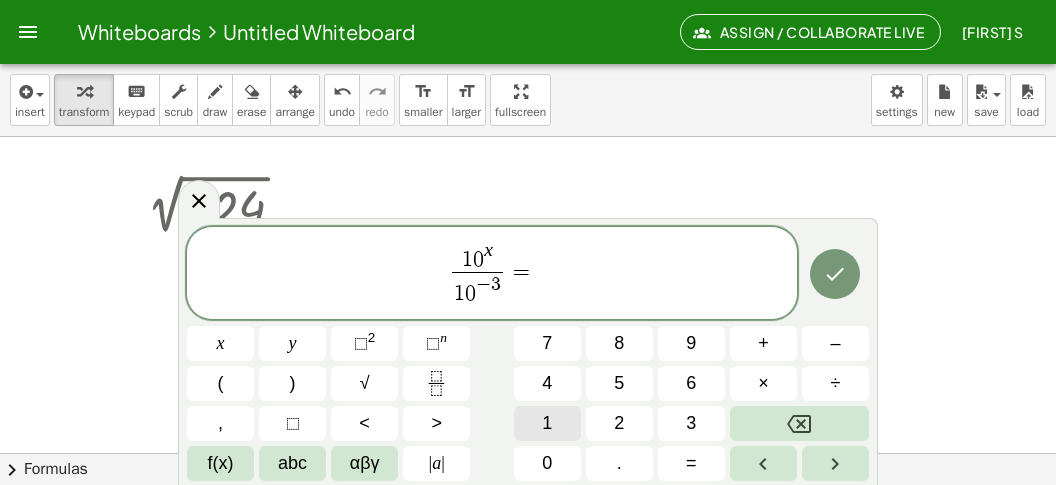 click on "1" at bounding box center (547, 423) 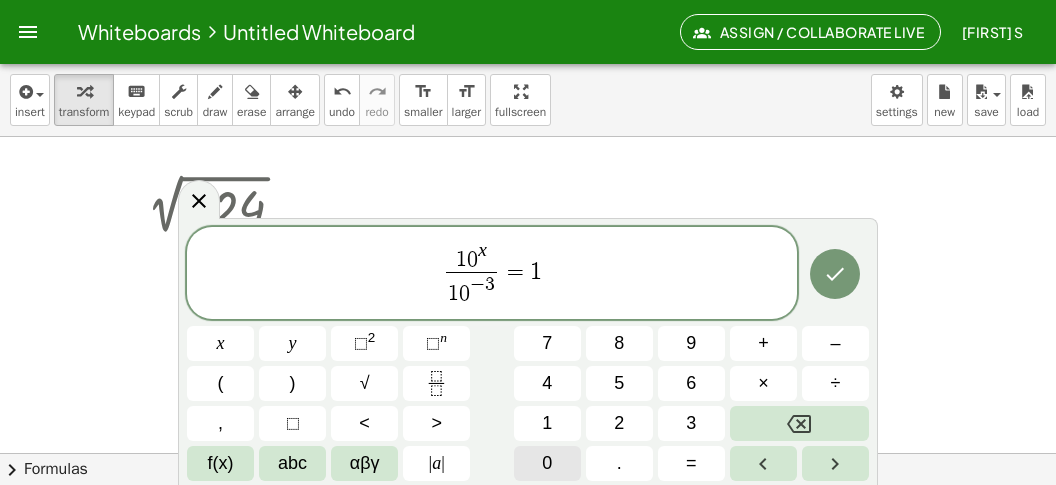 click on "0" at bounding box center (547, 463) 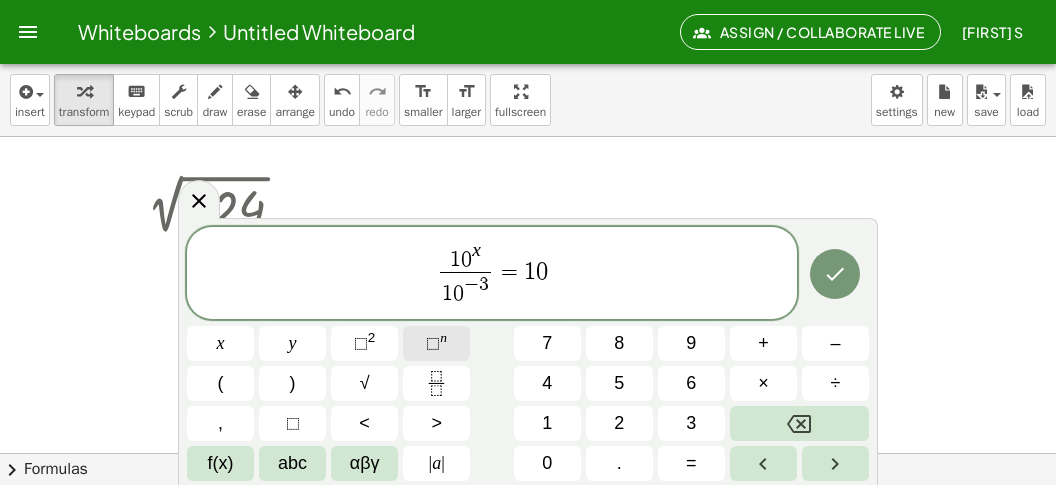 click on "⬚" at bounding box center (433, 343) 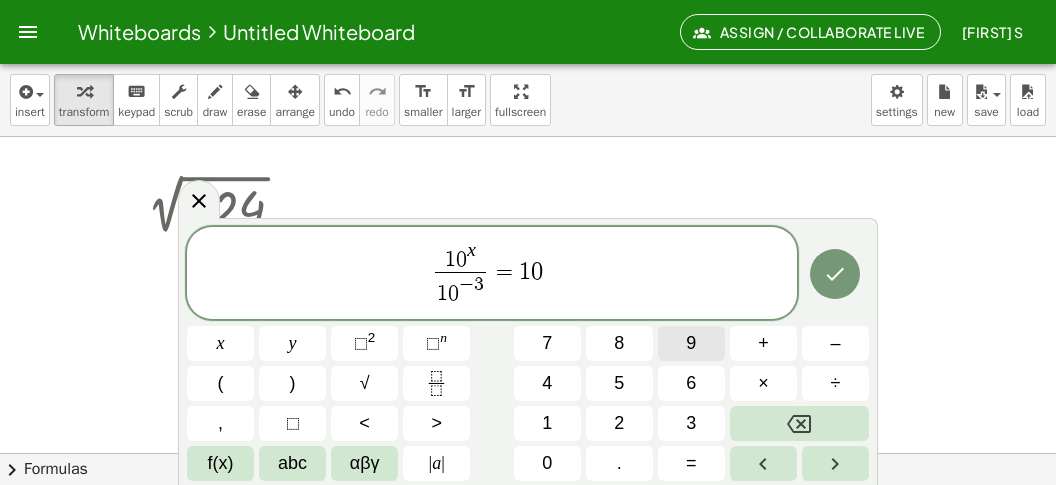 click on "9" at bounding box center (691, 343) 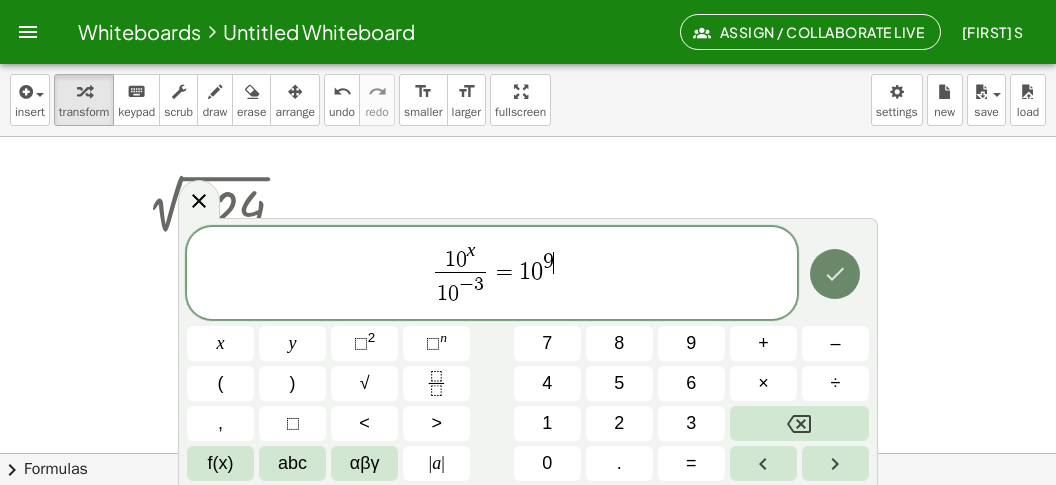 click 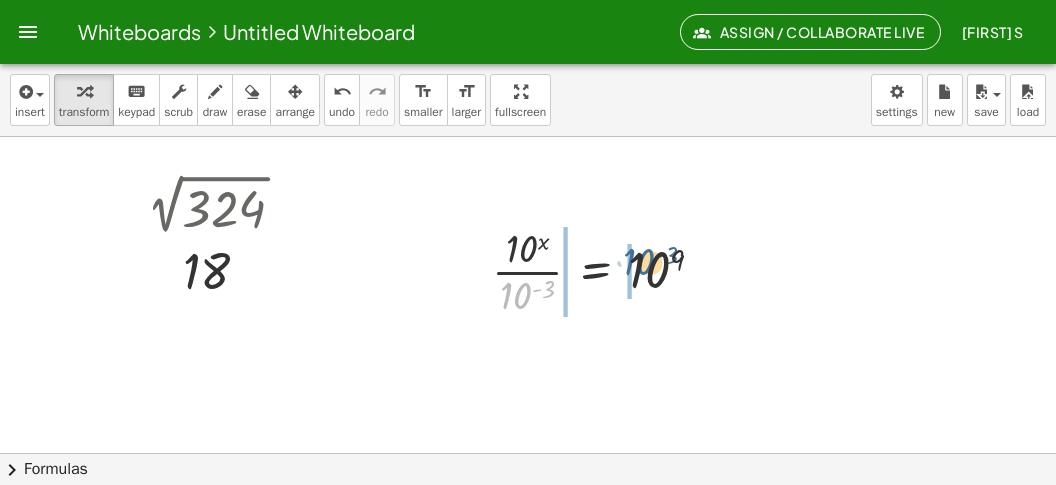 drag, startPoint x: 521, startPoint y: 289, endPoint x: 643, endPoint y: 262, distance: 124.95199 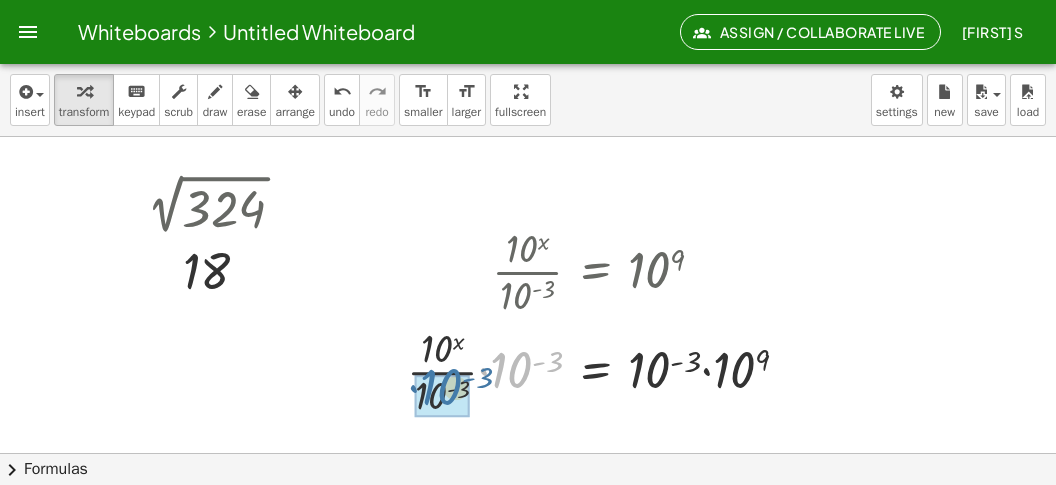 drag, startPoint x: 523, startPoint y: 354, endPoint x: 449, endPoint y: 372, distance: 76.15773 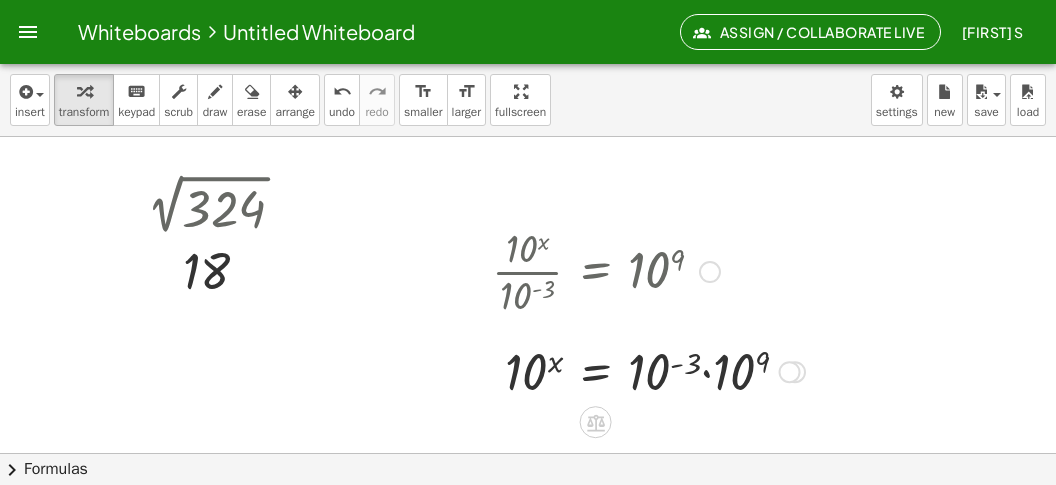 click at bounding box center [648, 370] 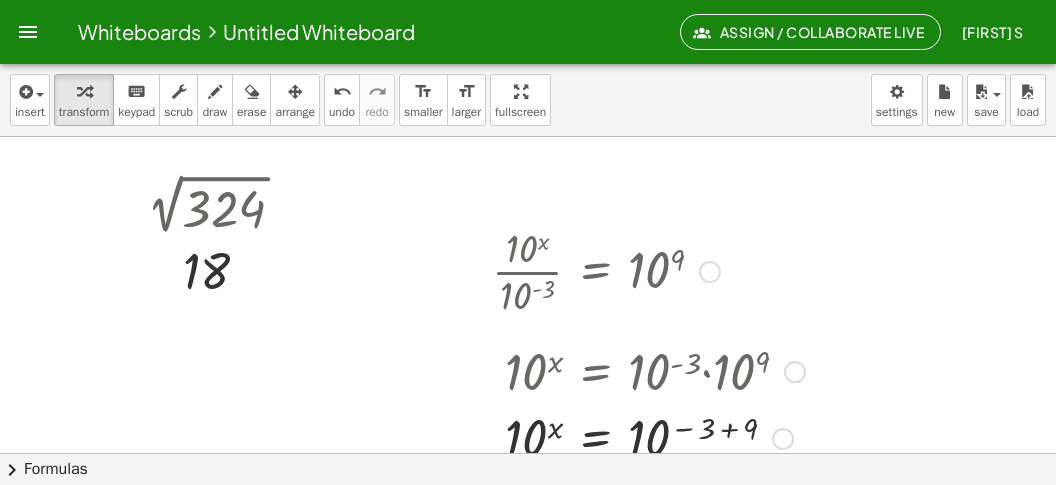 click at bounding box center (648, 437) 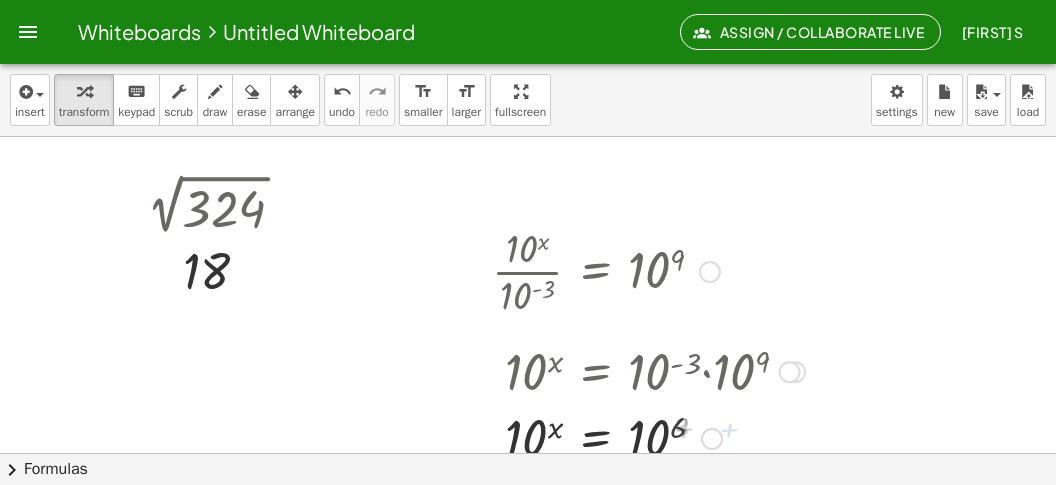 scroll, scrollTop: 125, scrollLeft: 0, axis: vertical 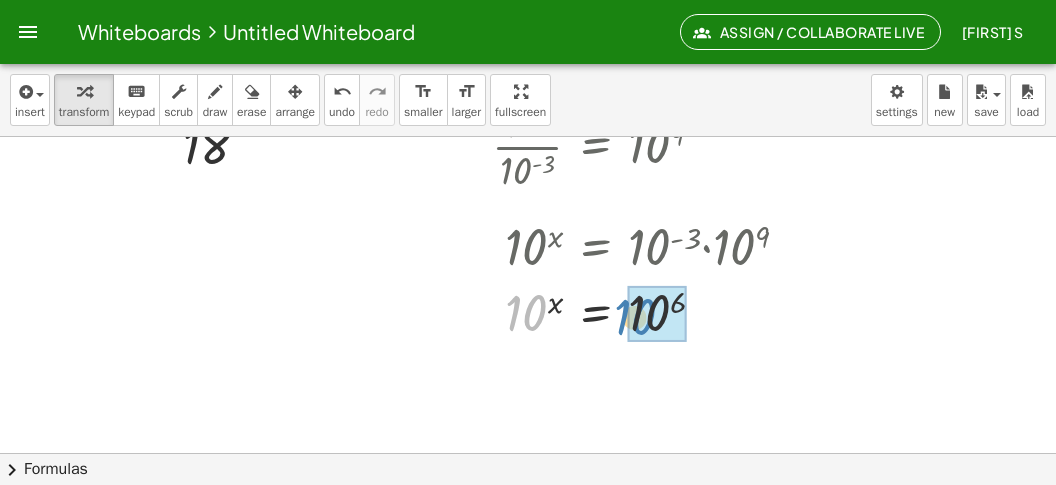 drag, startPoint x: 516, startPoint y: 317, endPoint x: 626, endPoint y: 321, distance: 110.0727 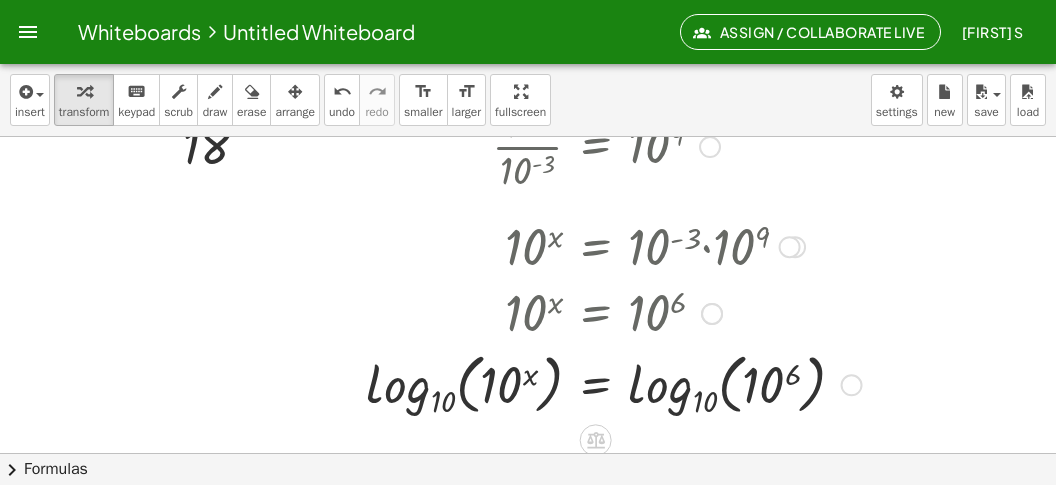 drag, startPoint x: 373, startPoint y: 393, endPoint x: 409, endPoint y: 402, distance: 37.107952 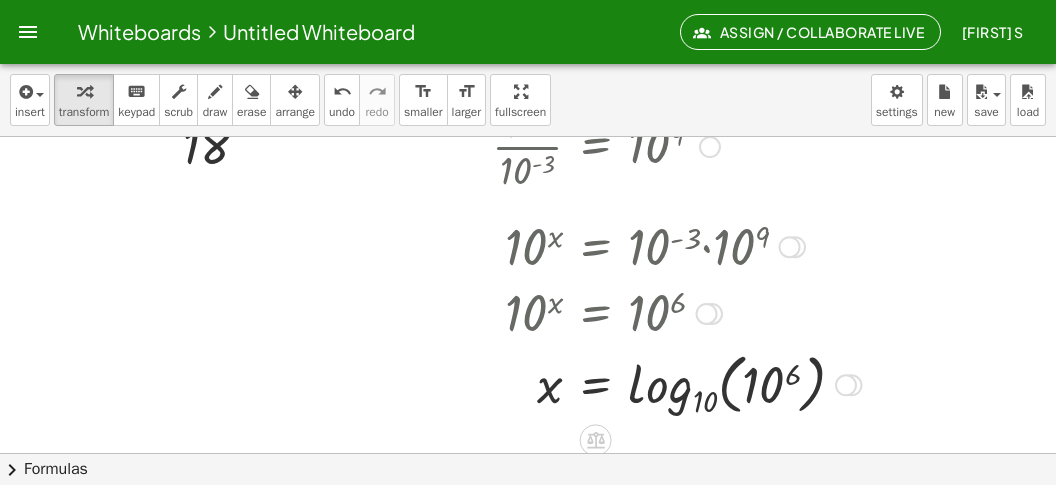 click at bounding box center [676, 383] 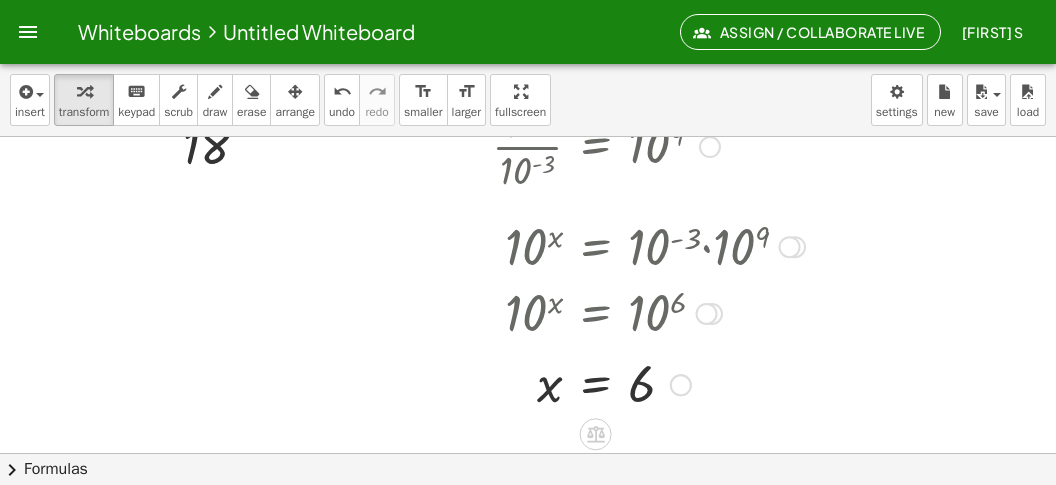 scroll, scrollTop: 0, scrollLeft: 0, axis: both 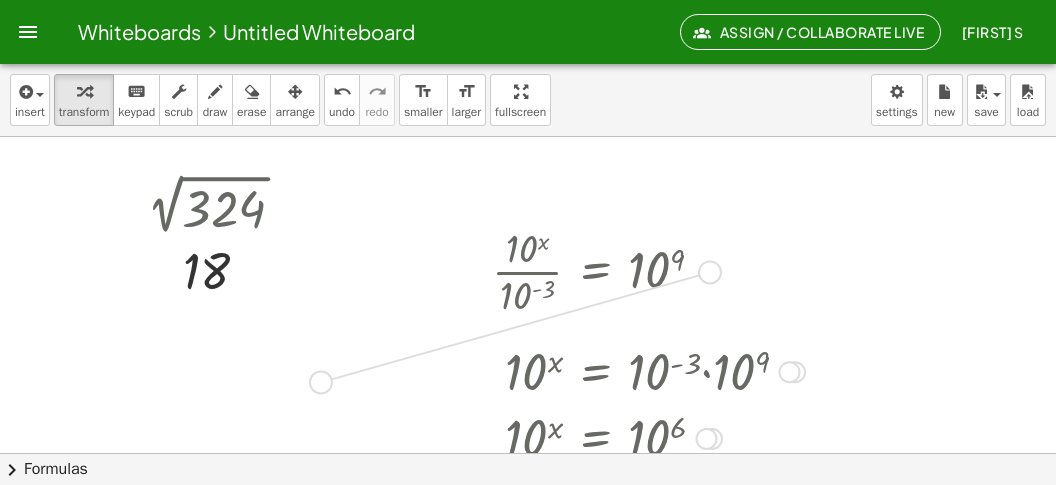 drag, startPoint x: 714, startPoint y: 272, endPoint x: 326, endPoint y: 384, distance: 403.84155 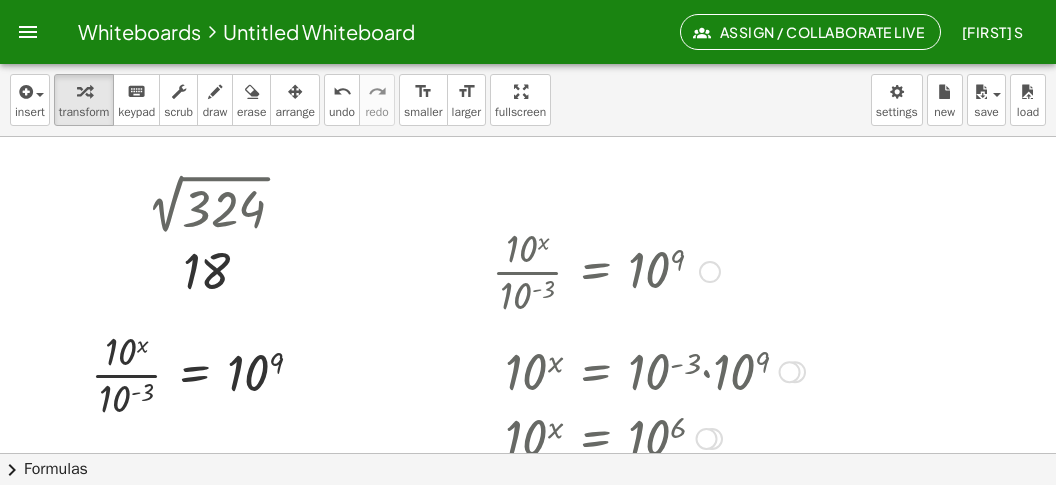 scroll, scrollTop: 125, scrollLeft: 0, axis: vertical 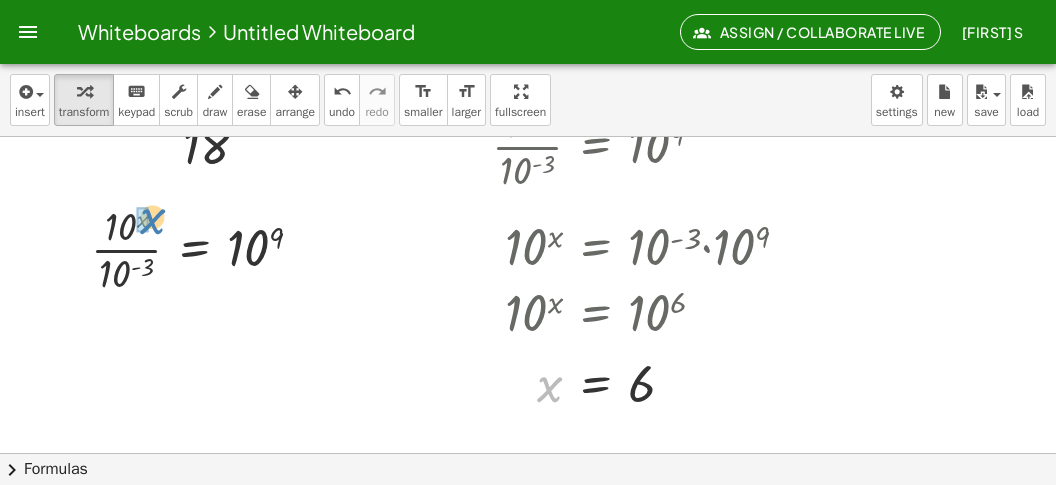 drag, startPoint x: 553, startPoint y: 389, endPoint x: 150, endPoint y: 223, distance: 435.84973 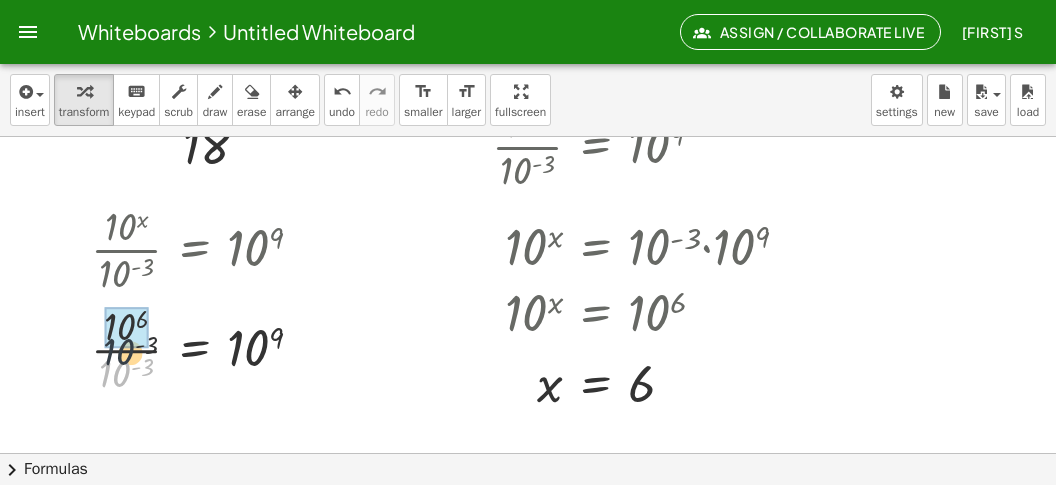 drag, startPoint x: 124, startPoint y: 372, endPoint x: 136, endPoint y: 336, distance: 37.94733 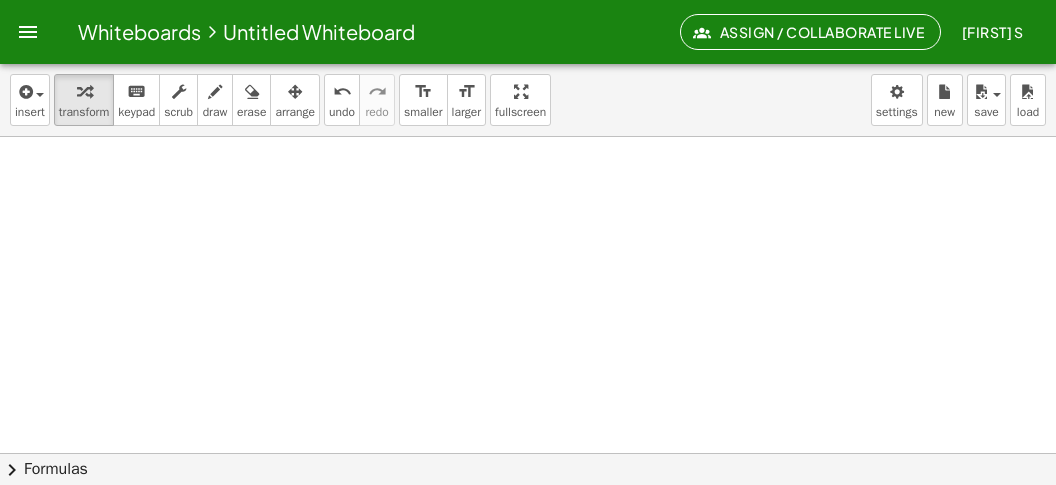 scroll, scrollTop: 460, scrollLeft: 0, axis: vertical 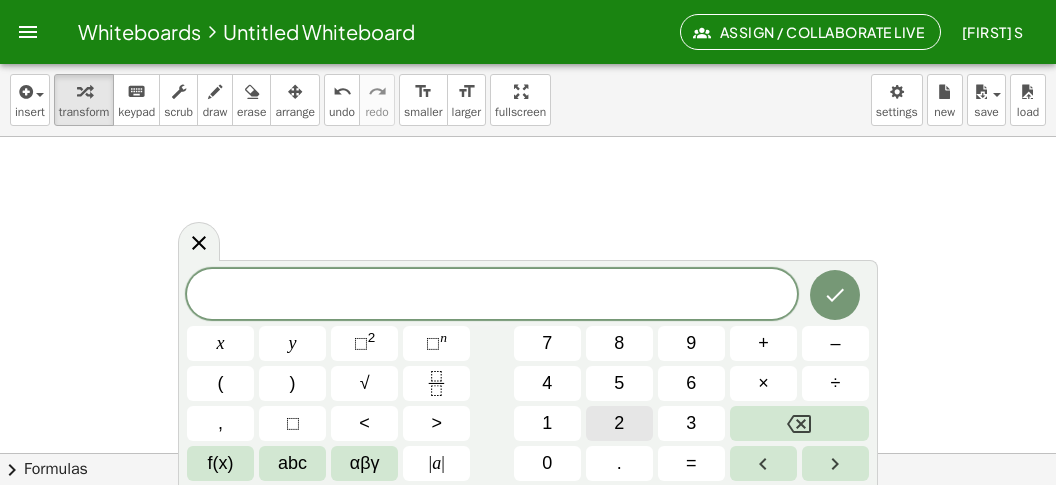 click on "2" at bounding box center (619, 423) 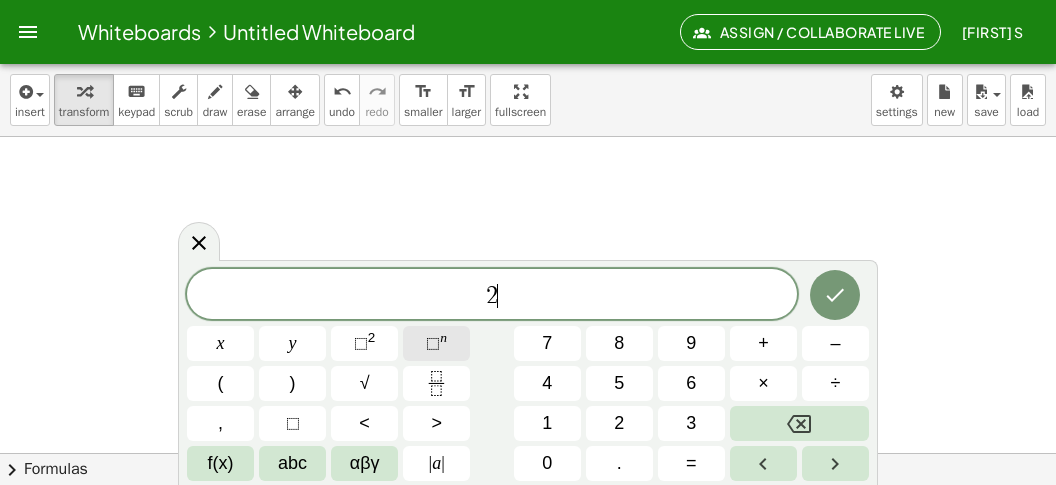 click on "⬚" at bounding box center (433, 343) 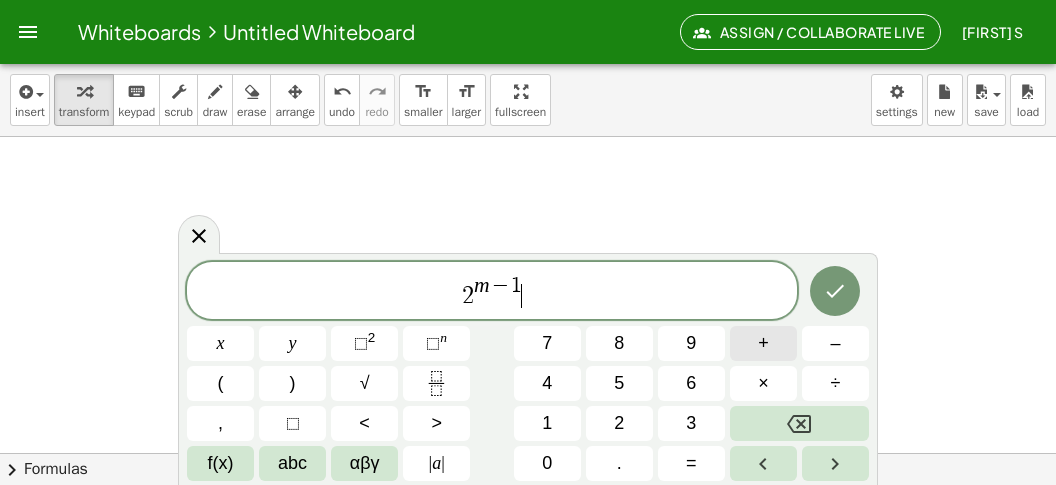 click on "+" at bounding box center (763, 343) 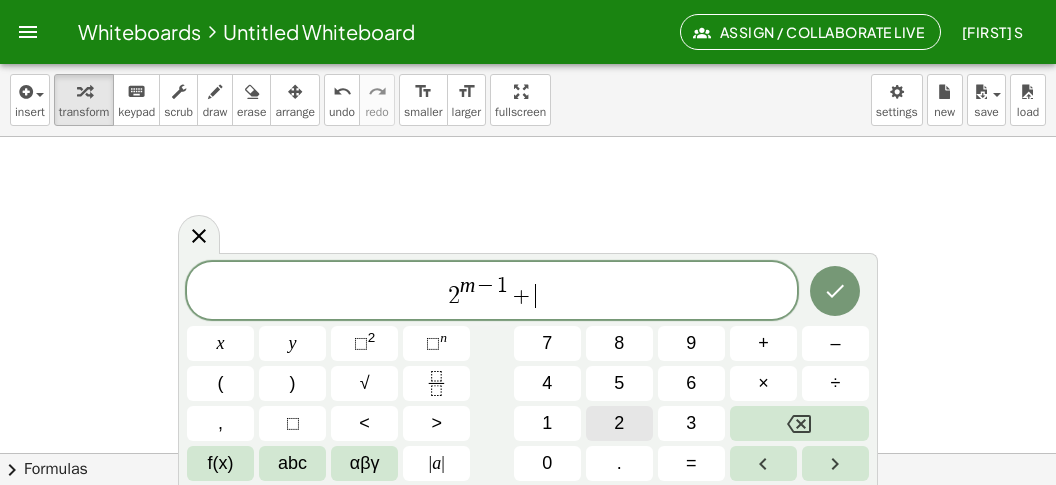 click on "2" at bounding box center [619, 423] 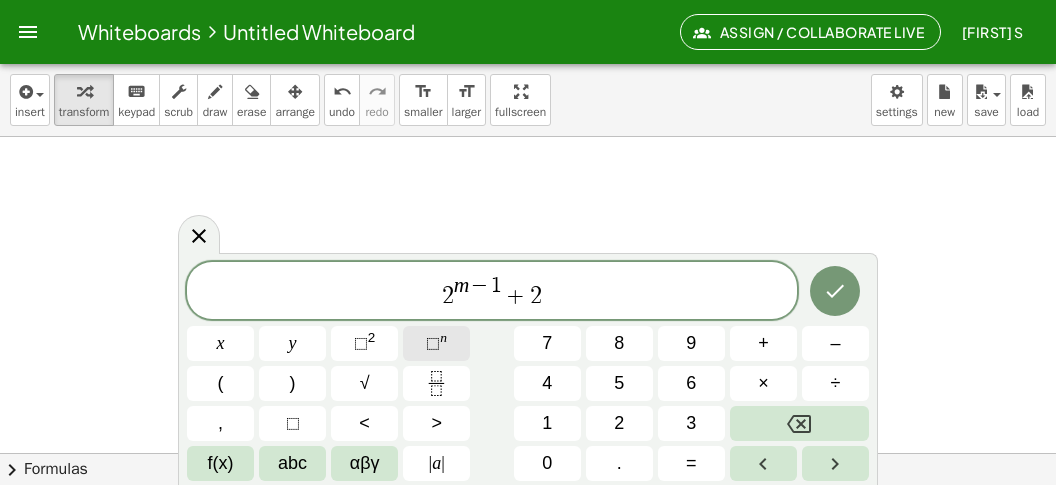 click on "⬚ n" at bounding box center (436, 343) 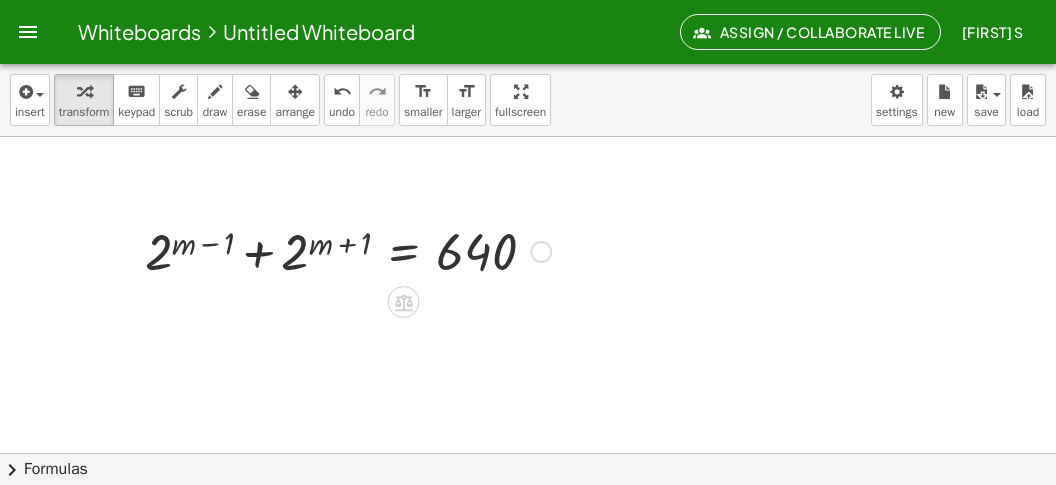 click at bounding box center [348, 250] 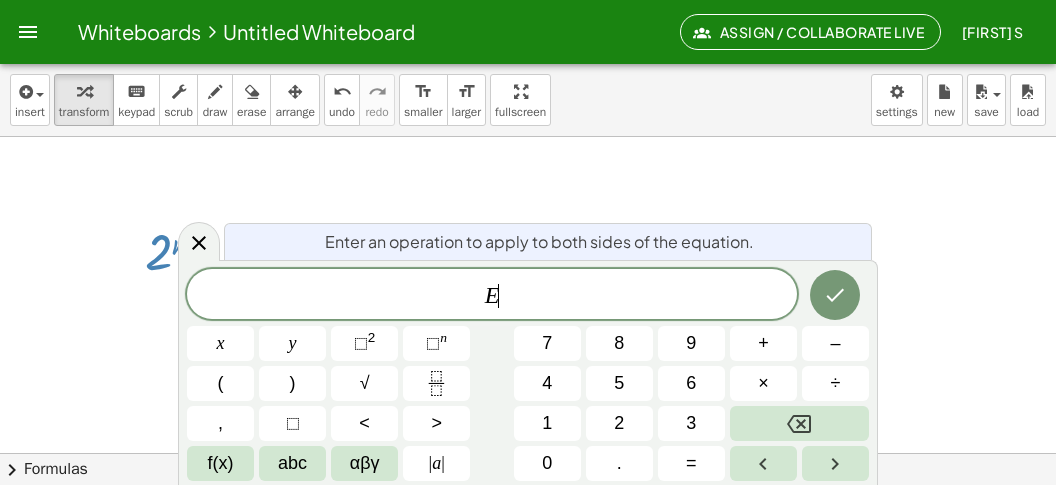 scroll, scrollTop: 18, scrollLeft: 0, axis: vertical 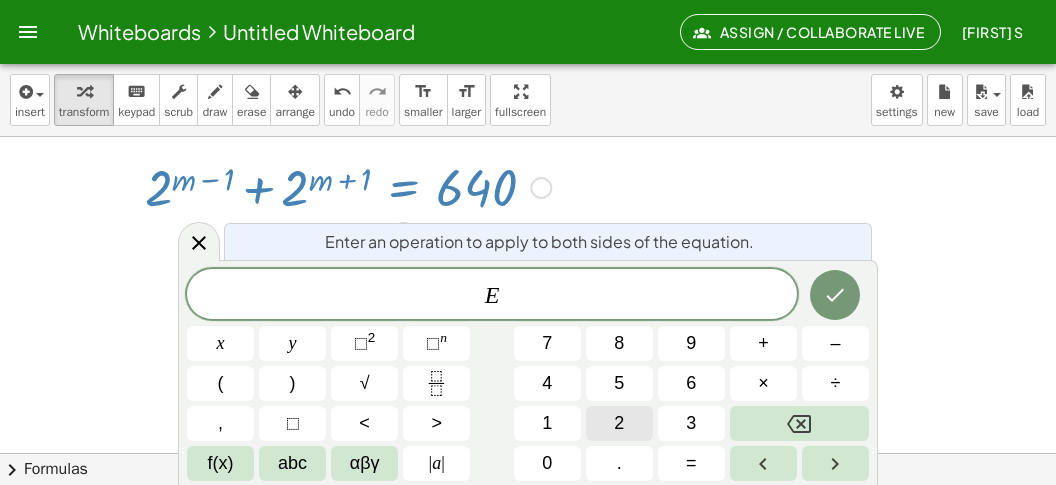 click on "2" at bounding box center (619, 423) 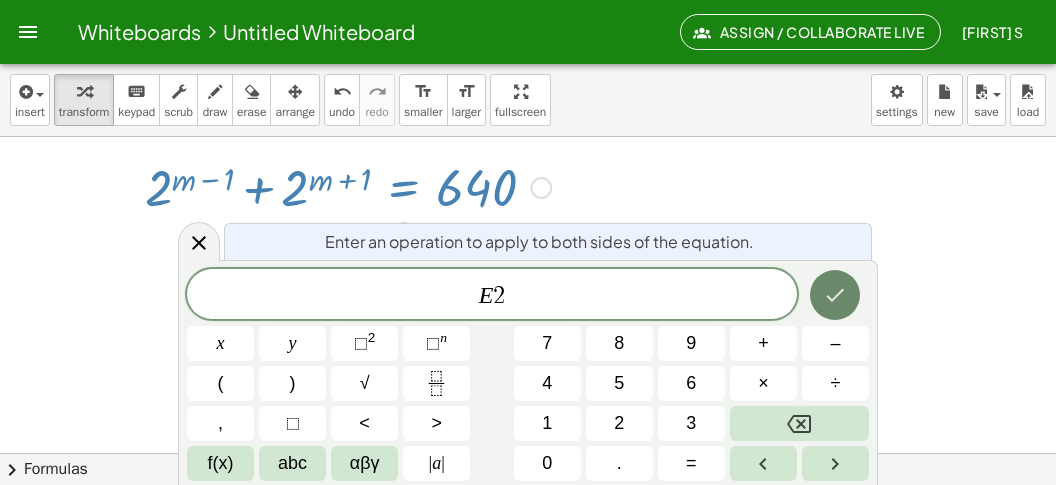 click 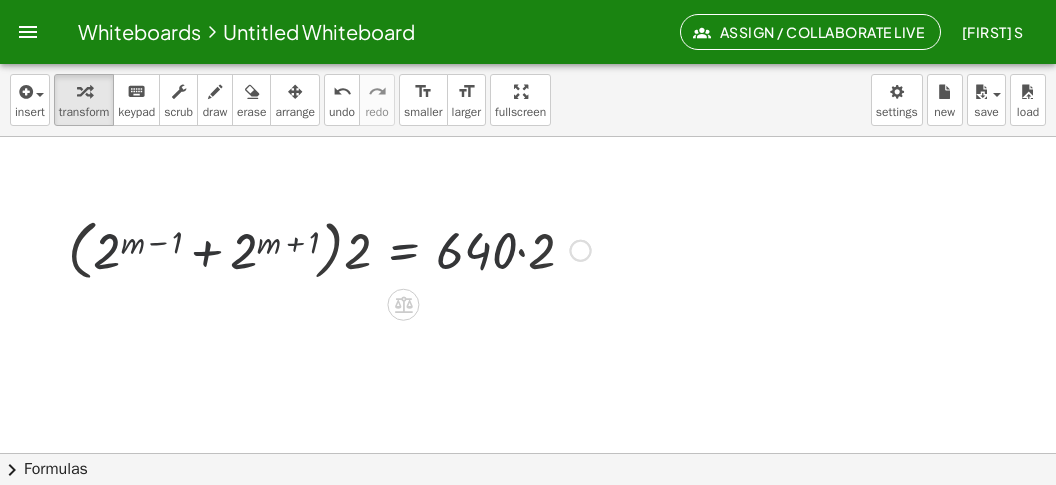 scroll, scrollTop: 460, scrollLeft: 0, axis: vertical 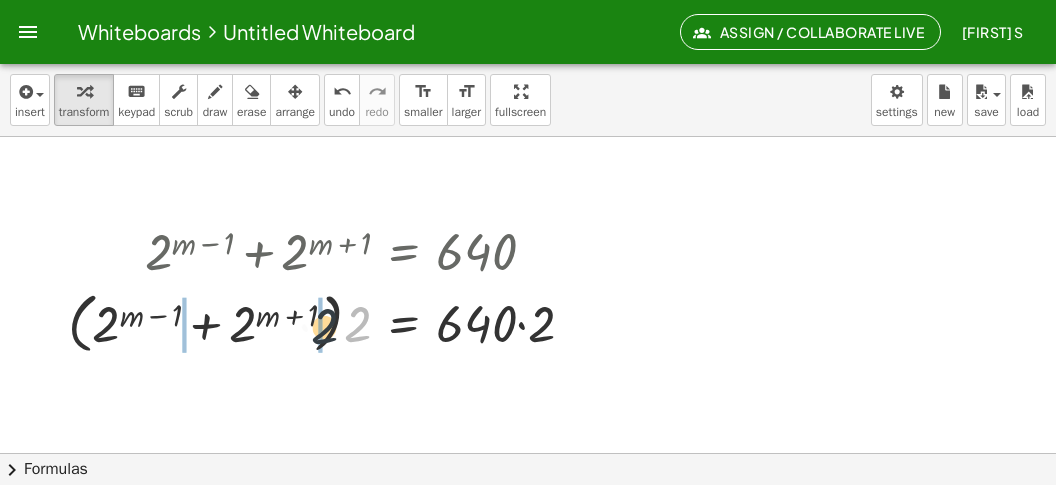 drag, startPoint x: 364, startPoint y: 326, endPoint x: 317, endPoint y: 329, distance: 47.095646 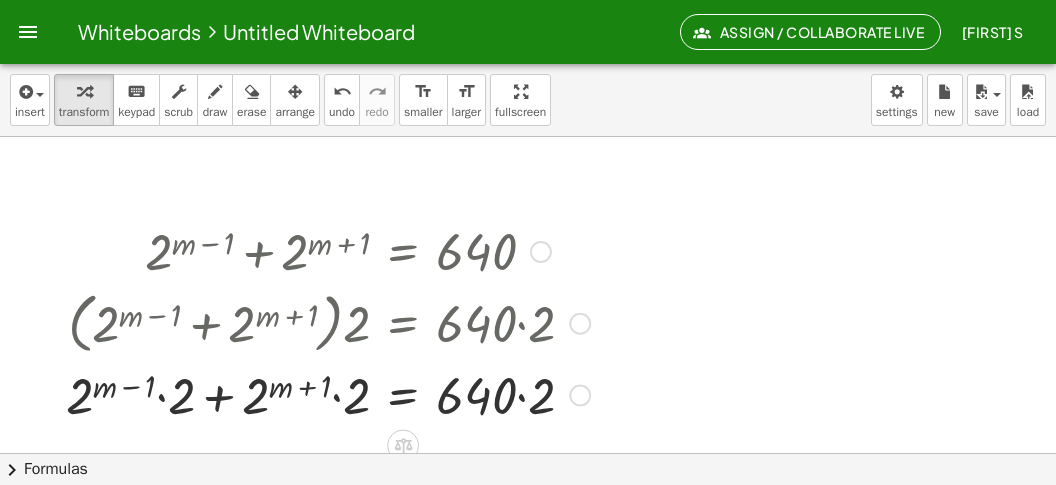click at bounding box center [328, 394] 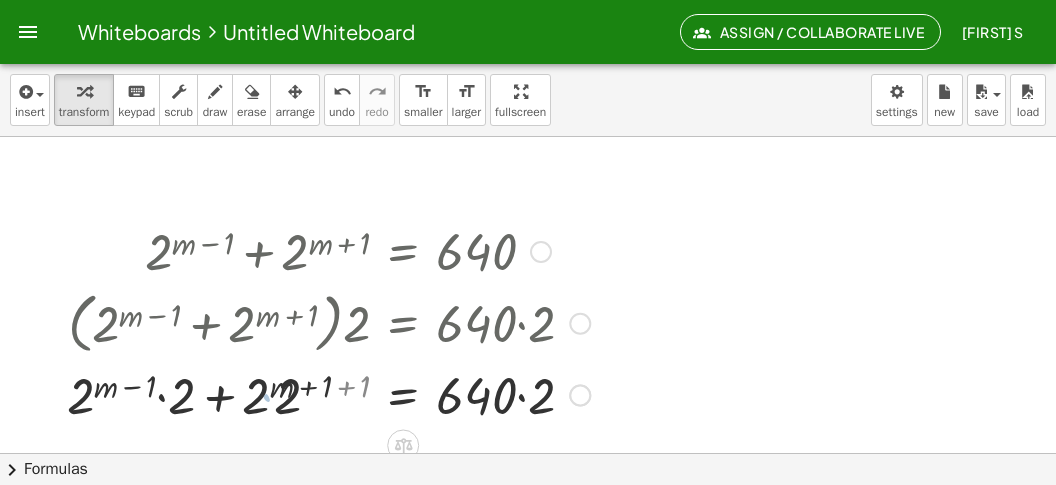 click at bounding box center [328, 394] 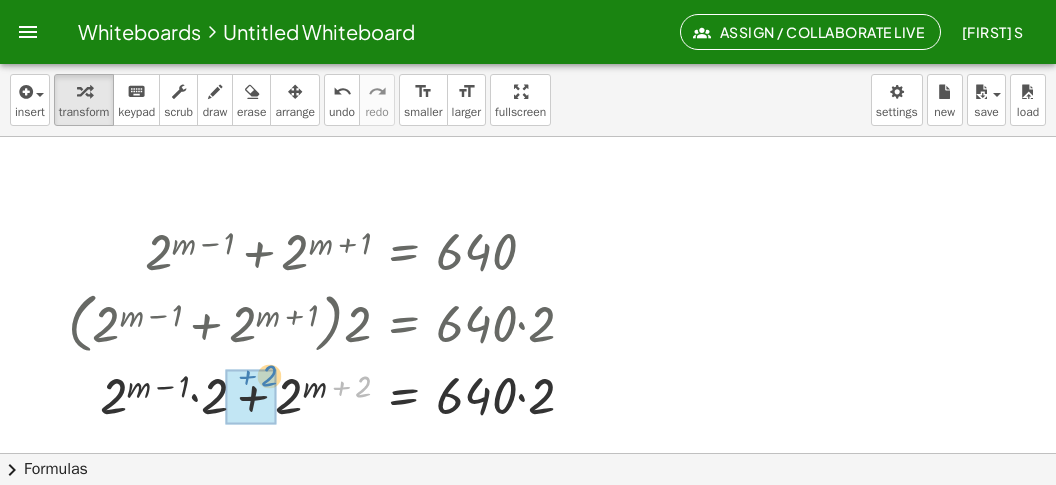 drag, startPoint x: 345, startPoint y: 388, endPoint x: 251, endPoint y: 377, distance: 94.641426 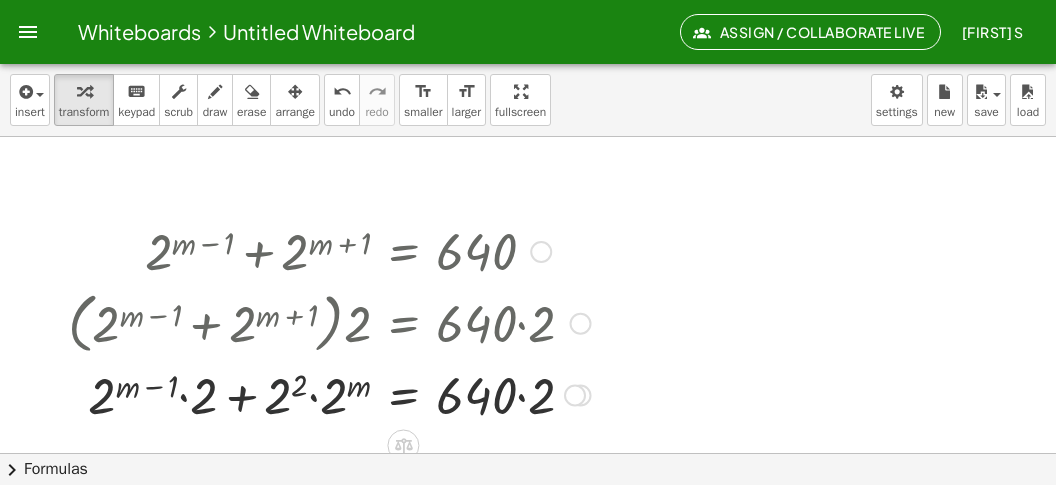 click at bounding box center (329, 394) 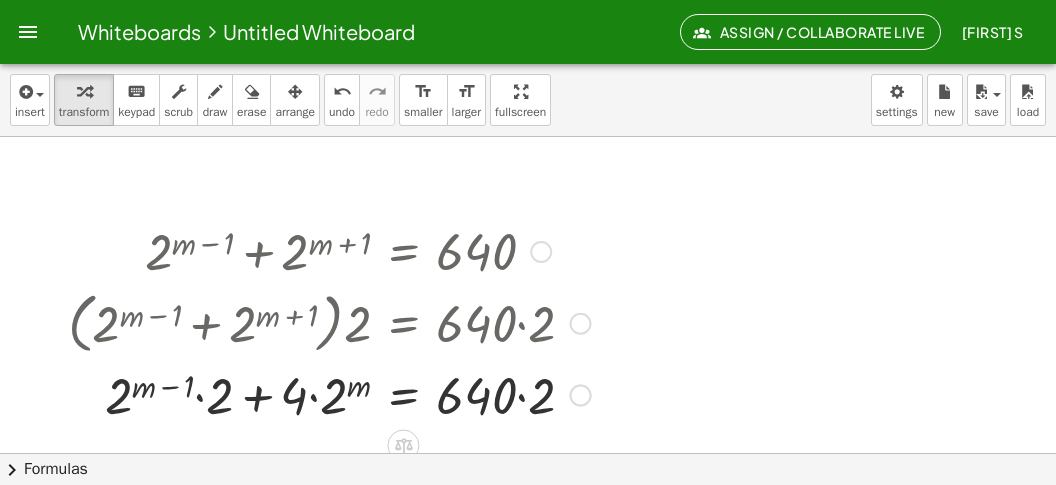 click at bounding box center (329, 394) 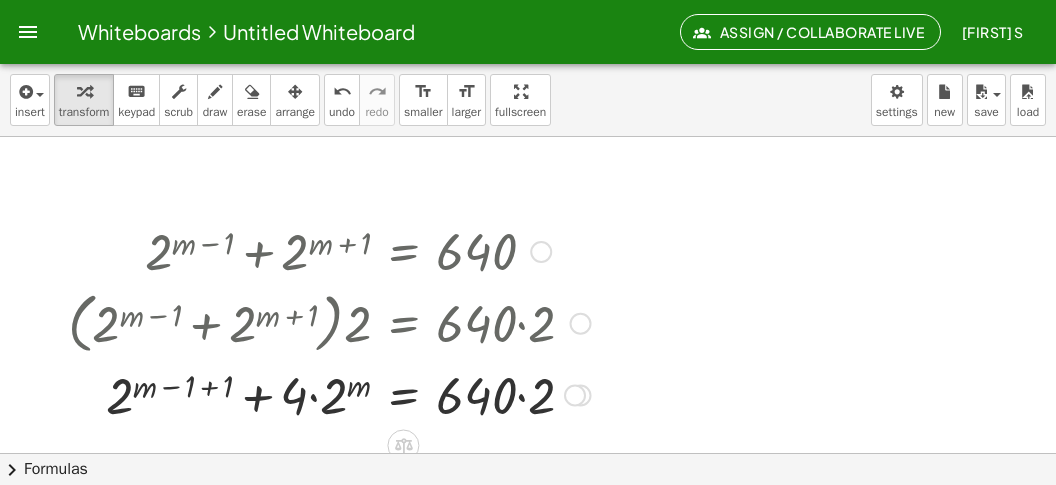 click at bounding box center (329, 394) 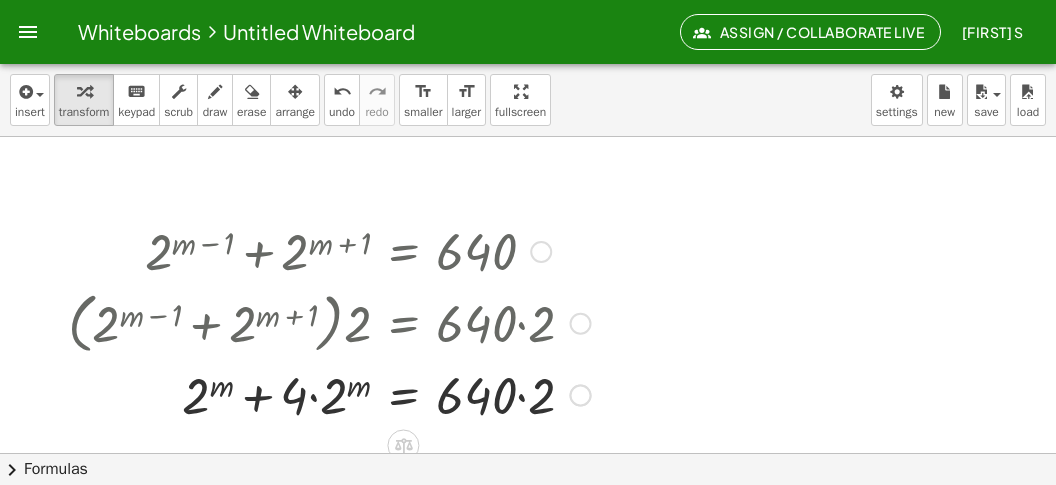 click at bounding box center [329, 394] 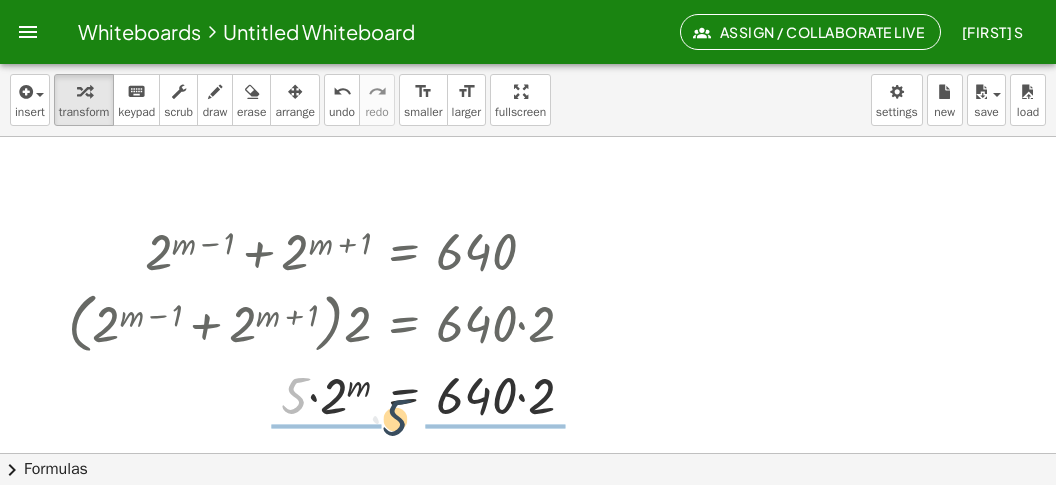 drag, startPoint x: 288, startPoint y: 403, endPoint x: 465, endPoint y: 442, distance: 181.2457 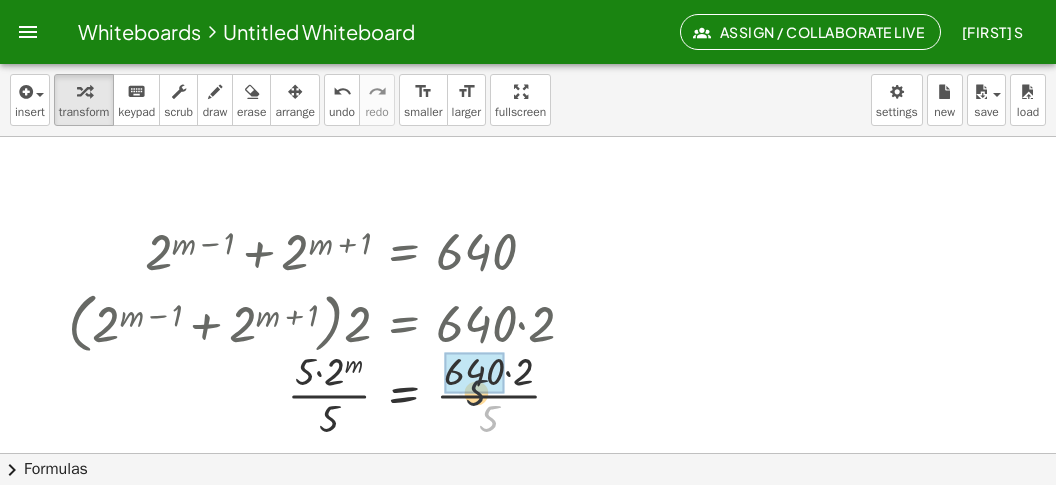 drag, startPoint x: 492, startPoint y: 431, endPoint x: 486, endPoint y: 398, distance: 33.54102 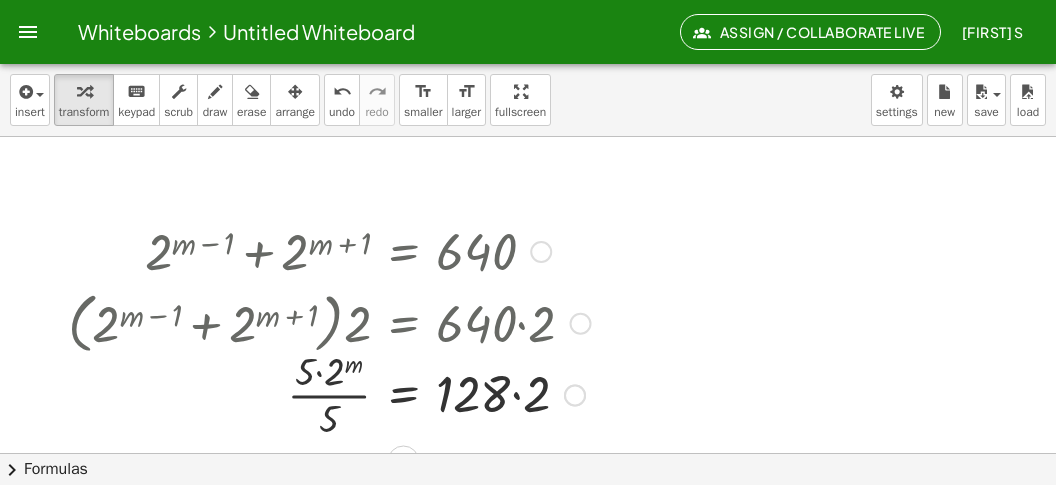 click at bounding box center [329, 393] 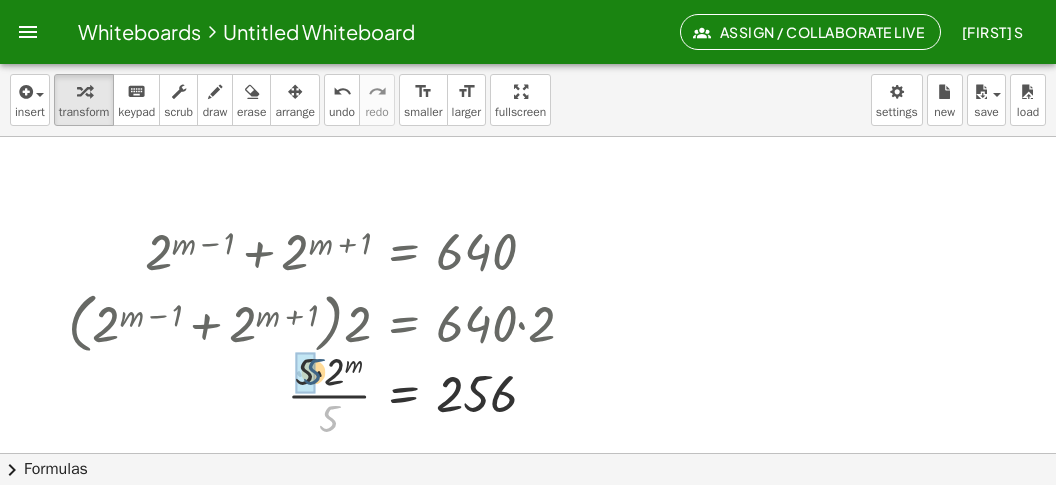 drag, startPoint x: 326, startPoint y: 418, endPoint x: 306, endPoint y: 365, distance: 56.648037 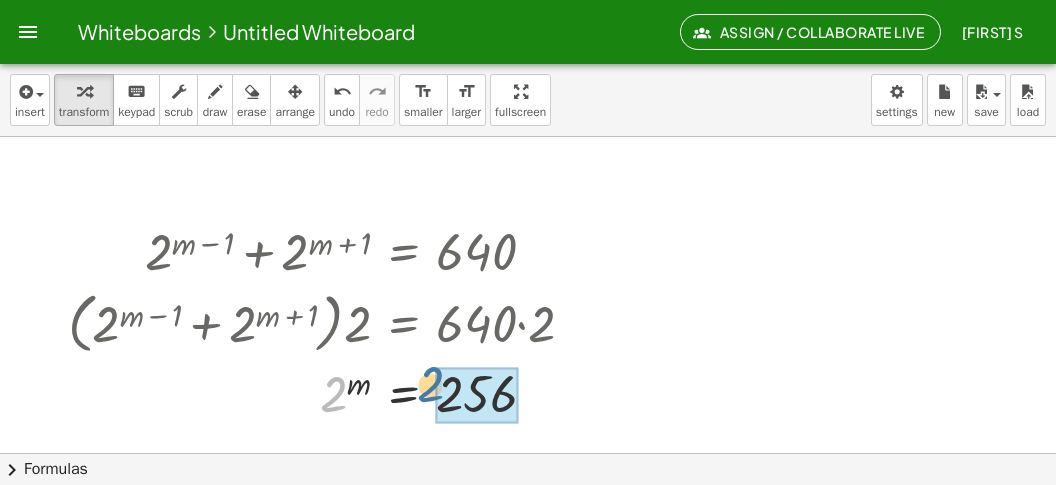 drag, startPoint x: 332, startPoint y: 399, endPoint x: 474, endPoint y: 394, distance: 142.088 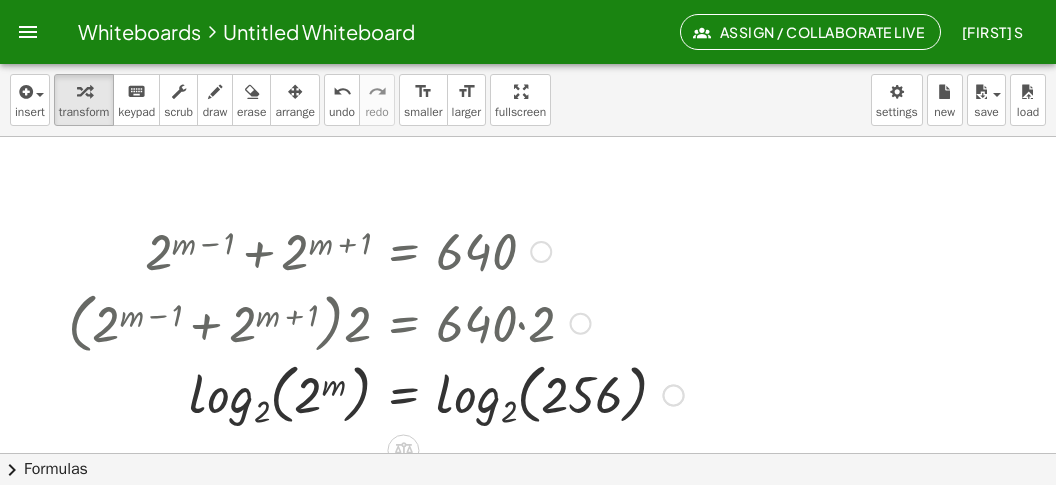 click at bounding box center [376, 393] 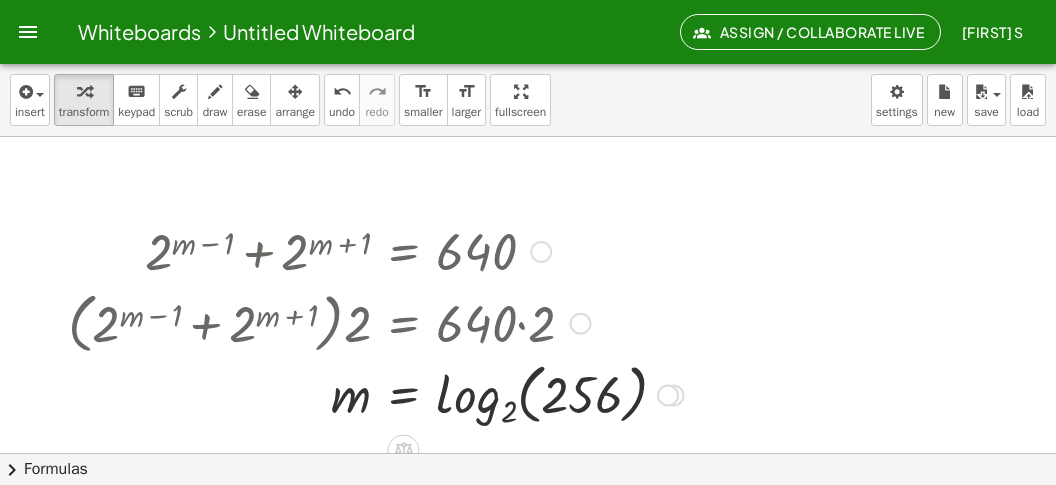 click at bounding box center [376, 393] 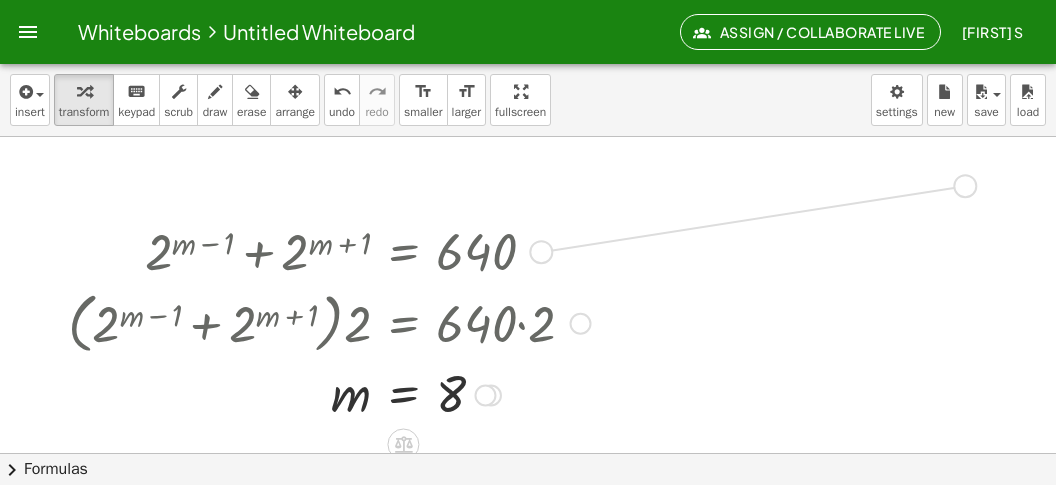 drag, startPoint x: 542, startPoint y: 254, endPoint x: 977, endPoint y: 189, distance: 439.8295 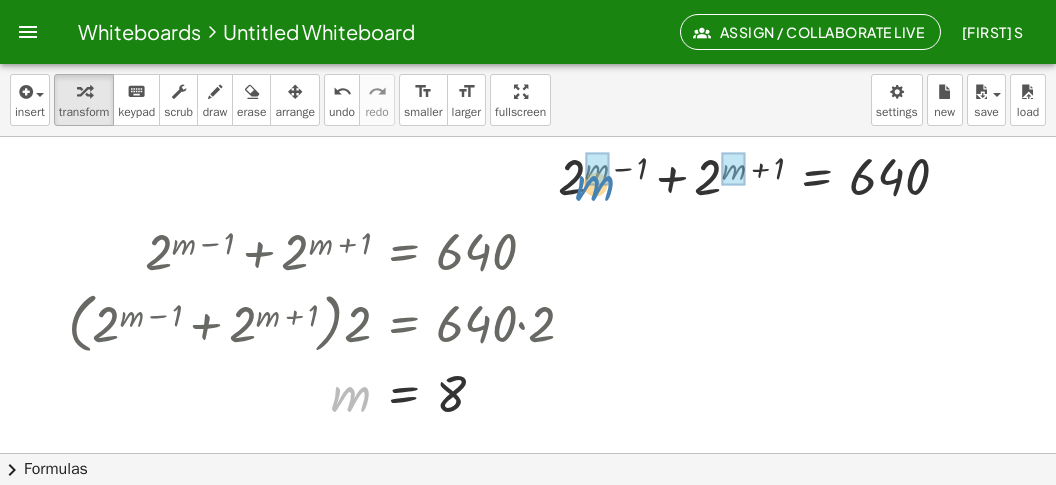 drag, startPoint x: 329, startPoint y: 405, endPoint x: 573, endPoint y: 188, distance: 326.53485 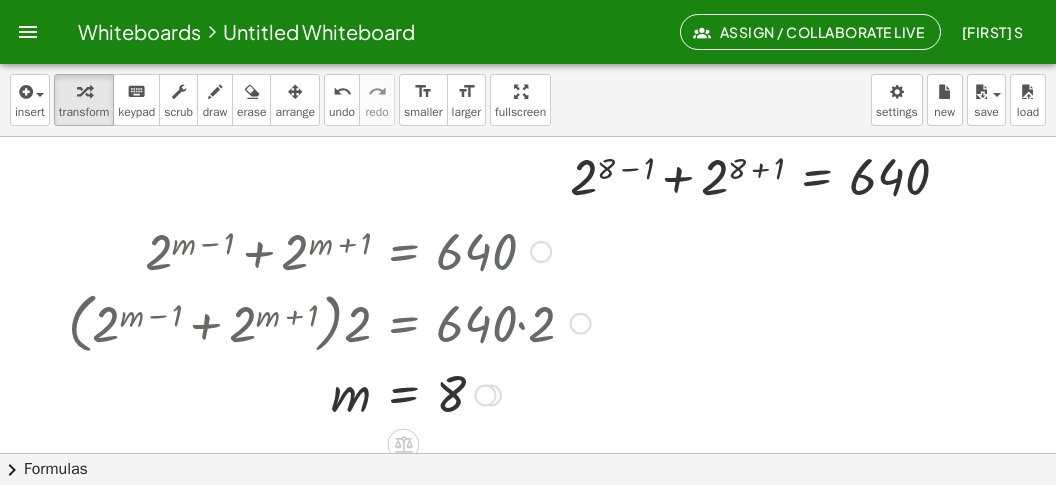 drag, startPoint x: 637, startPoint y: 182, endPoint x: 636, endPoint y: 197, distance: 15.033297 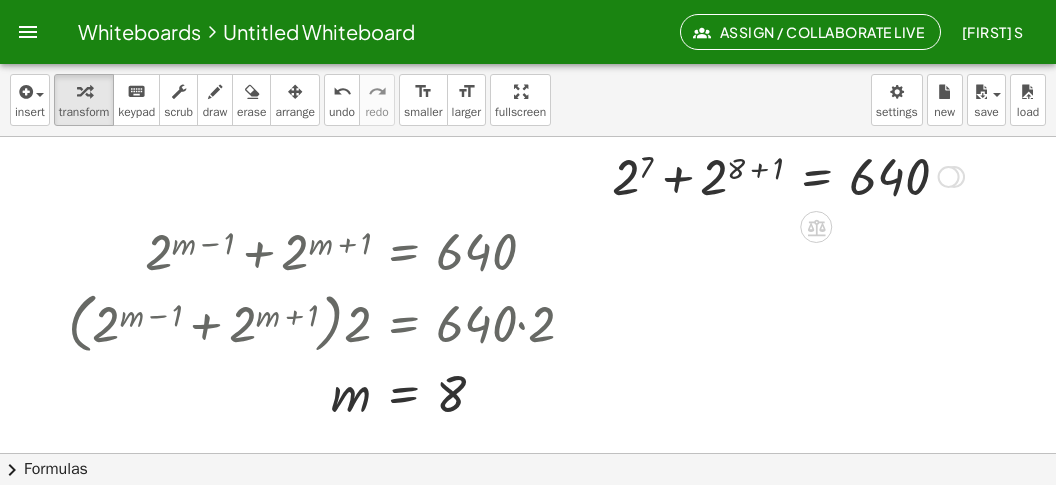 drag, startPoint x: 760, startPoint y: 173, endPoint x: 736, endPoint y: 190, distance: 29.410883 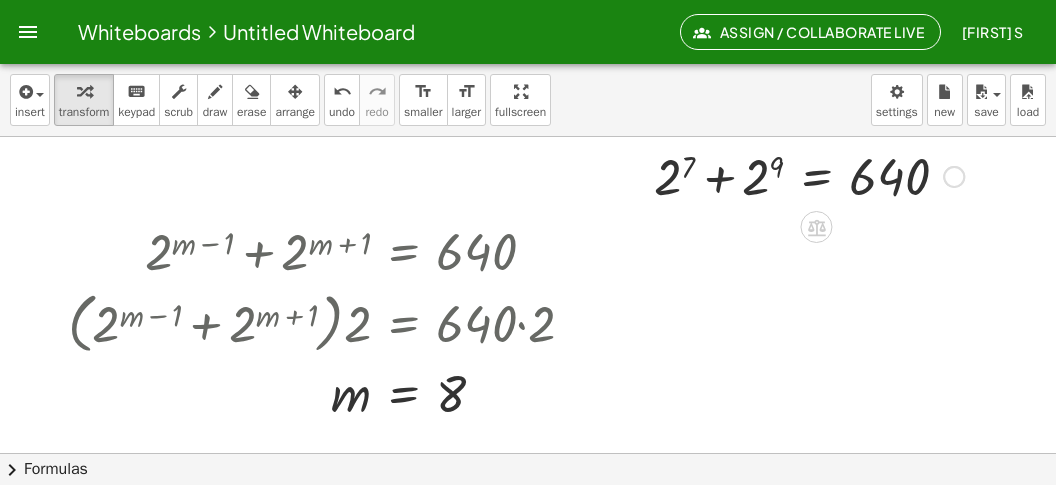 click at bounding box center (809, 175) 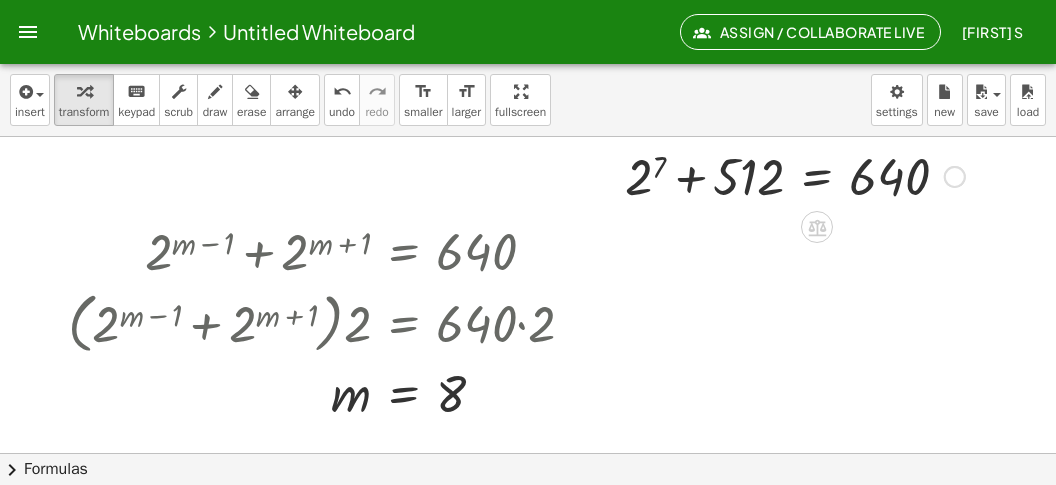 click at bounding box center [795, 175] 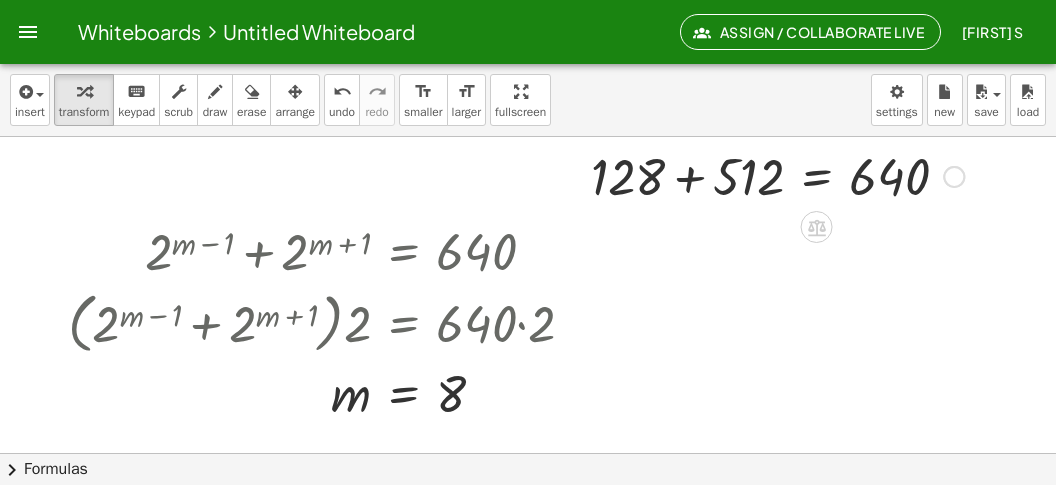 click at bounding box center [777, 175] 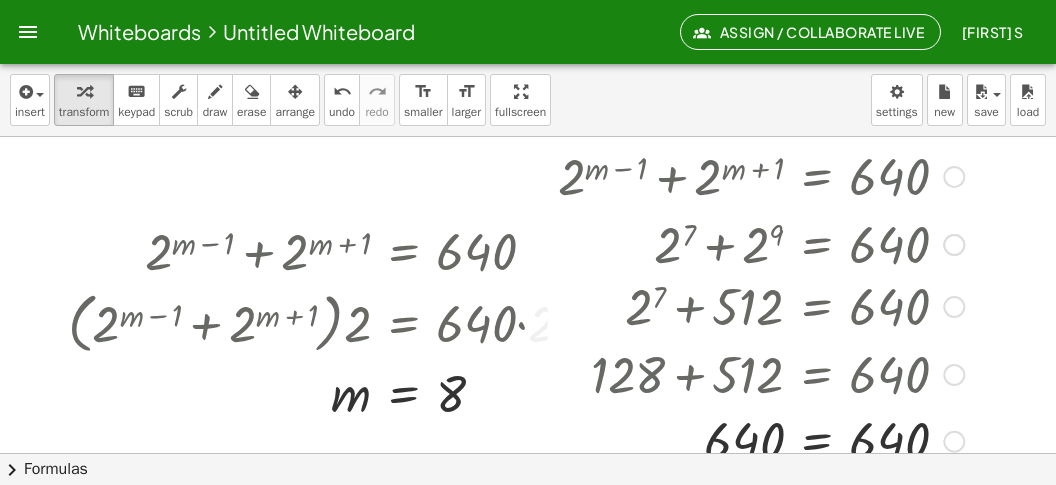 drag, startPoint x: 954, startPoint y: 186, endPoint x: 989, endPoint y: 382, distance: 199.10048 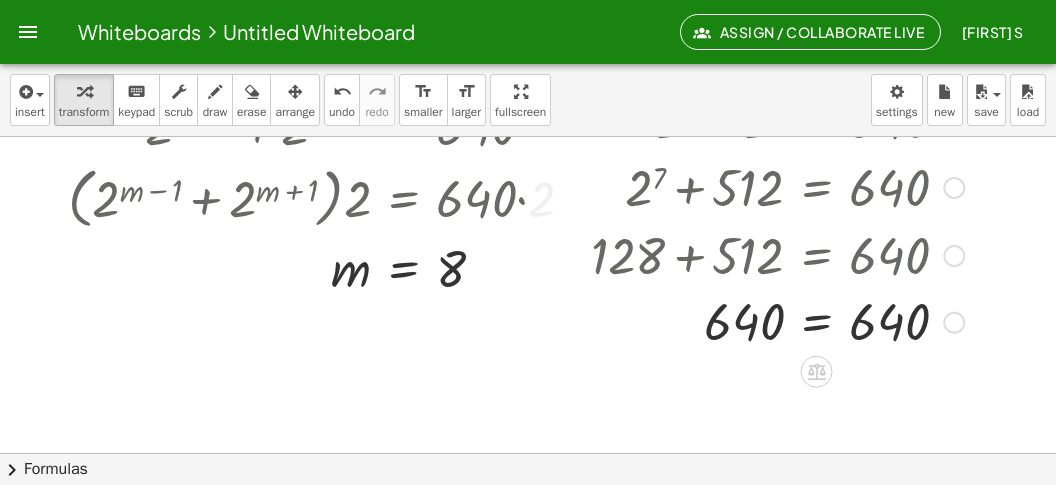 scroll, scrollTop: 460, scrollLeft: 0, axis: vertical 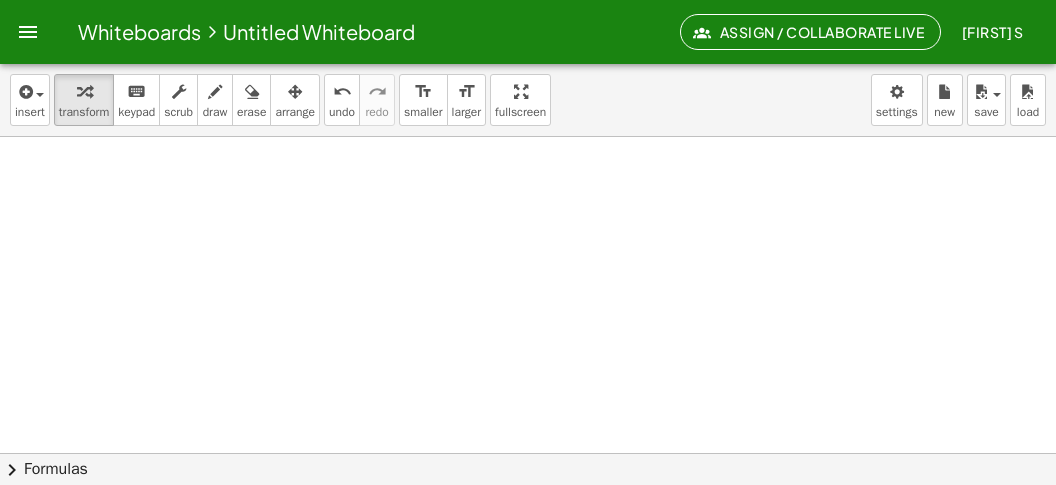 click at bounding box center (528, -21) 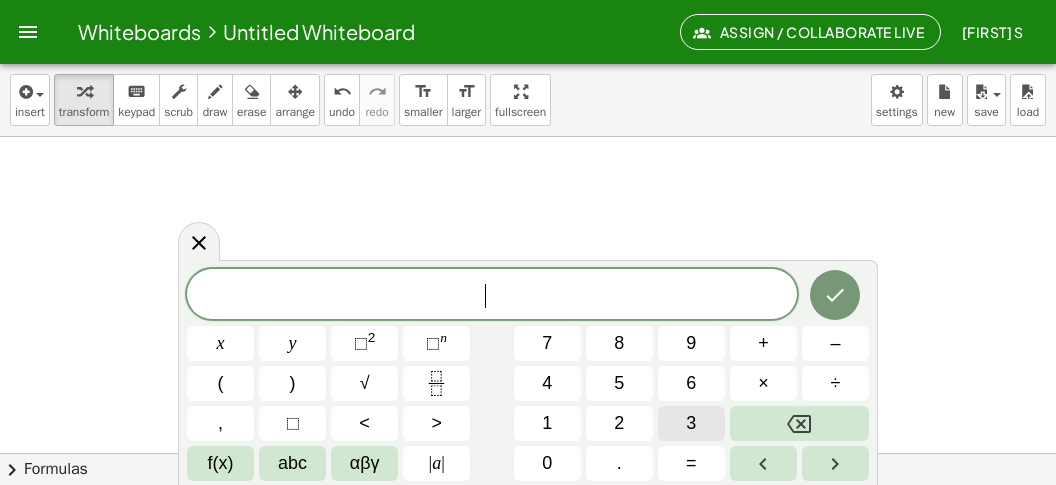 click on "3" at bounding box center (691, 423) 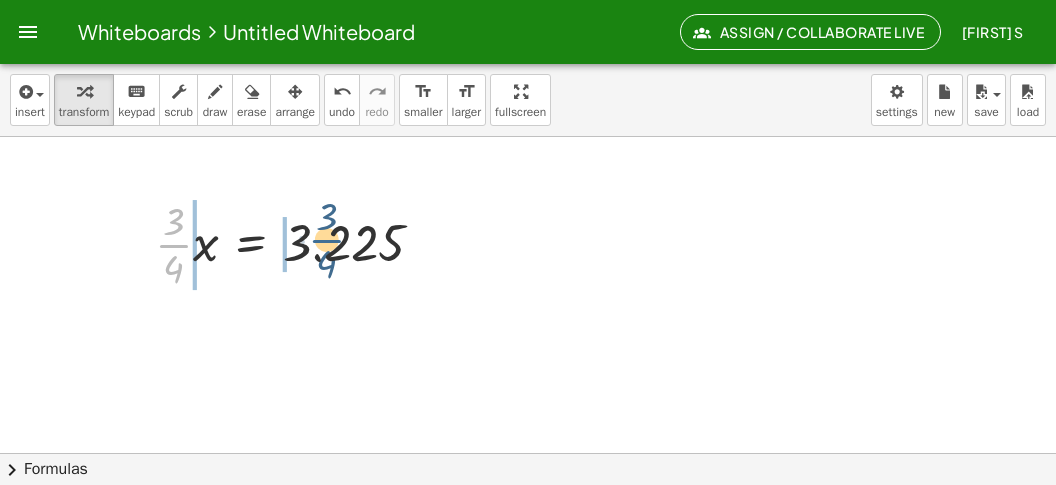 drag, startPoint x: 170, startPoint y: 245, endPoint x: 328, endPoint y: 240, distance: 158.0791 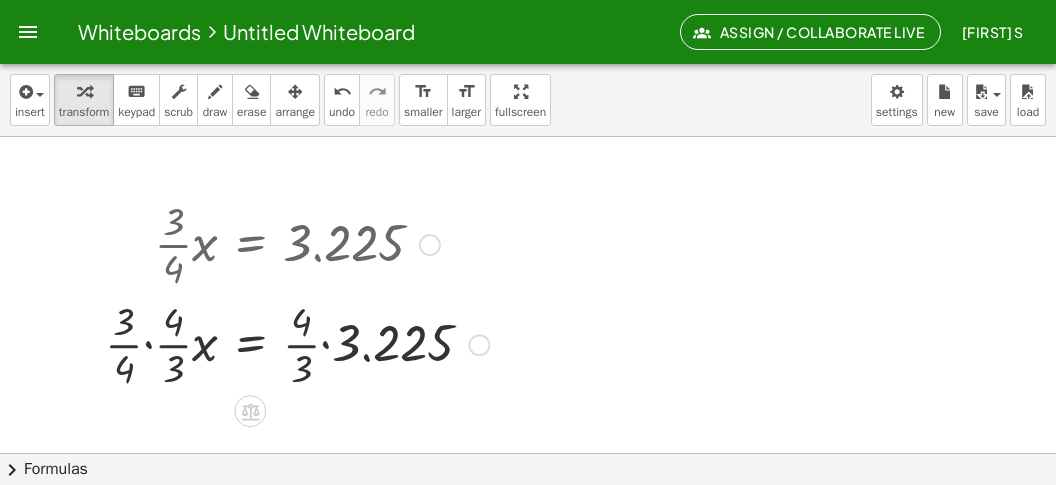 click at bounding box center (297, 343) 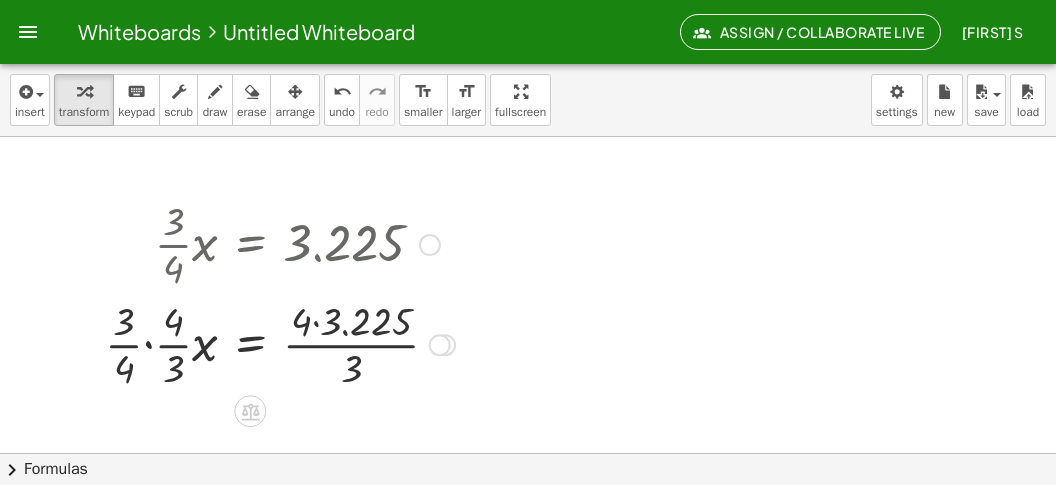 click at bounding box center (280, 343) 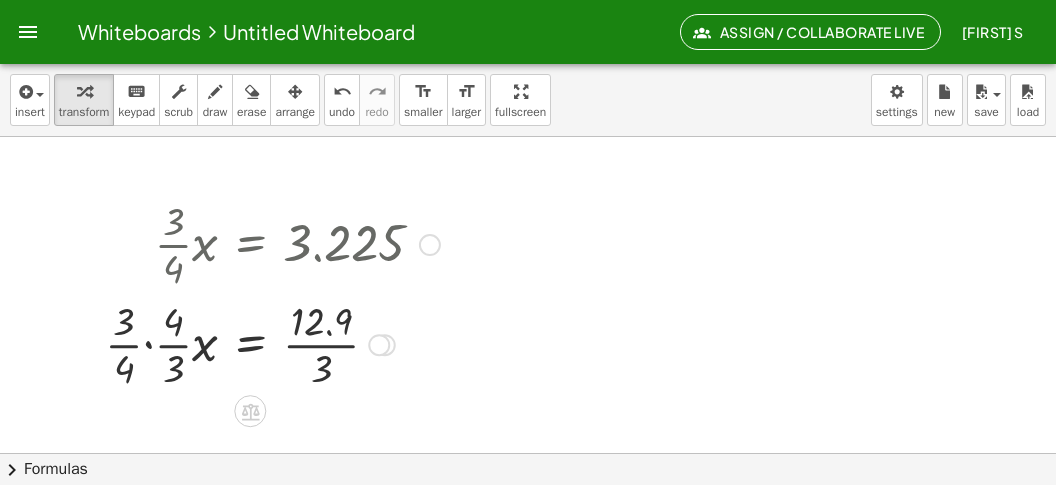 click at bounding box center (272, 343) 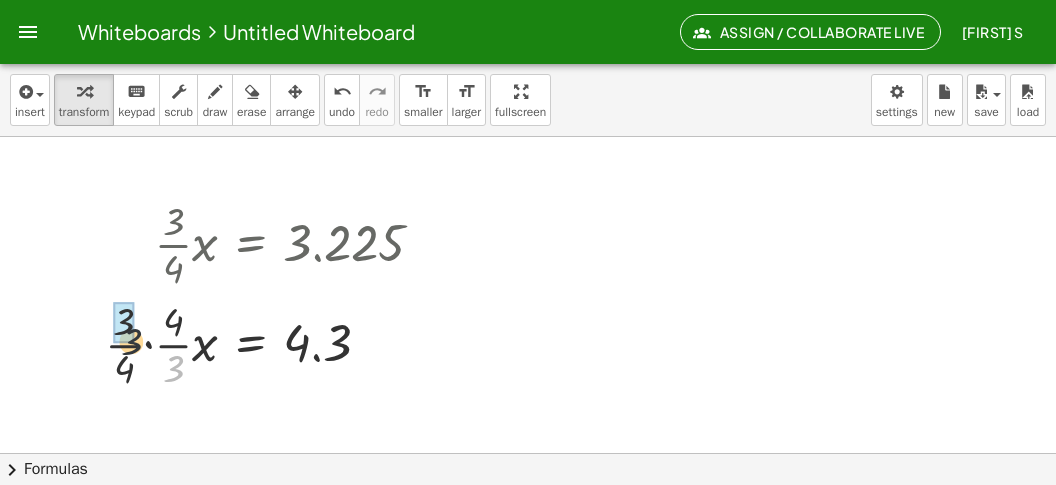 drag, startPoint x: 179, startPoint y: 377, endPoint x: 122, endPoint y: 348, distance: 63.953106 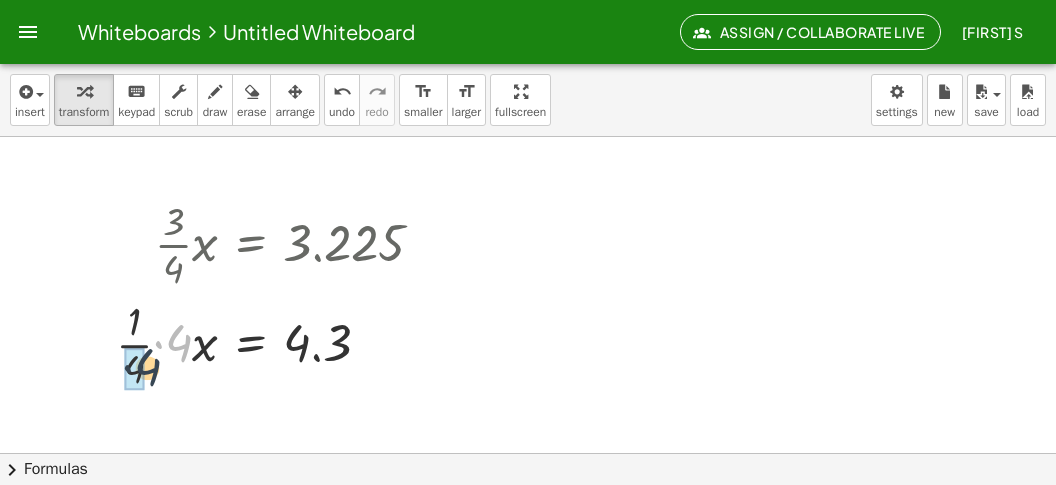 drag, startPoint x: 183, startPoint y: 334, endPoint x: 139, endPoint y: 366, distance: 54.405884 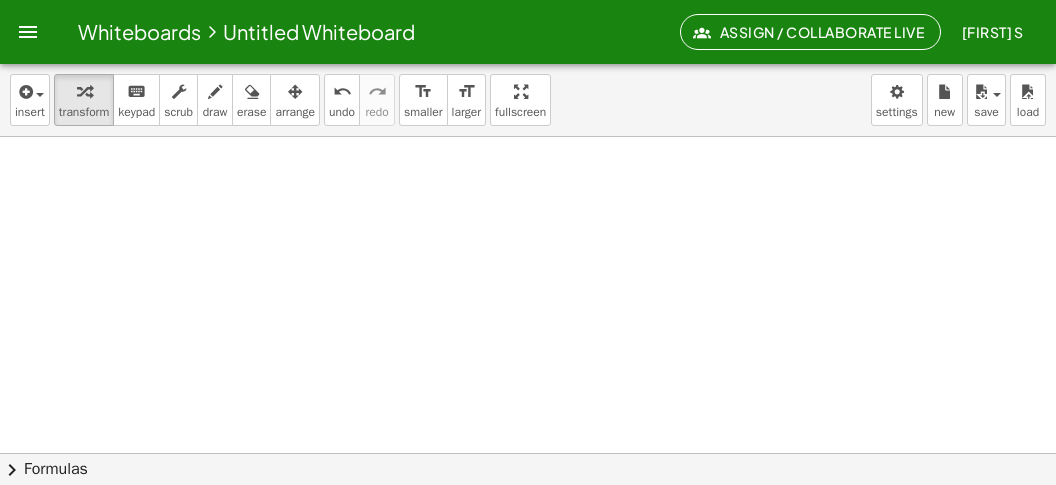 scroll, scrollTop: 1268, scrollLeft: 0, axis: vertical 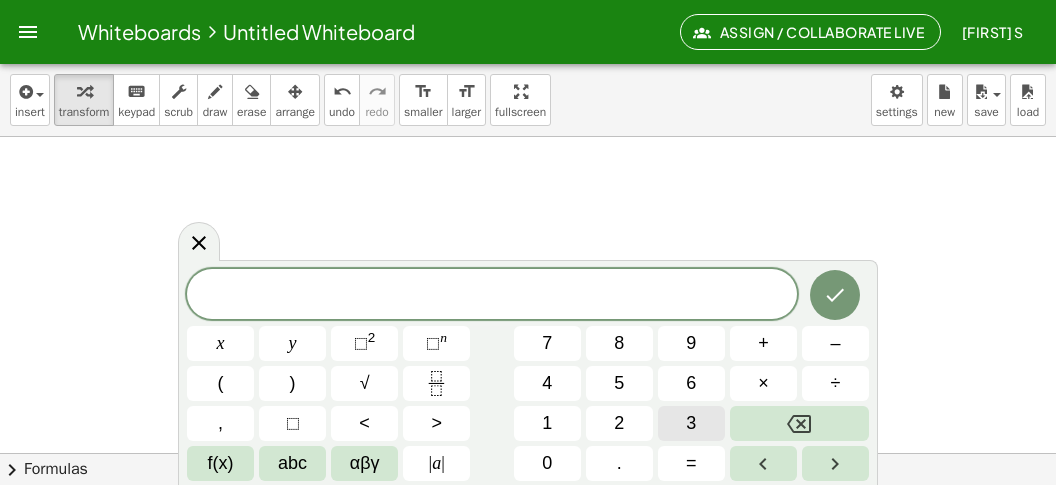 click on "3" at bounding box center [691, 423] 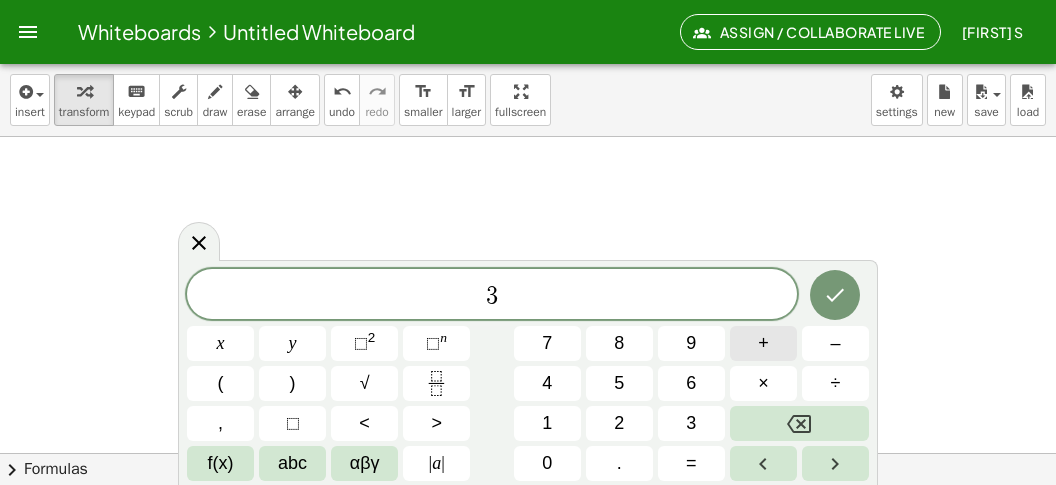click on "+" at bounding box center [763, 343] 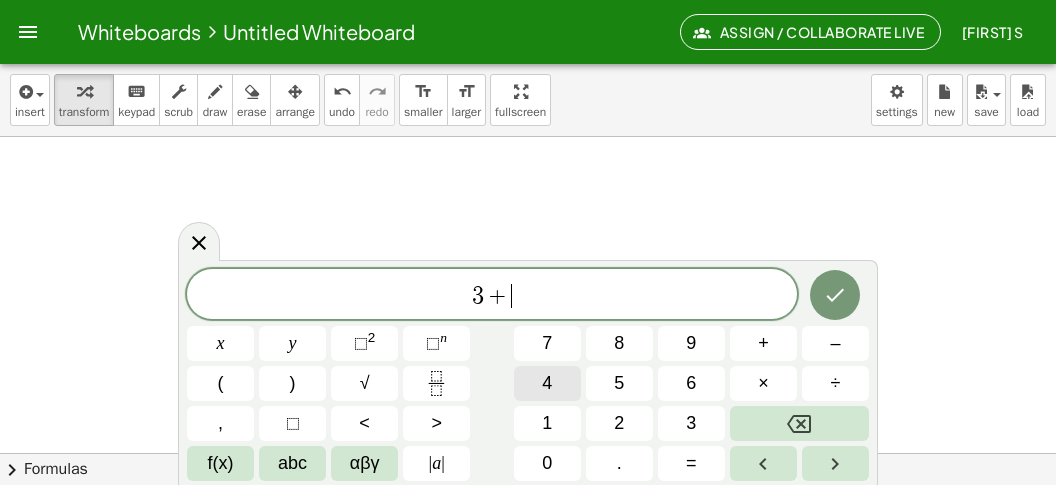 click on "4" at bounding box center (547, 383) 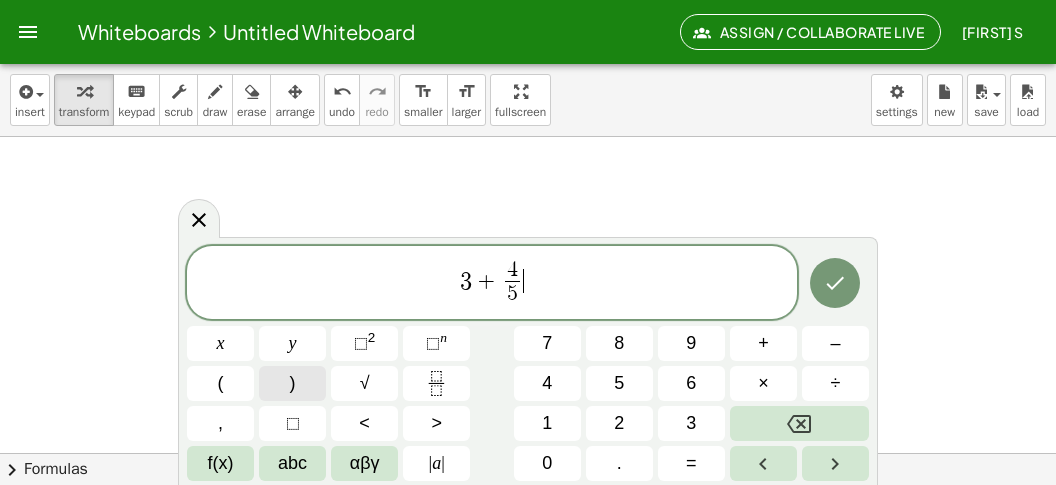 click on ")" at bounding box center (292, 383) 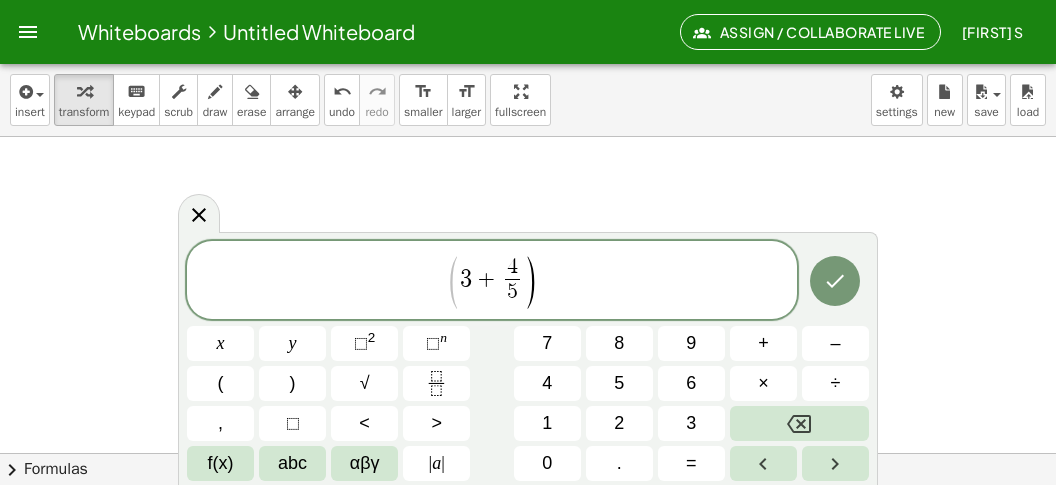 click on "( 3 + 4 5 ​ ) ​" at bounding box center (492, 281) 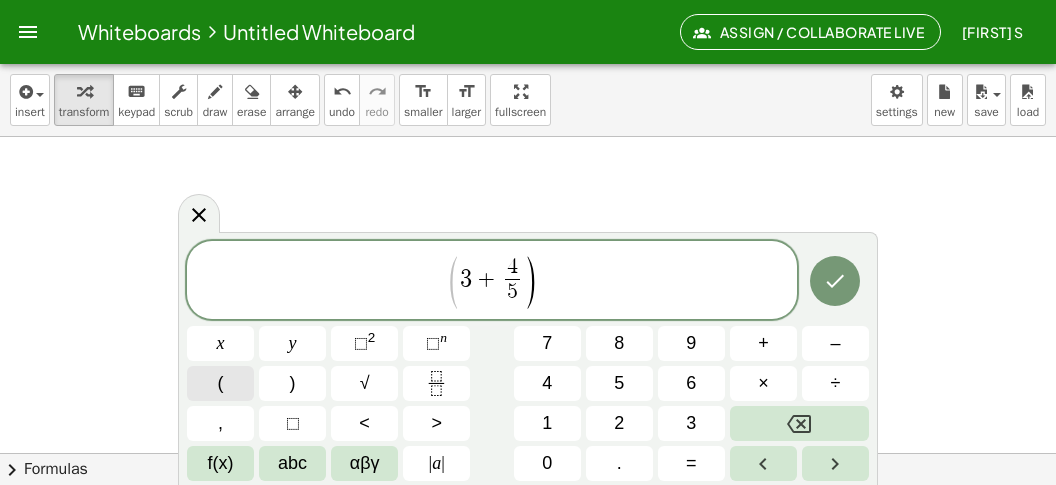 click on "(" at bounding box center (220, 383) 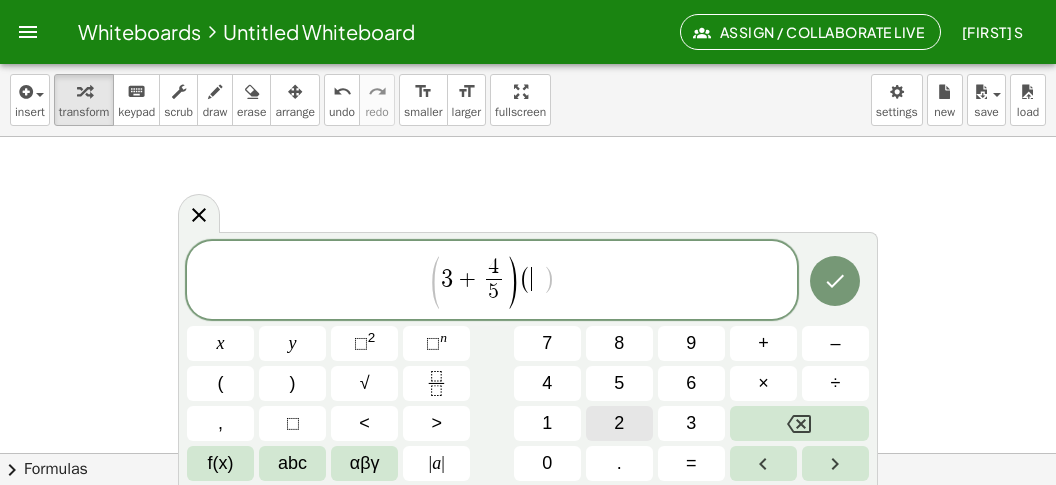 click on "2" at bounding box center [619, 423] 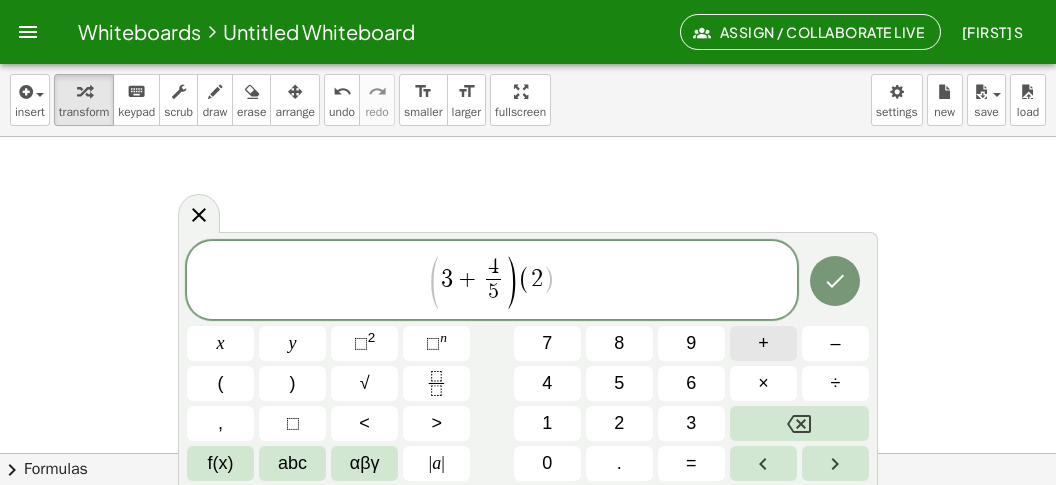 click on "+" at bounding box center (763, 343) 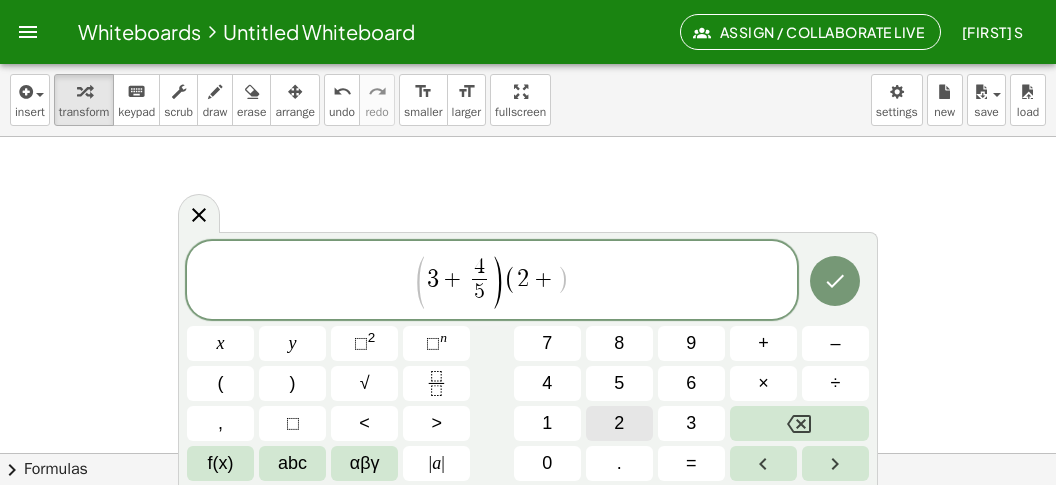 click on "2" at bounding box center [619, 423] 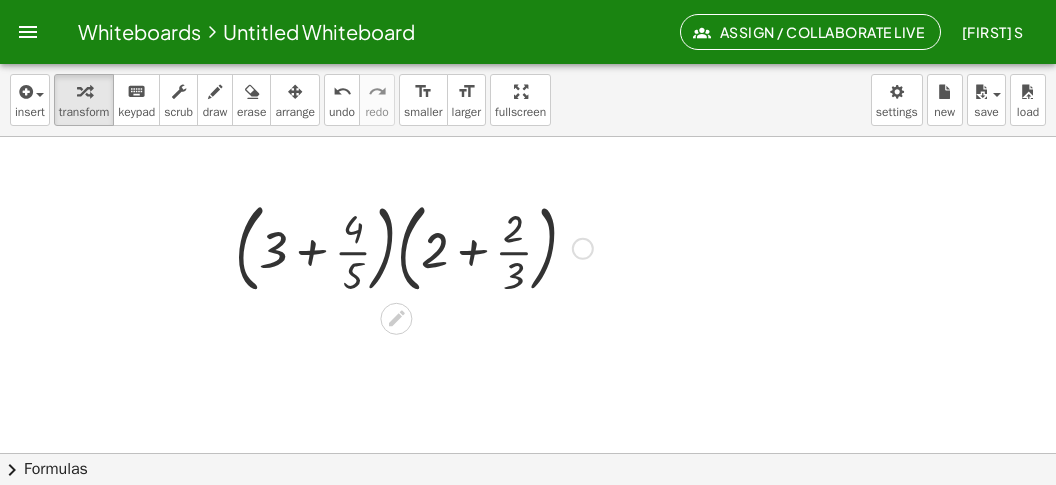 click at bounding box center [414, 247] 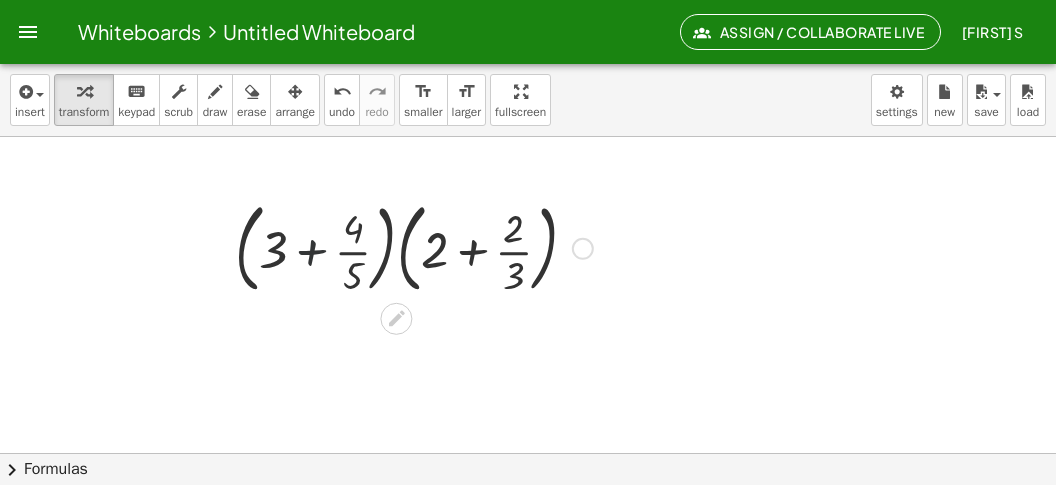 click at bounding box center (414, 247) 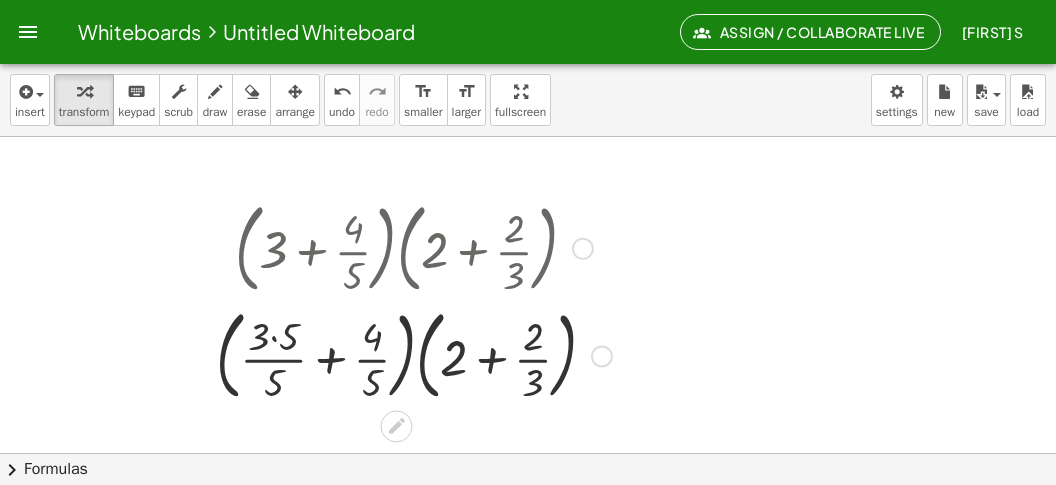 drag, startPoint x: 335, startPoint y: 367, endPoint x: 329, endPoint y: 356, distance: 12.529964 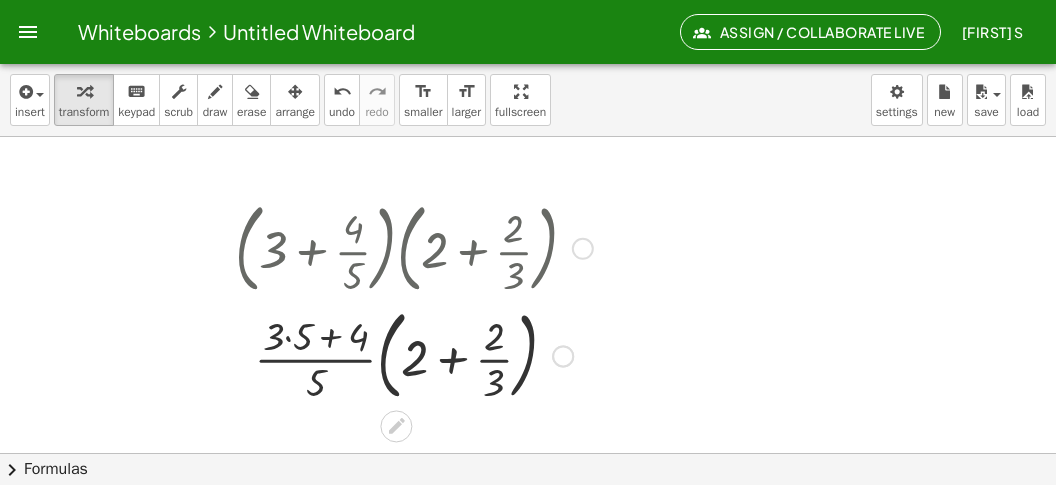 click at bounding box center [414, 355] 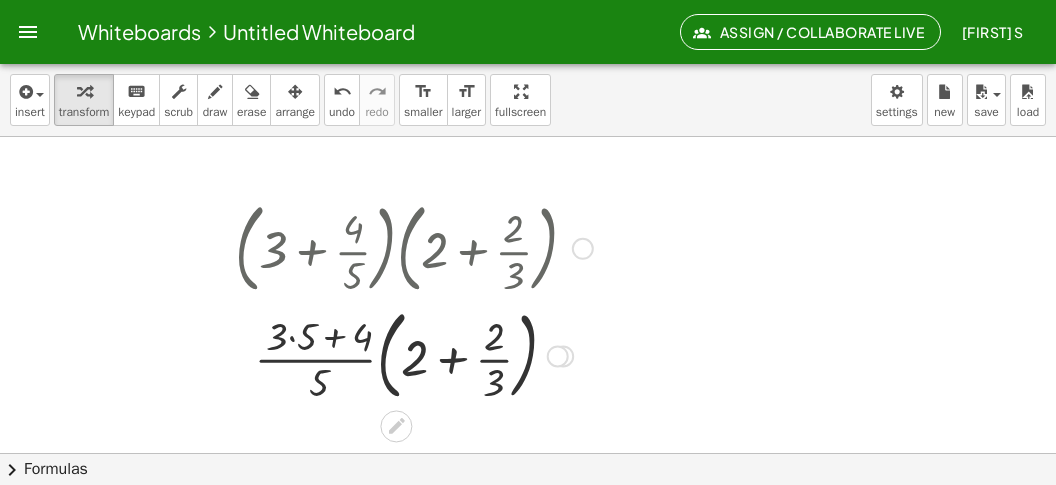click at bounding box center (414, 355) 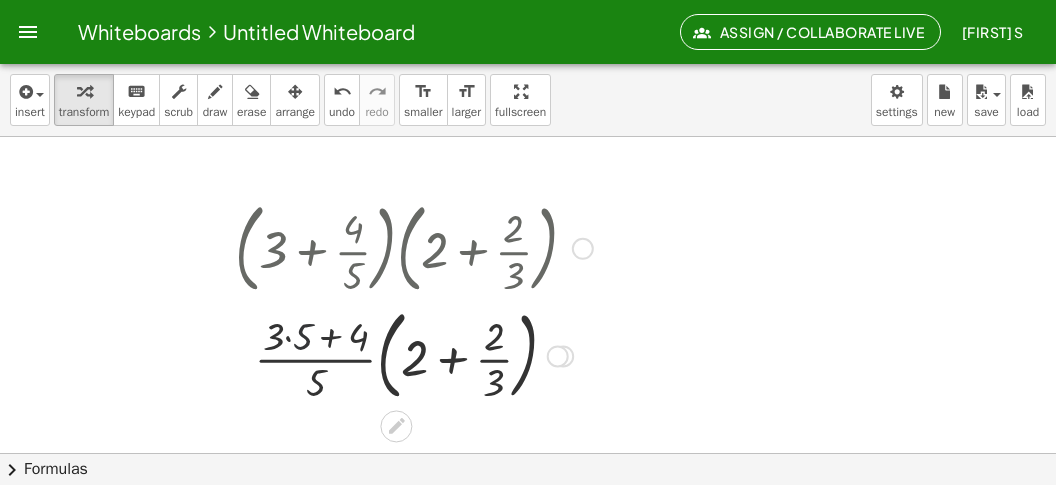 drag, startPoint x: 302, startPoint y: 332, endPoint x: 282, endPoint y: 334, distance: 20.09975 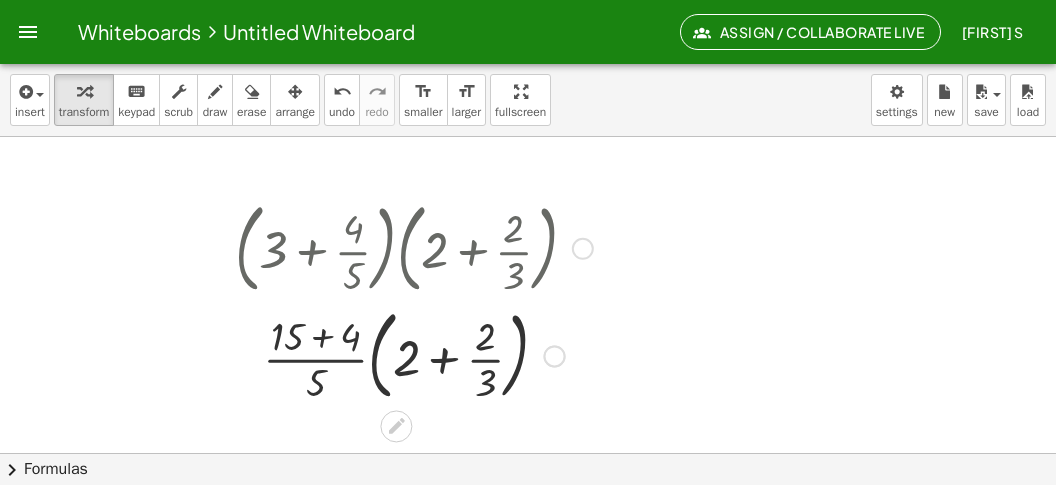 click at bounding box center [414, 355] 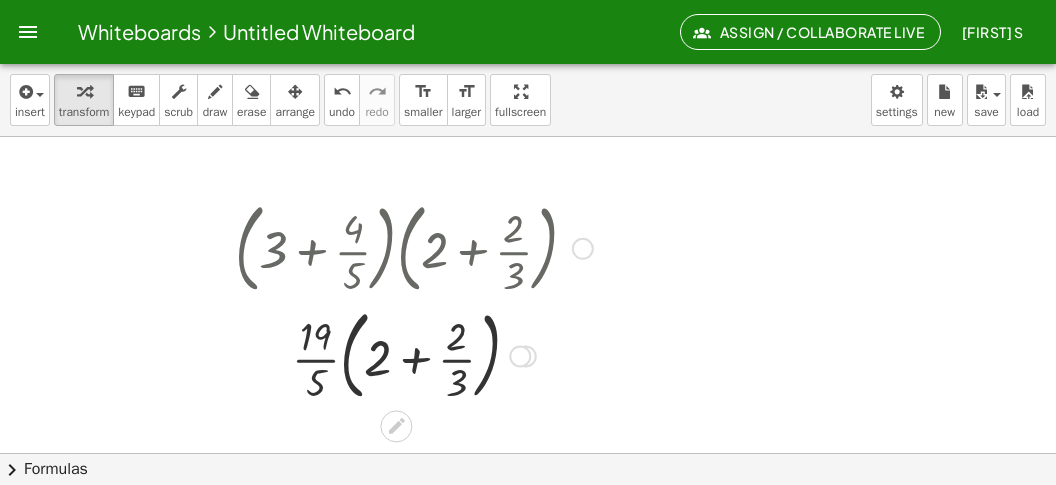 click at bounding box center [414, 355] 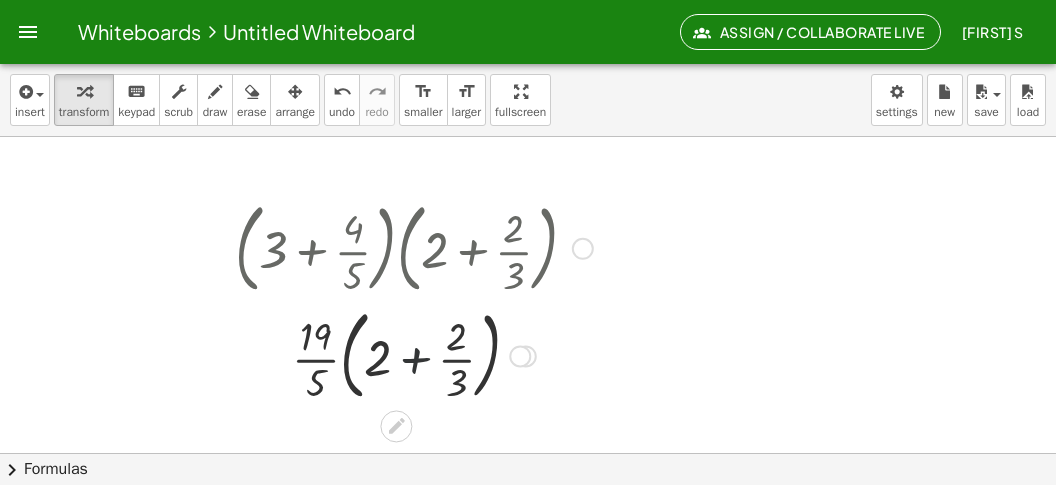 click at bounding box center (414, 355) 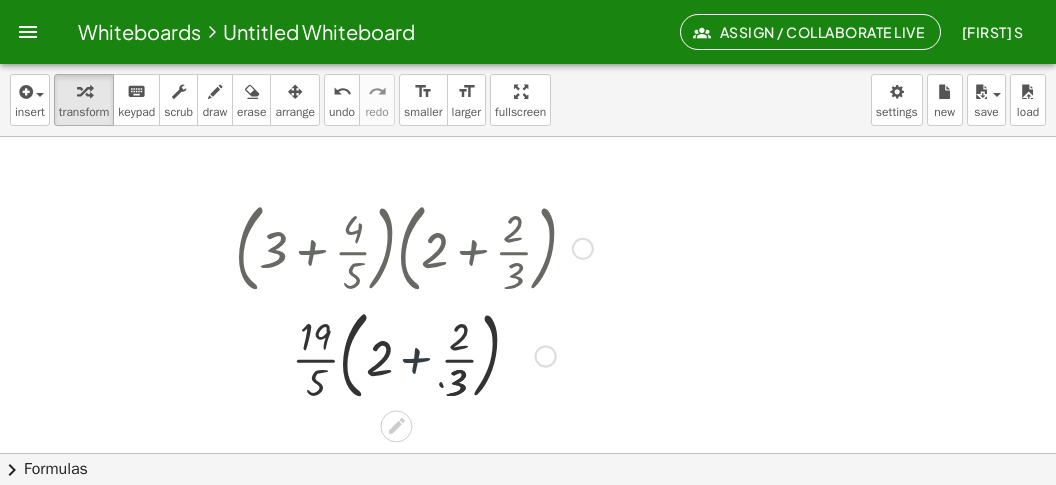 click at bounding box center (414, 355) 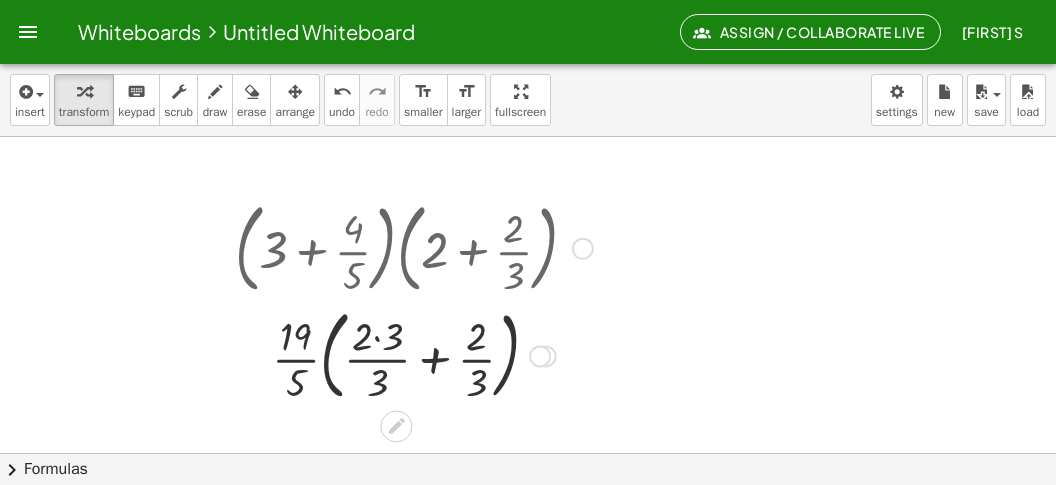 click at bounding box center (414, 355) 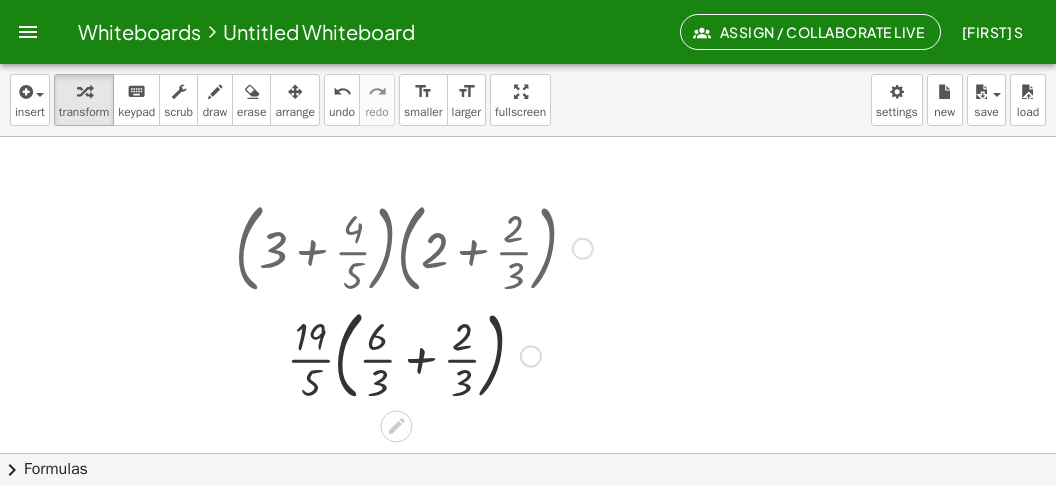 click at bounding box center [414, 355] 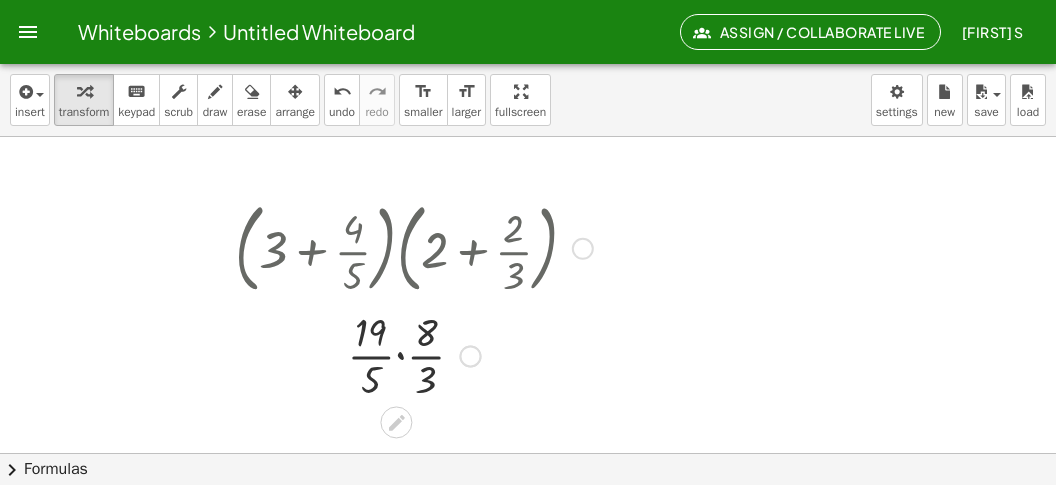 click at bounding box center [414, 354] 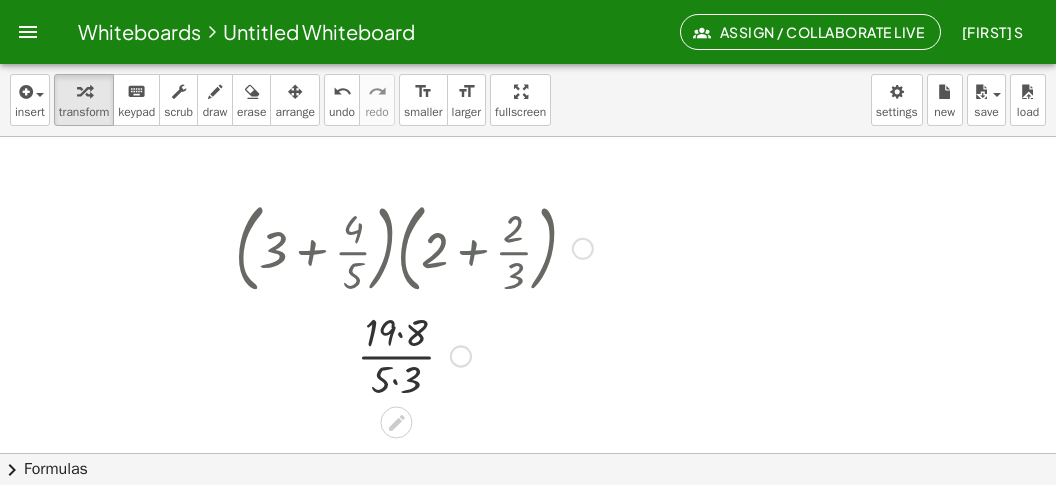 click at bounding box center [414, 354] 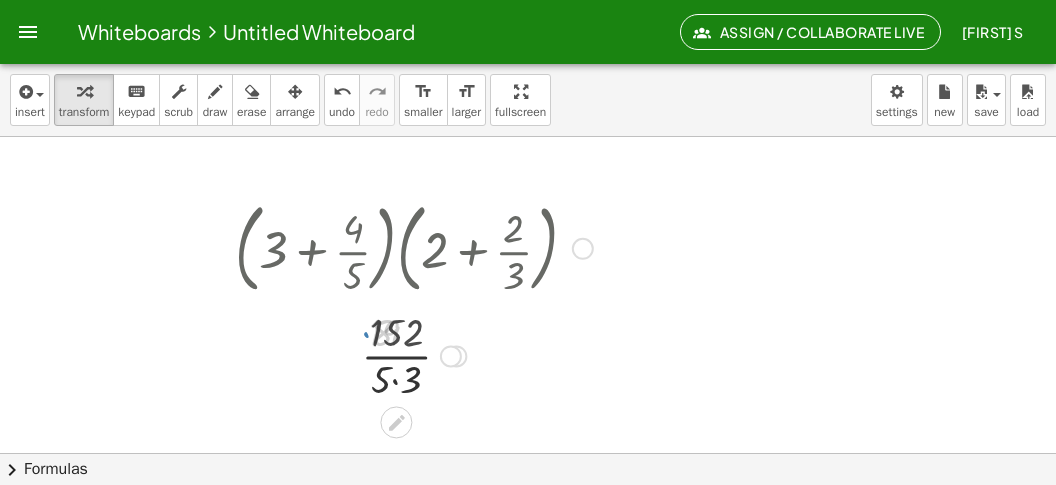 click at bounding box center (414, 354) 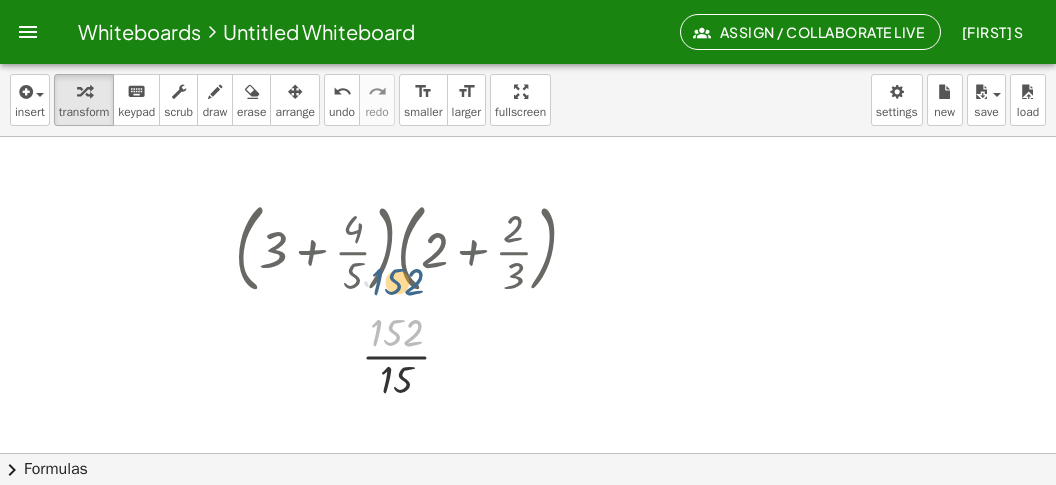 drag, startPoint x: 422, startPoint y: 337, endPoint x: 420, endPoint y: 312, distance: 25.079872 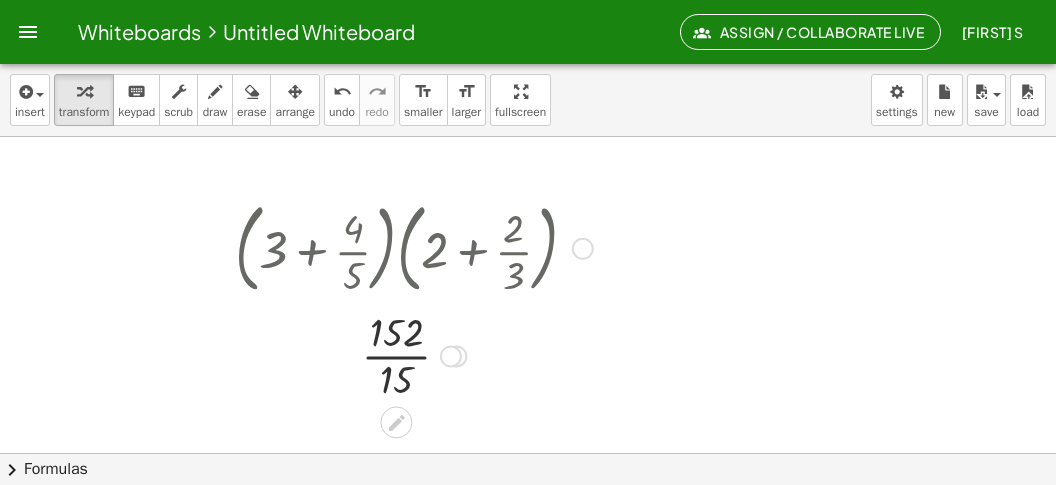click at bounding box center [414, 354] 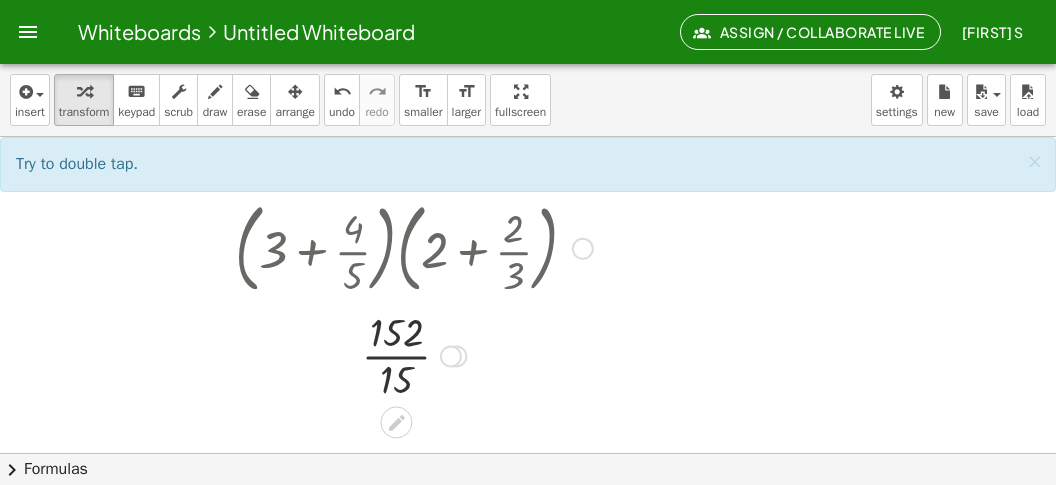 click at bounding box center [414, 354] 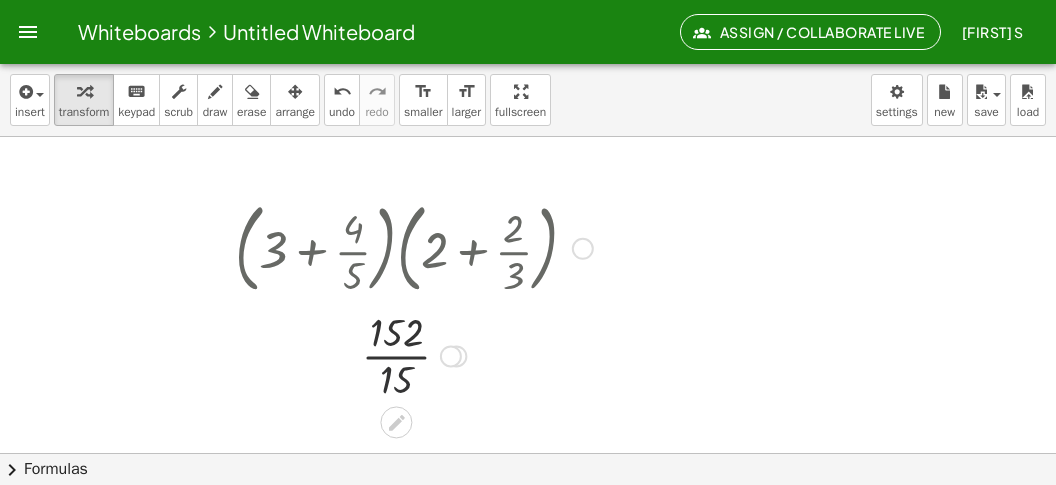 click at bounding box center [414, 354] 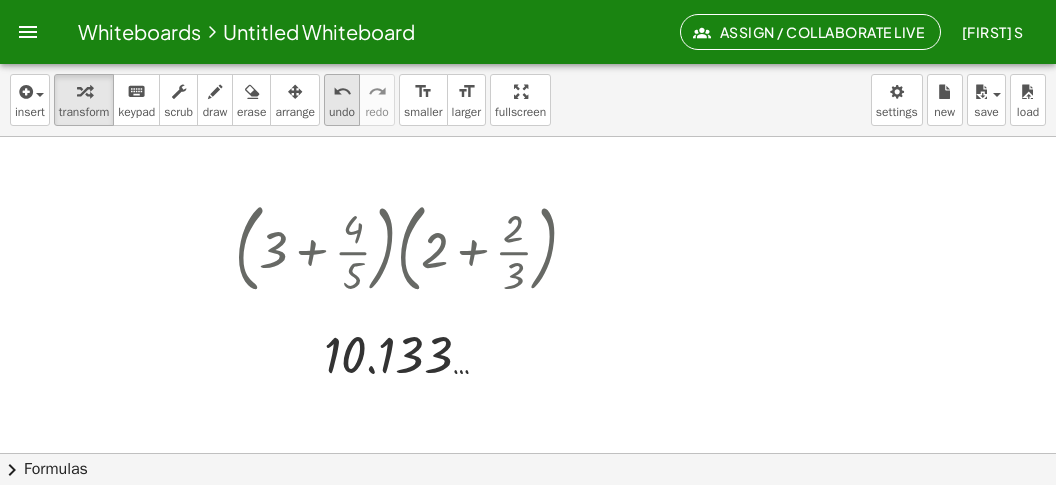 click on "undo" at bounding box center [342, 92] 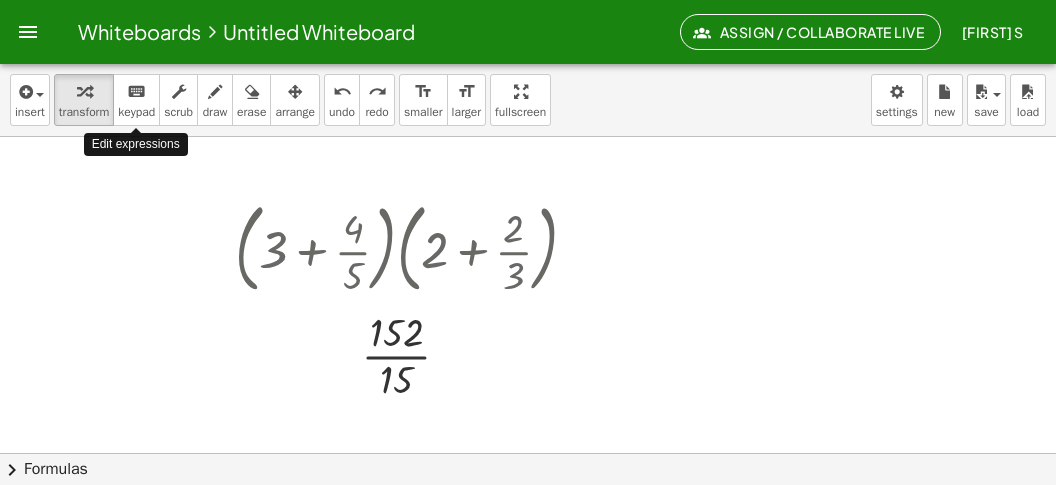 drag, startPoint x: 142, startPoint y: 98, endPoint x: 160, endPoint y: 145, distance: 50.32892 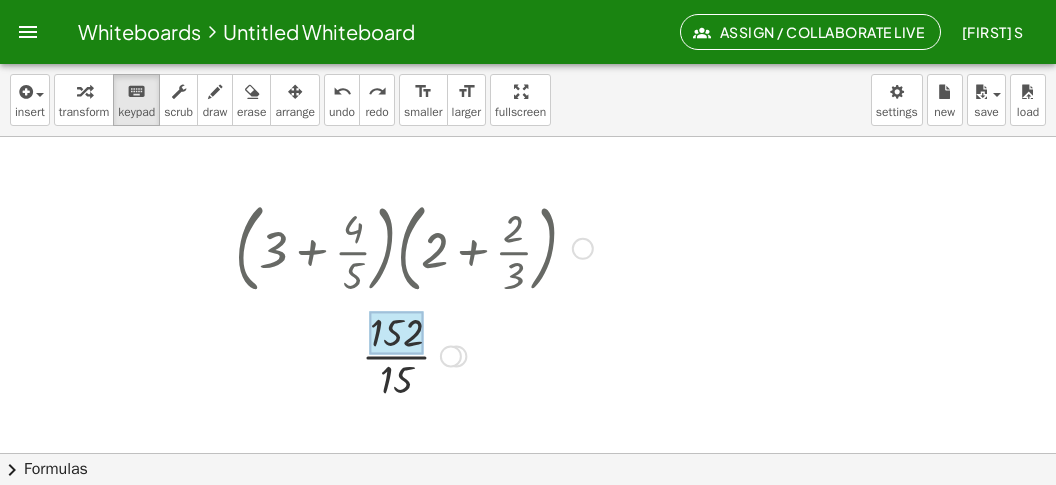 click at bounding box center [397, 333] 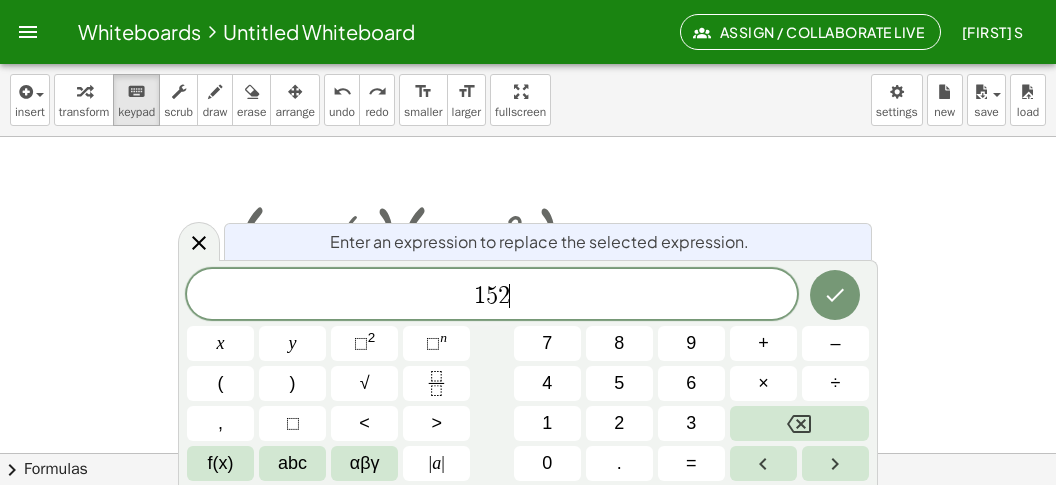 scroll, scrollTop: 23, scrollLeft: 0, axis: vertical 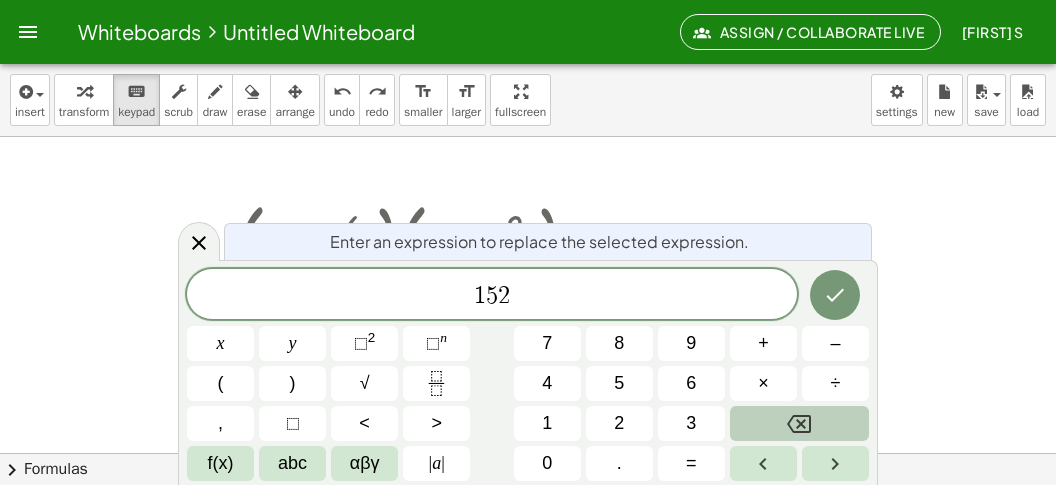 click at bounding box center [799, 423] 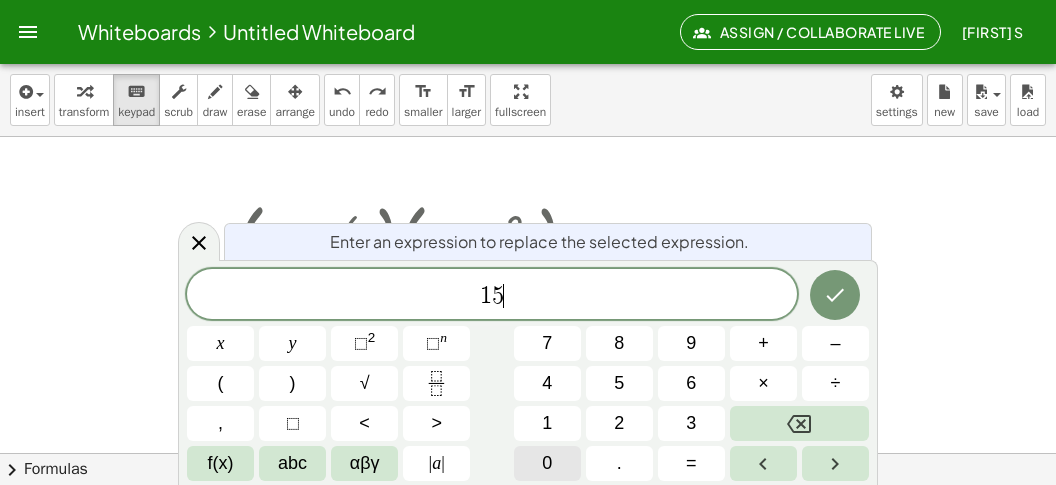 click on "0" at bounding box center [547, 463] 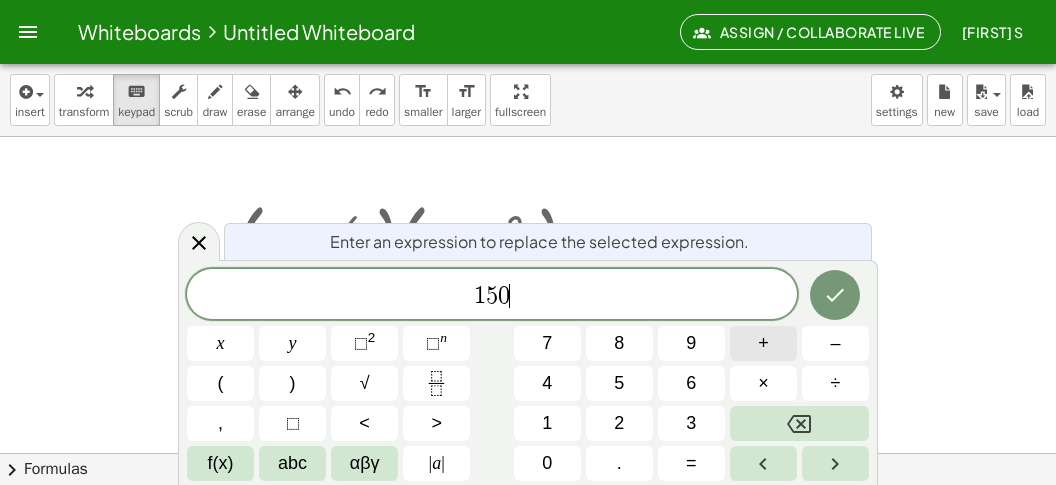 click on "+" at bounding box center [763, 343] 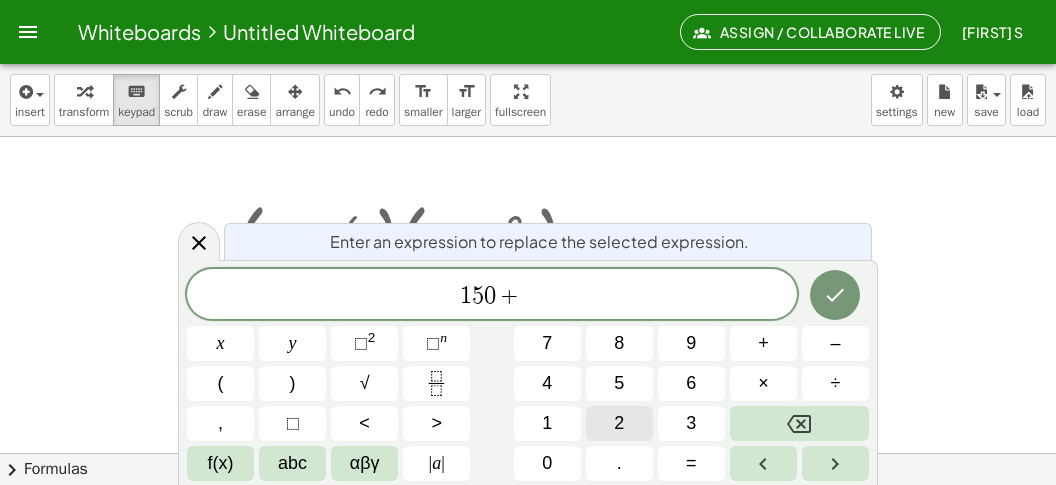 click on "2" at bounding box center [619, 423] 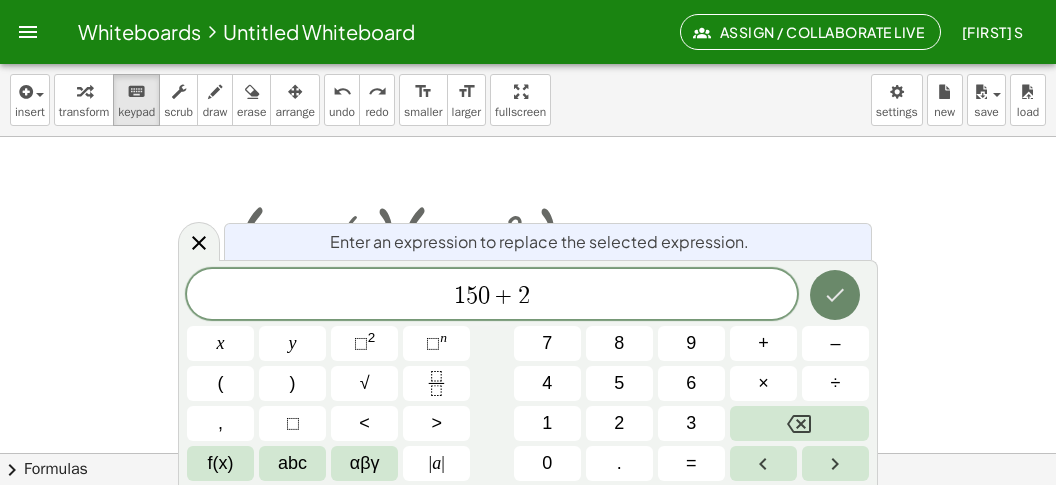 click 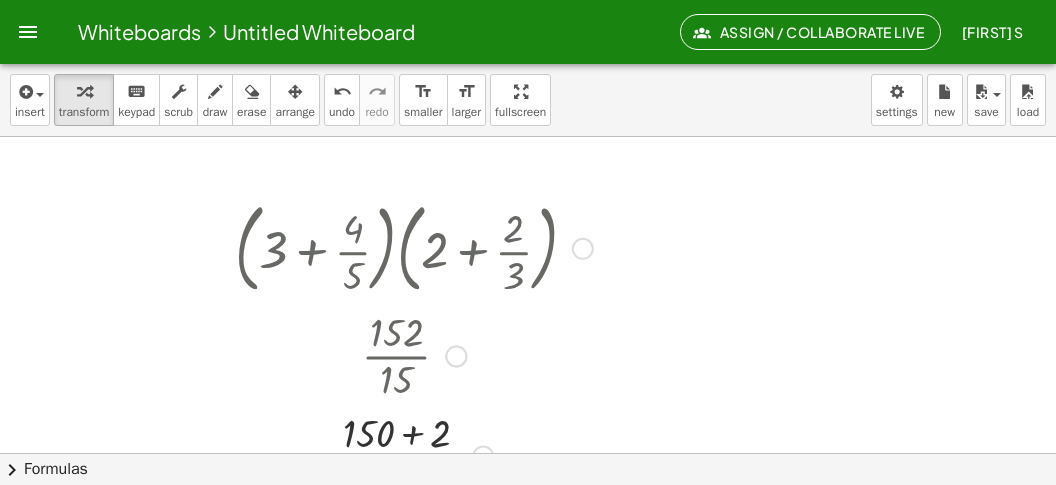 scroll, scrollTop: 1519, scrollLeft: 0, axis: vertical 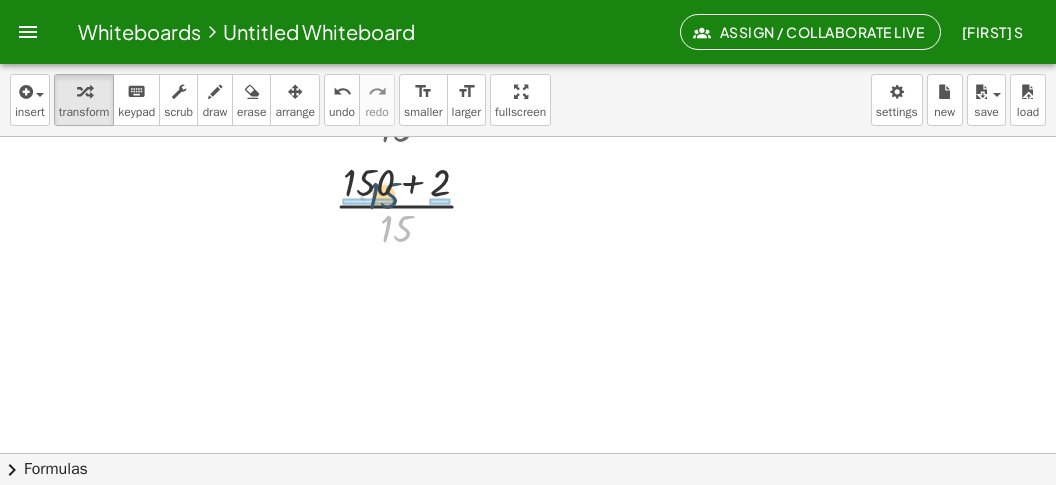 drag, startPoint x: 384, startPoint y: 233, endPoint x: 367, endPoint y: 196, distance: 40.718548 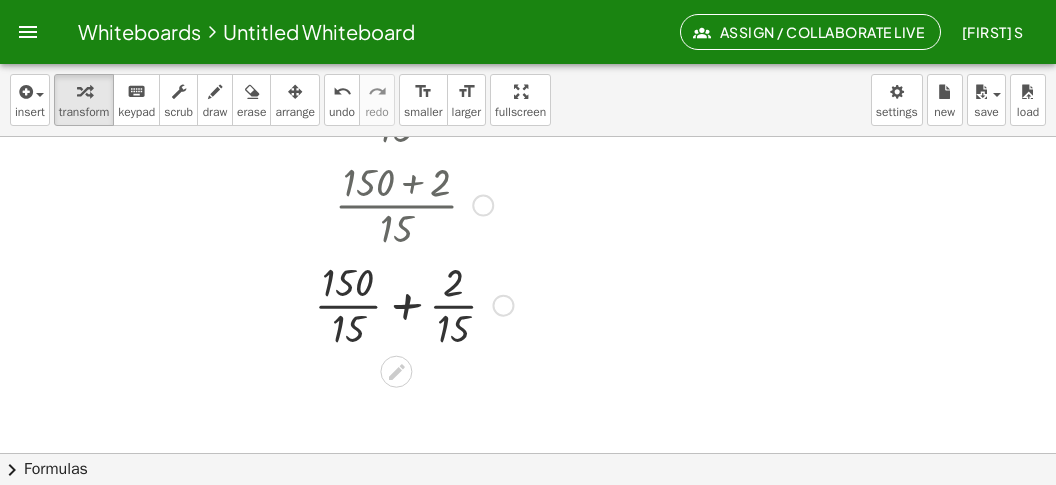 click at bounding box center (414, 304) 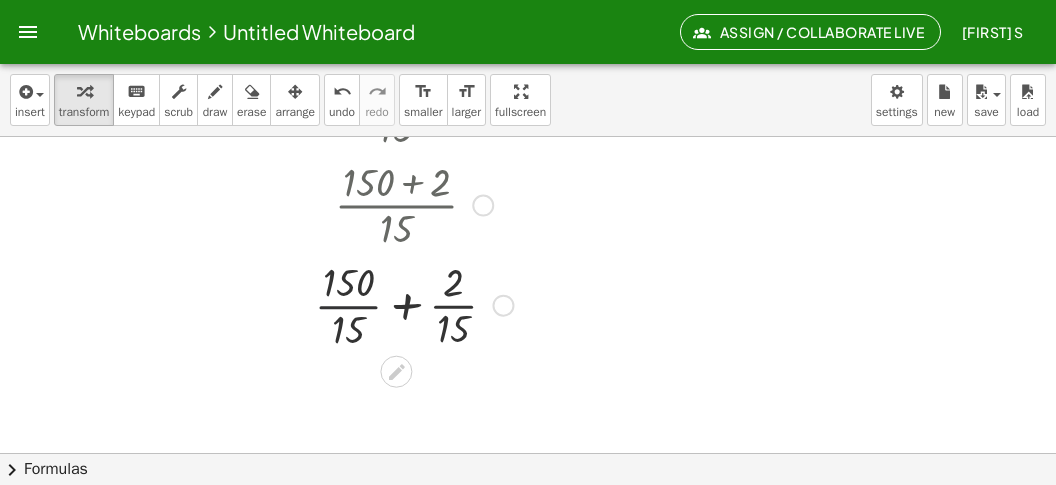 click at bounding box center (414, 304) 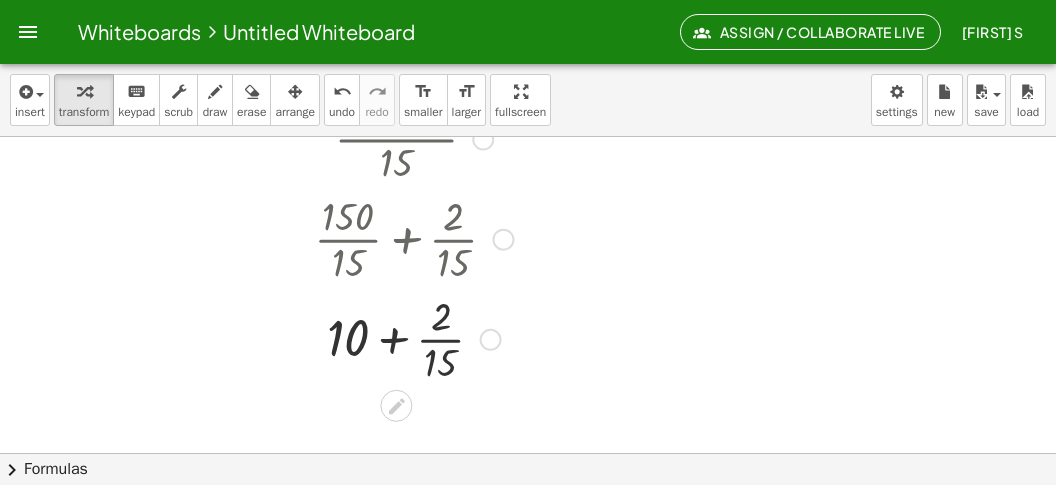 scroll, scrollTop: 1901, scrollLeft: 0, axis: vertical 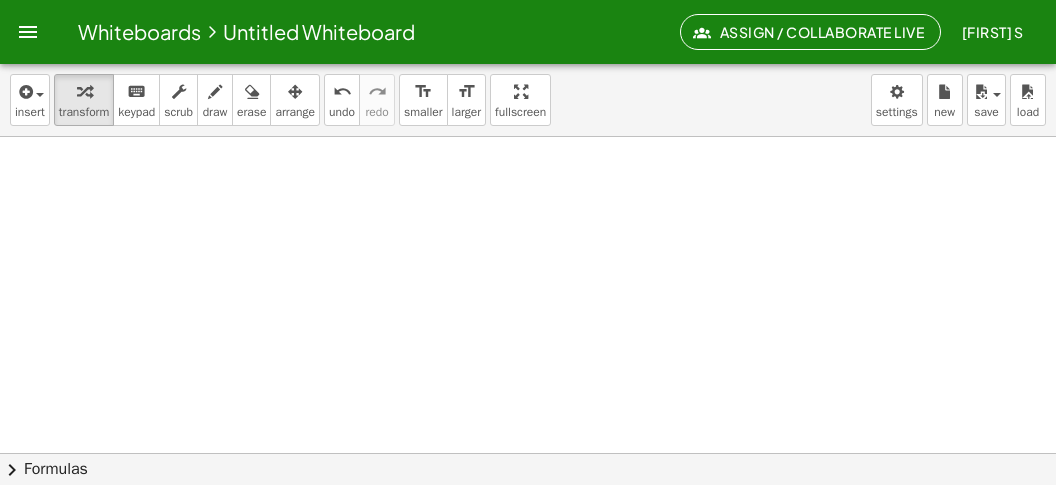 click at bounding box center [528, -497] 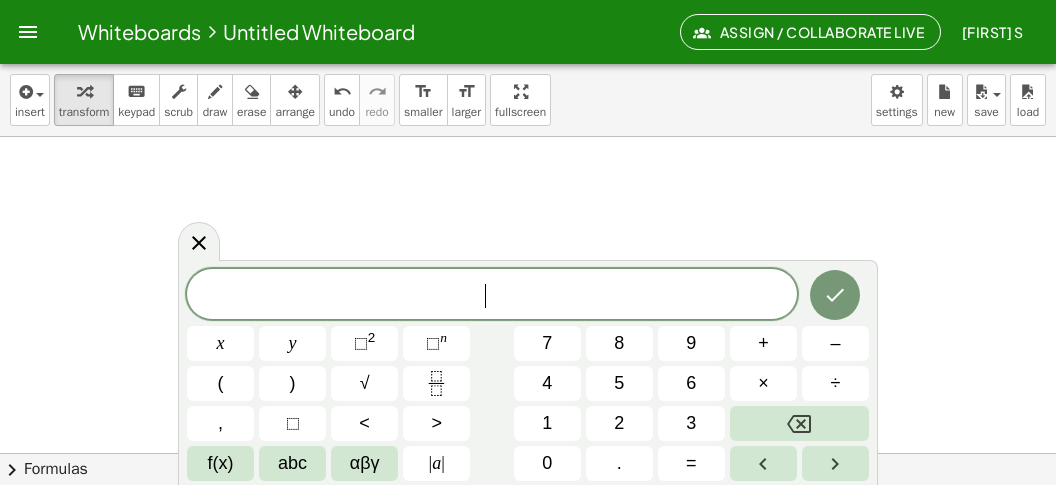 scroll, scrollTop: 18, scrollLeft: 0, axis: vertical 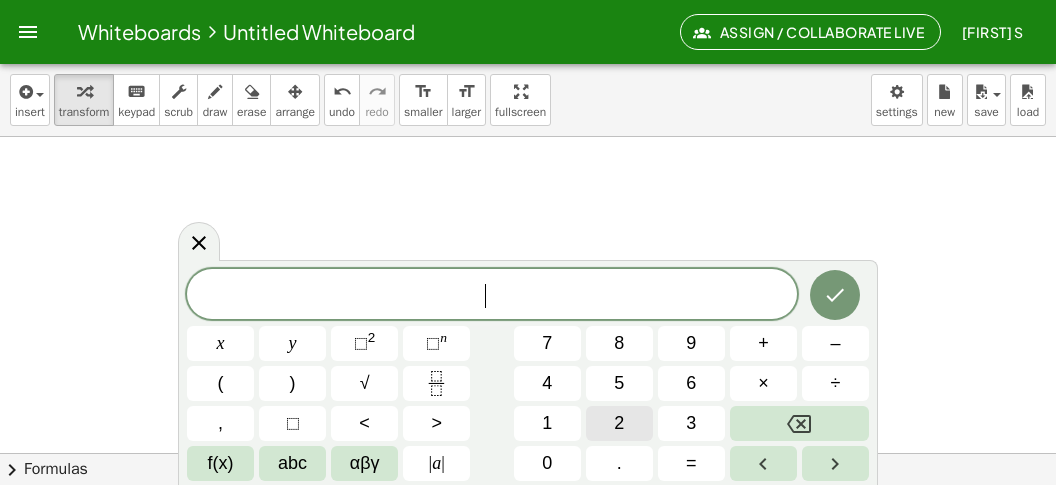 click on "2" at bounding box center (619, 423) 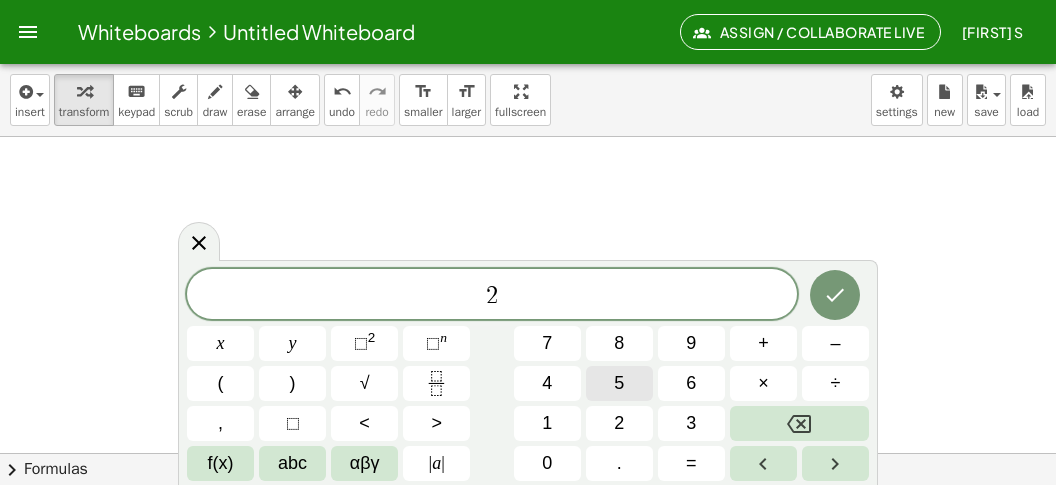 click on "5" at bounding box center [619, 383] 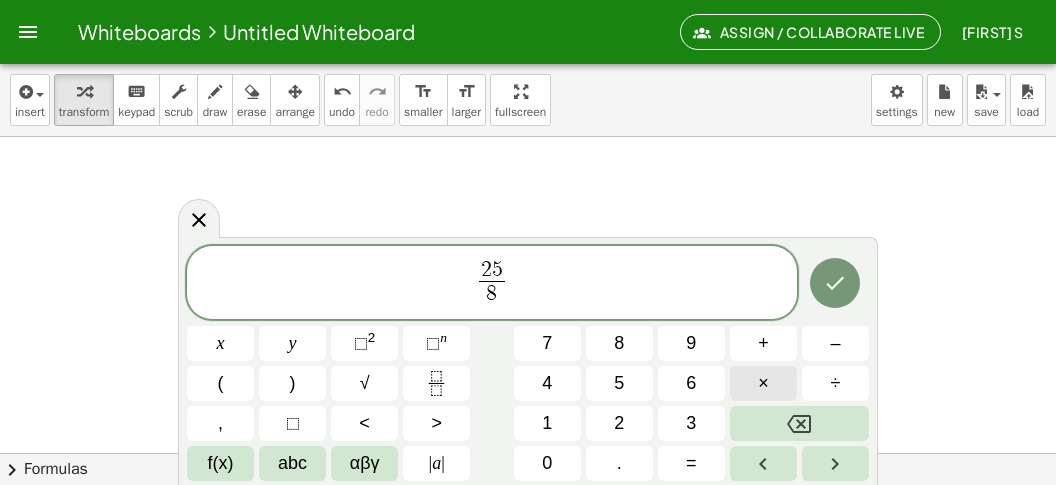 click on "×" at bounding box center [763, 383] 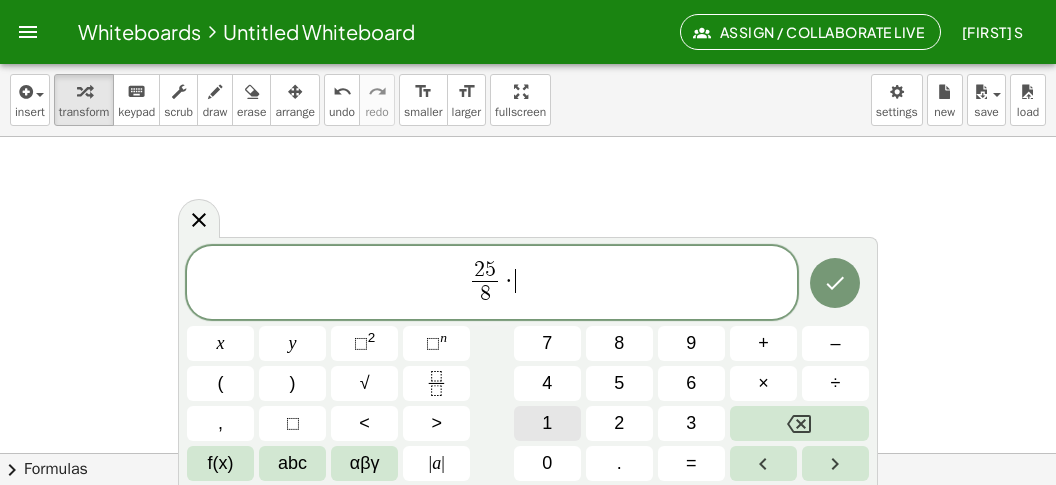 click on "1" at bounding box center (547, 423) 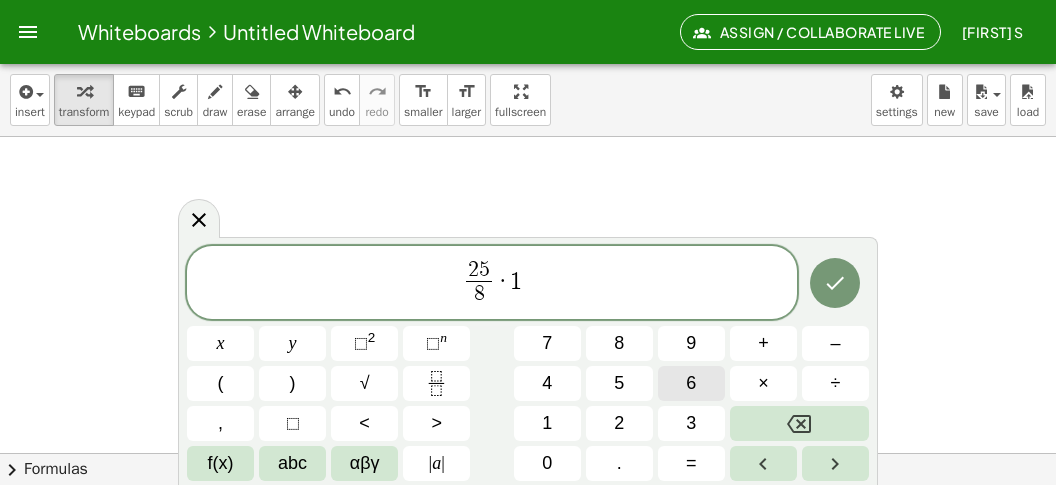 click on "6" at bounding box center (691, 383) 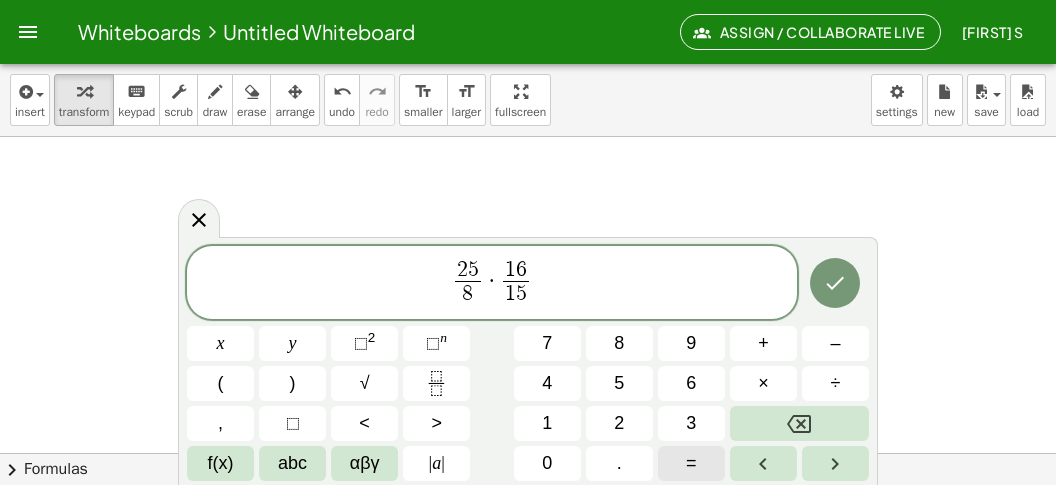 click on "=" at bounding box center (691, 463) 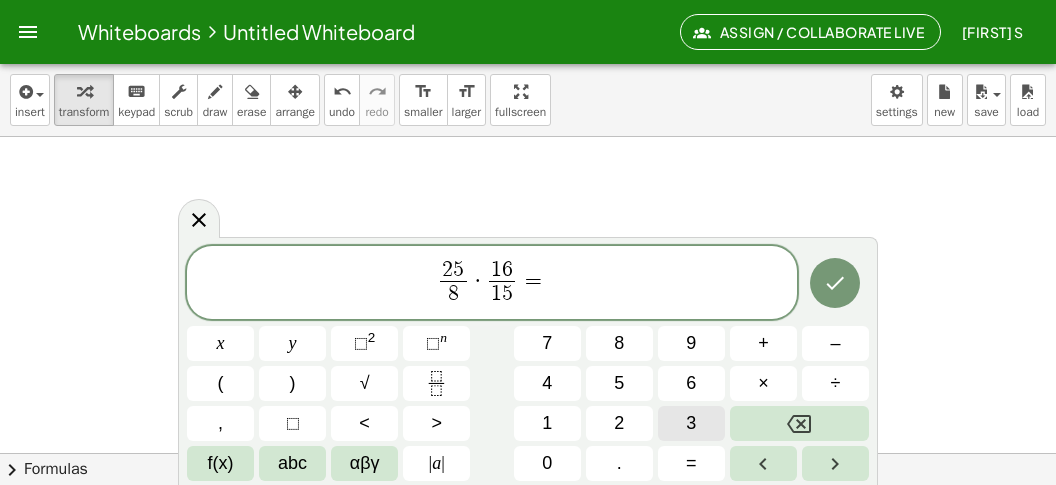 click on "3" at bounding box center (691, 423) 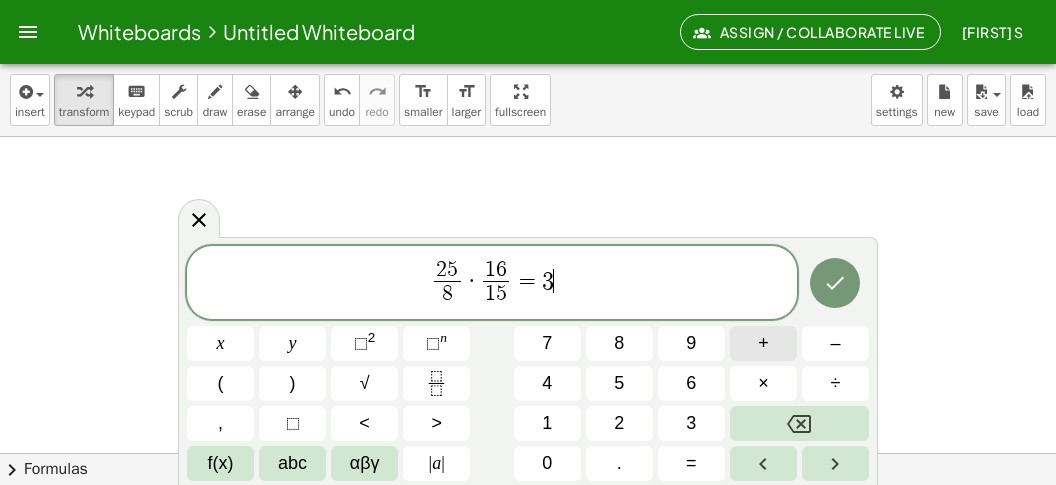 click on "+" at bounding box center (763, 343) 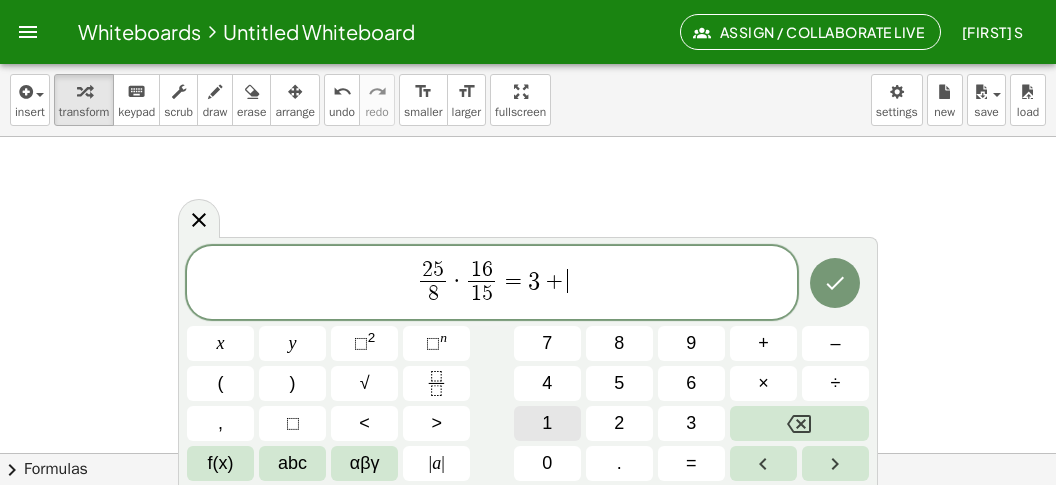 click on "1" at bounding box center (547, 423) 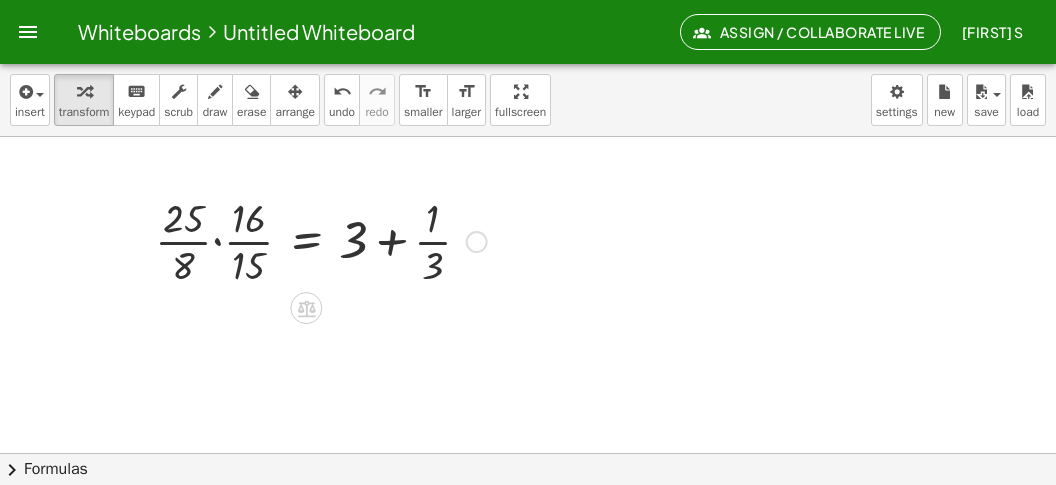 click at bounding box center (321, 240) 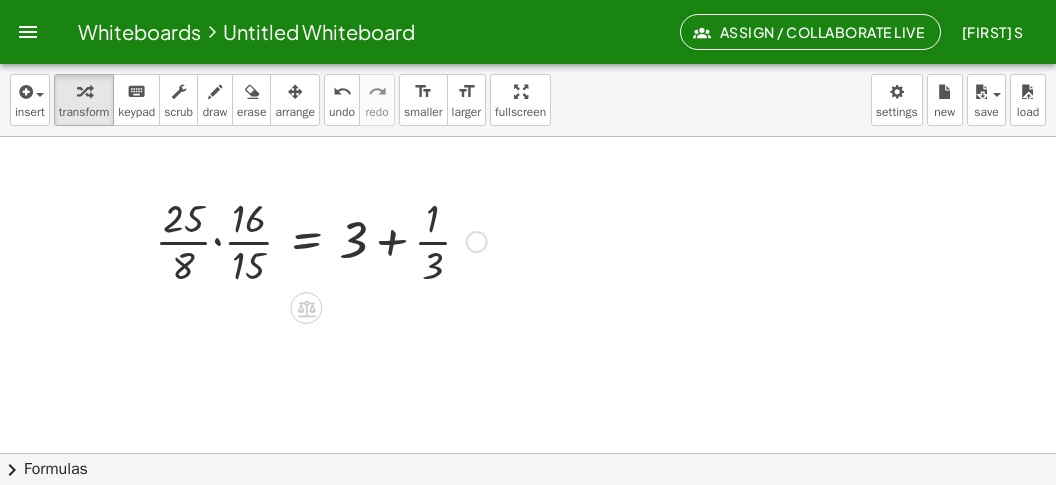 click at bounding box center (321, 240) 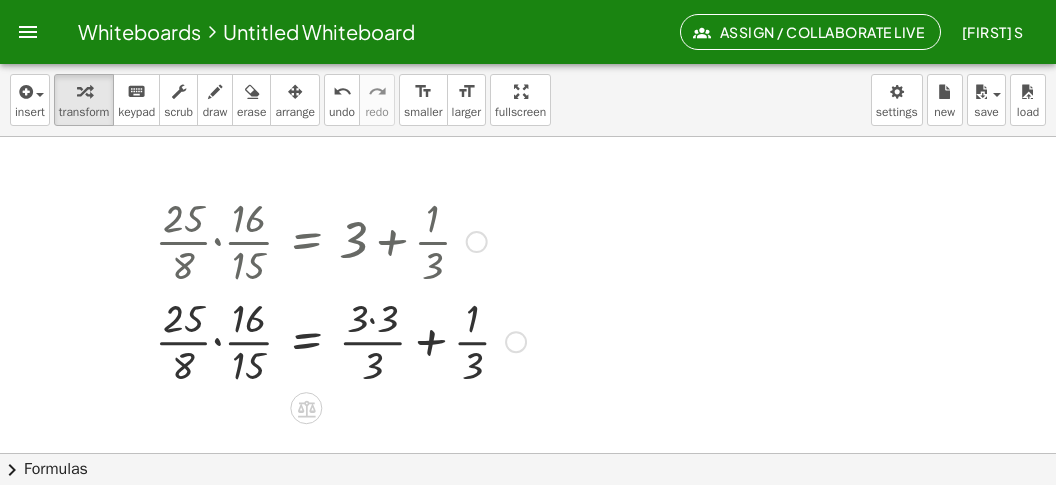 drag, startPoint x: 371, startPoint y: 305, endPoint x: 392, endPoint y: 315, distance: 23.259407 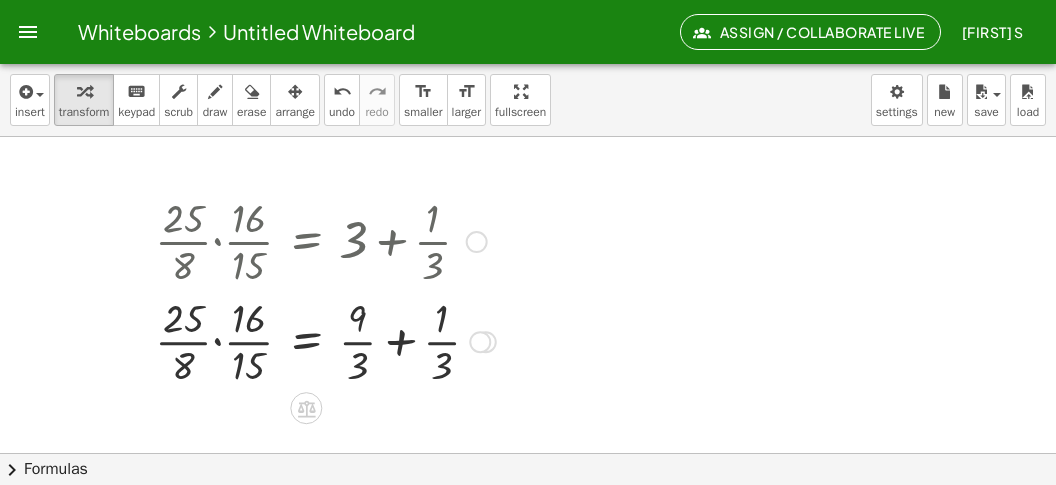 click at bounding box center [325, 340] 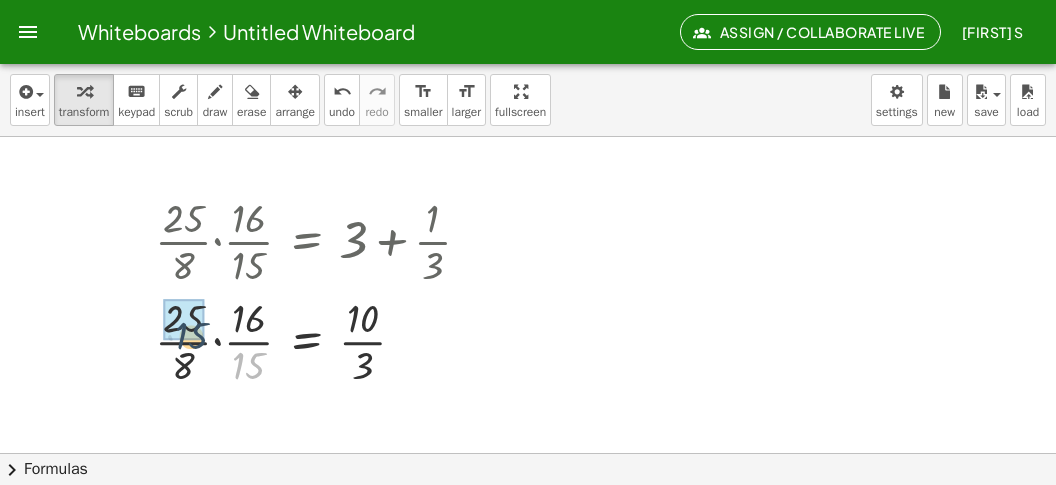 drag, startPoint x: 240, startPoint y: 366, endPoint x: 181, endPoint y: 335, distance: 66.64833 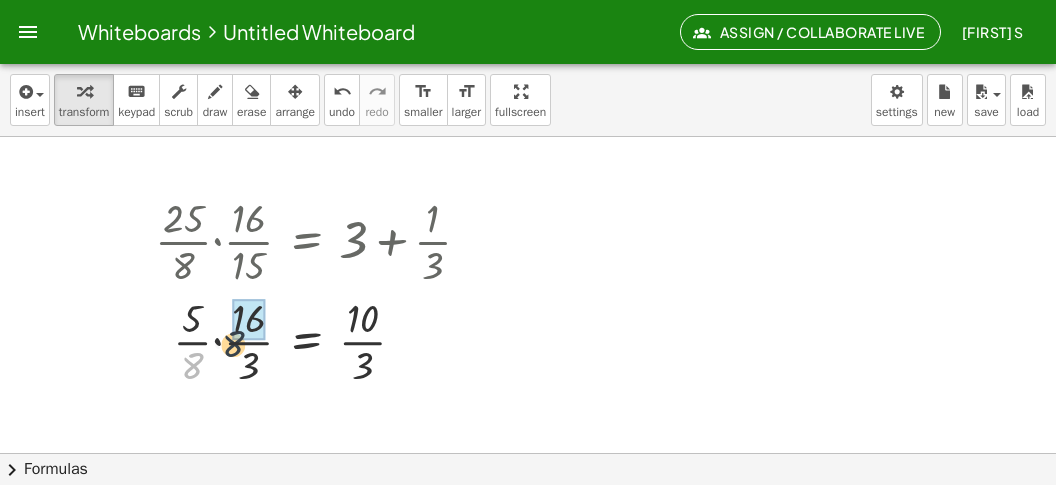 drag, startPoint x: 191, startPoint y: 358, endPoint x: 254, endPoint y: 325, distance: 71.11962 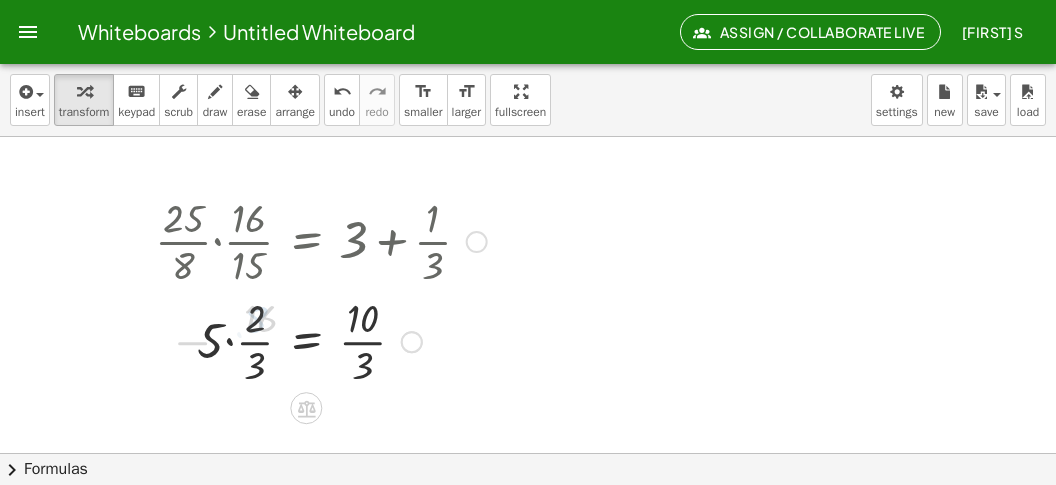 click at bounding box center (321, 340) 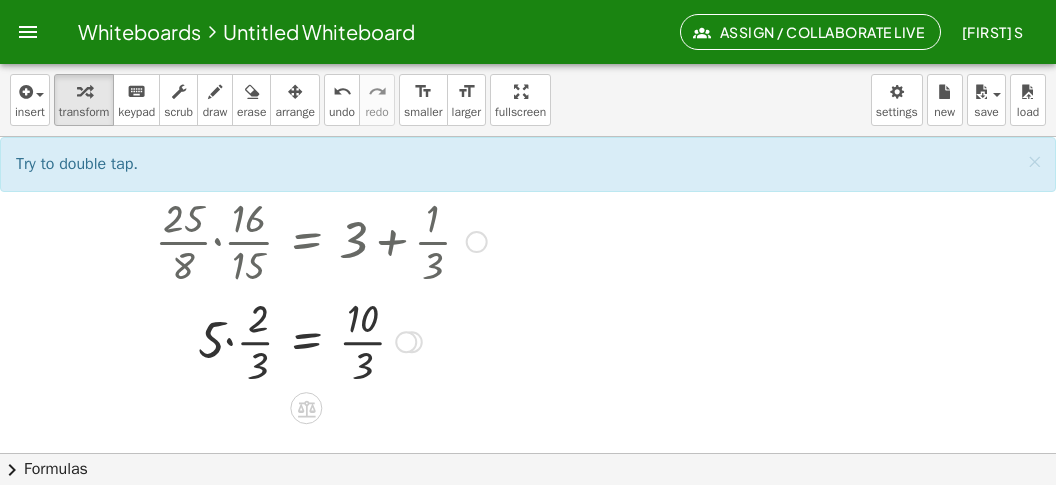 click at bounding box center (321, 340) 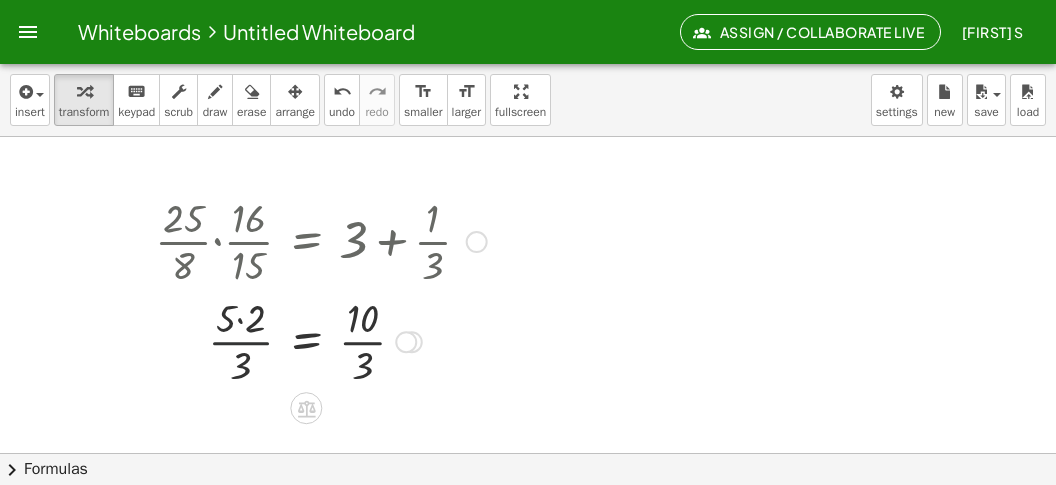 click at bounding box center (321, 340) 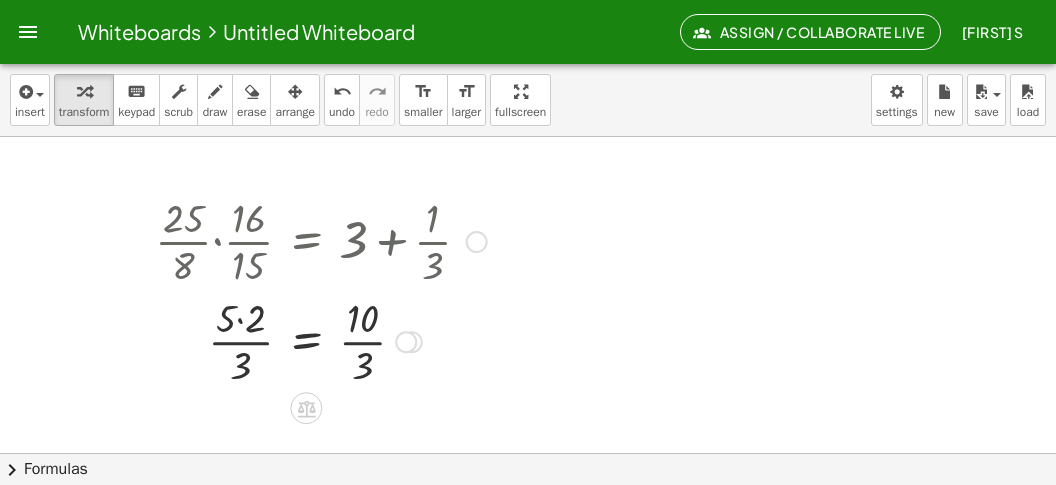 click at bounding box center (321, 340) 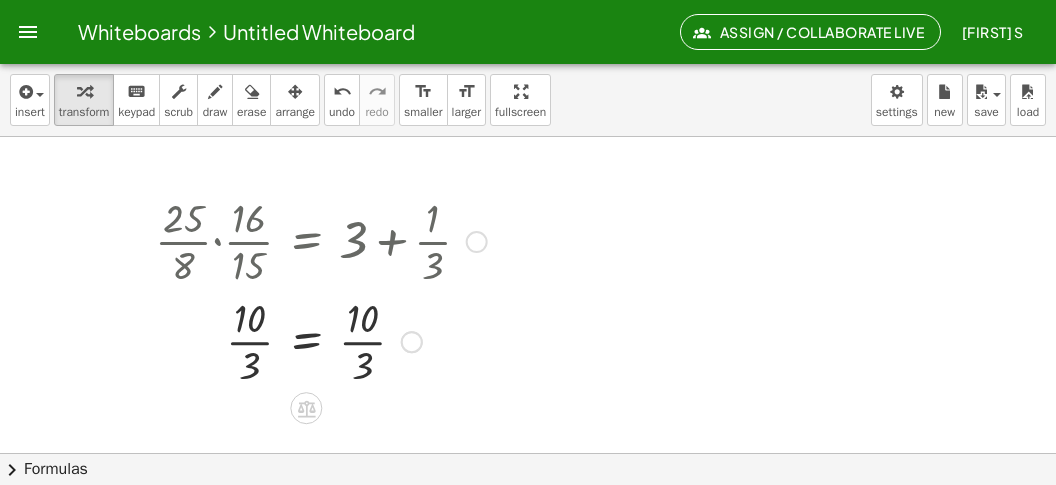 scroll, scrollTop: 1, scrollLeft: 0, axis: vertical 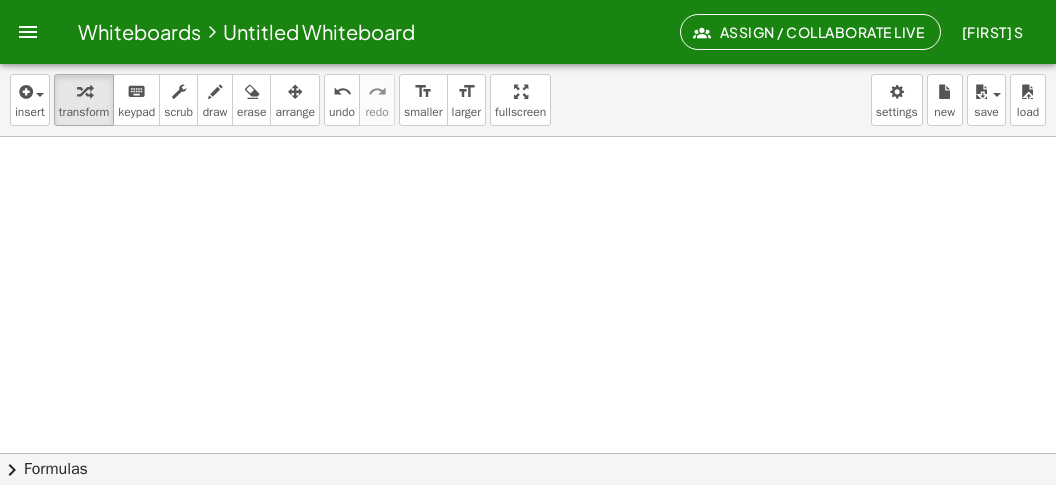 click at bounding box center (528, -814) 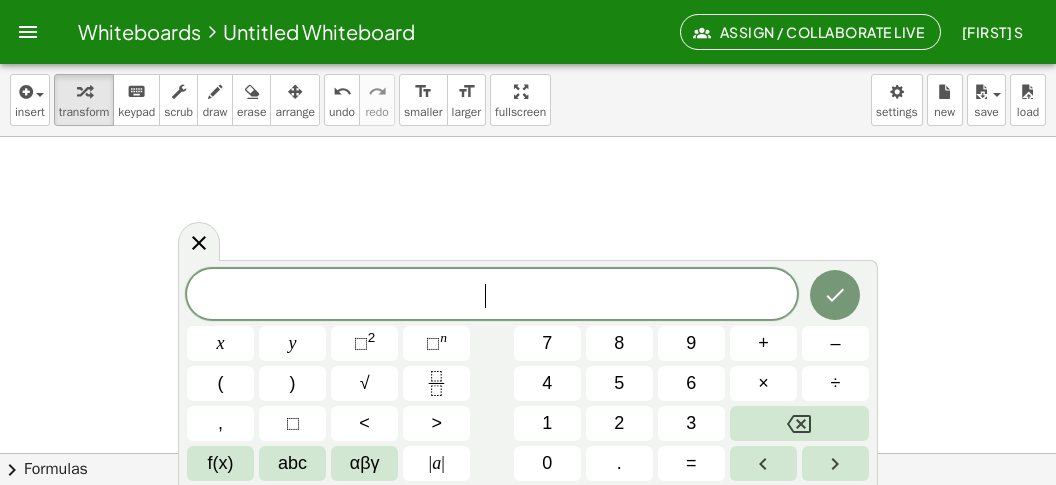 scroll, scrollTop: 18, scrollLeft: 0, axis: vertical 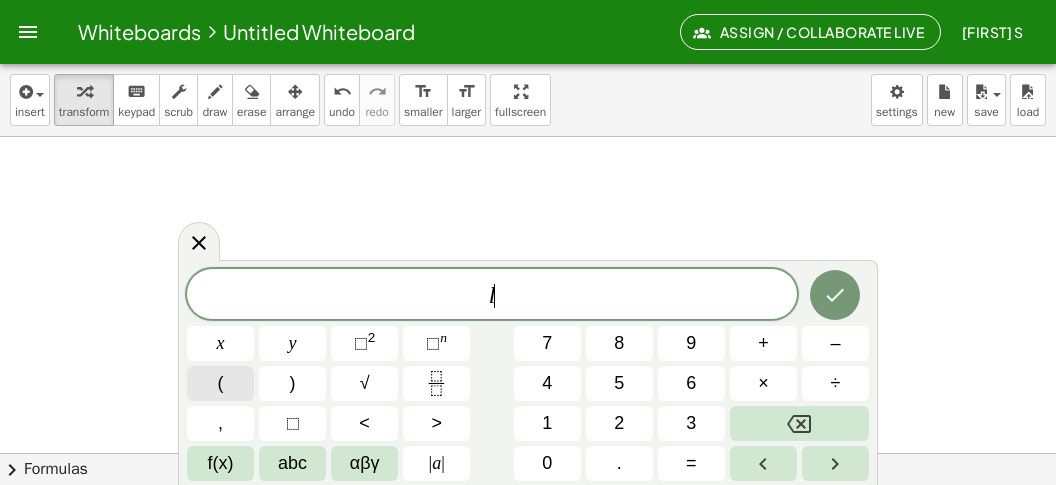 click on "(" at bounding box center (220, 383) 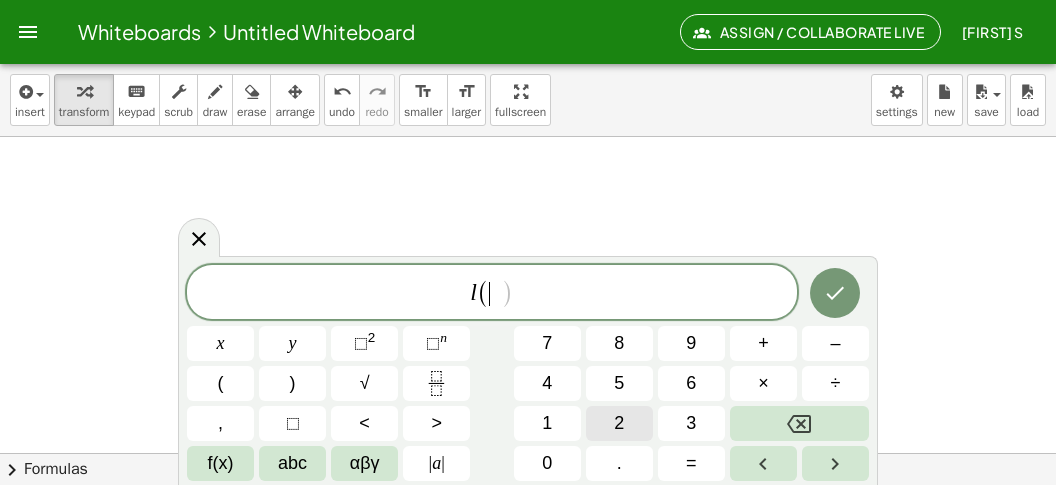 click on "2" at bounding box center [619, 423] 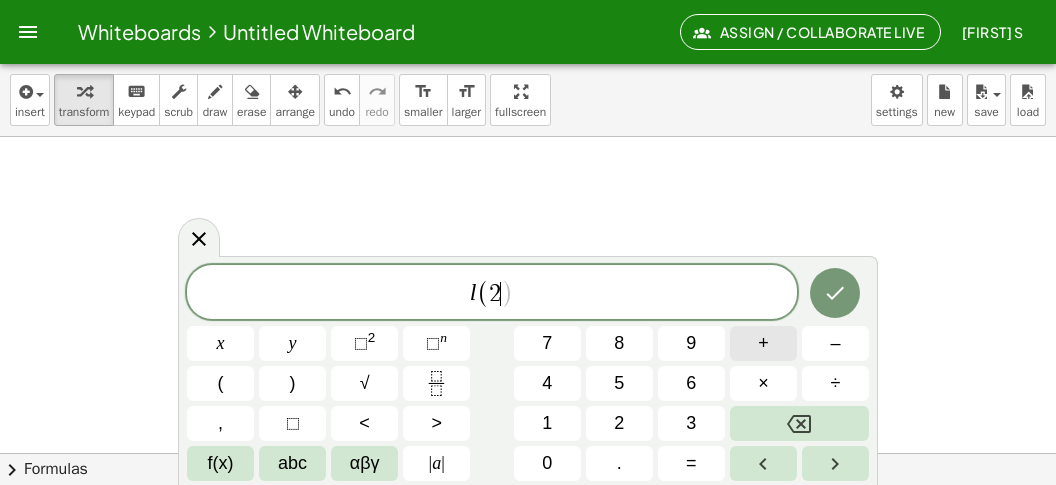 click on "+" at bounding box center (763, 343) 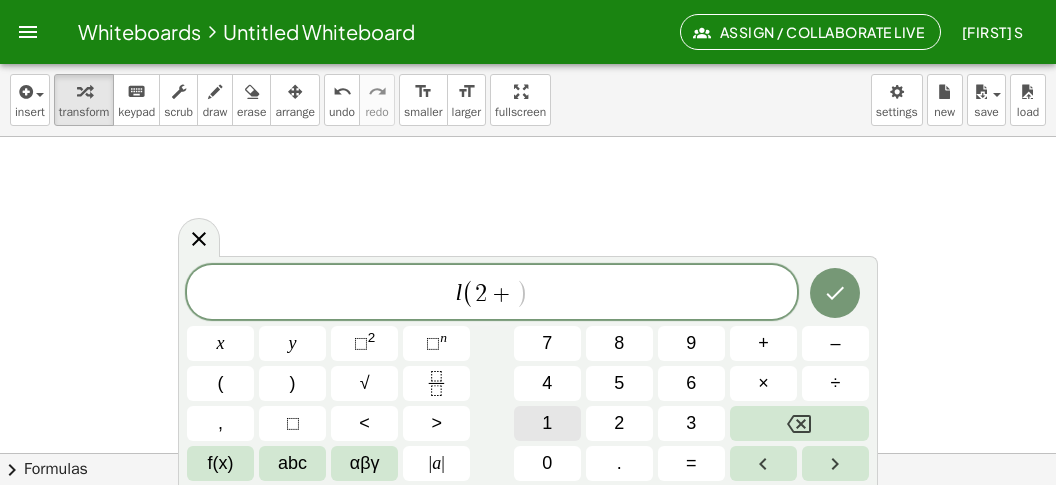 click on "1" at bounding box center (547, 423) 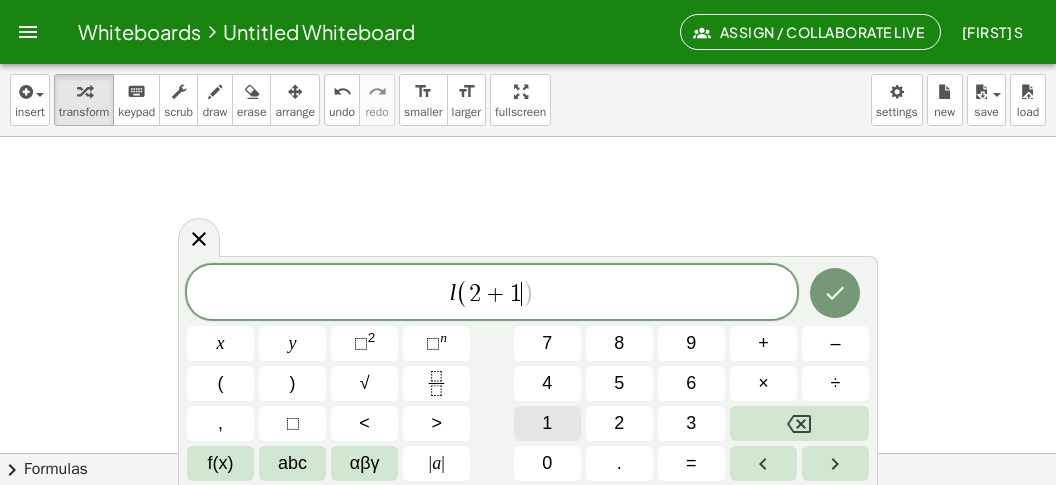 click on "1" at bounding box center [547, 423] 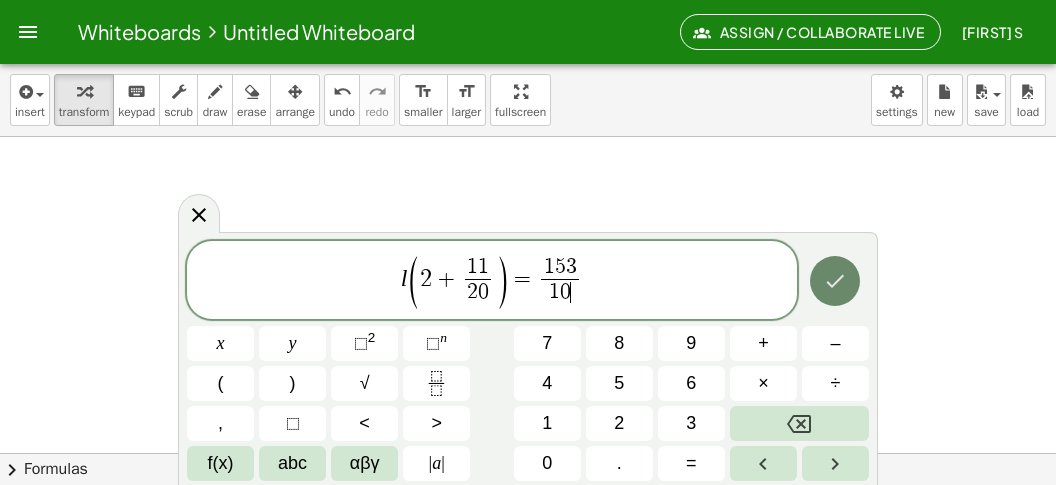 click 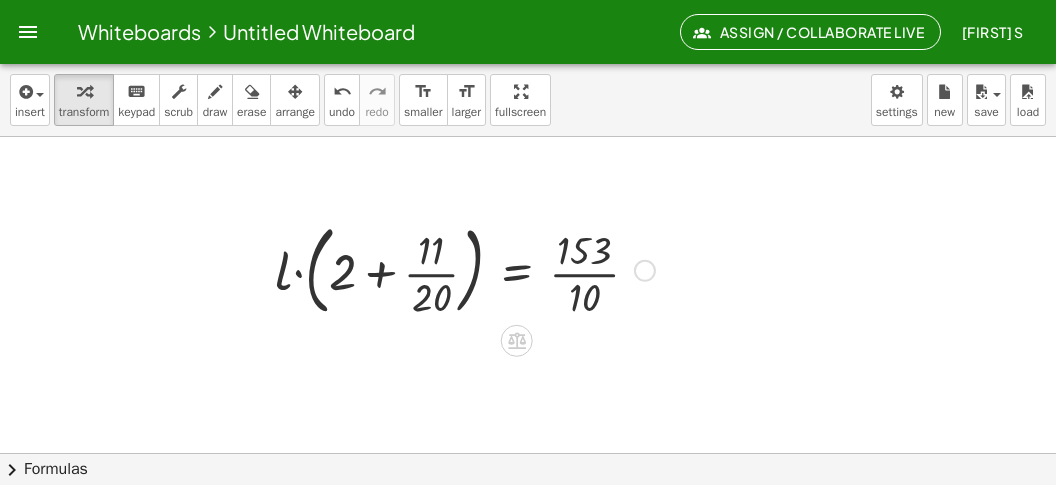 click at bounding box center (465, 269) 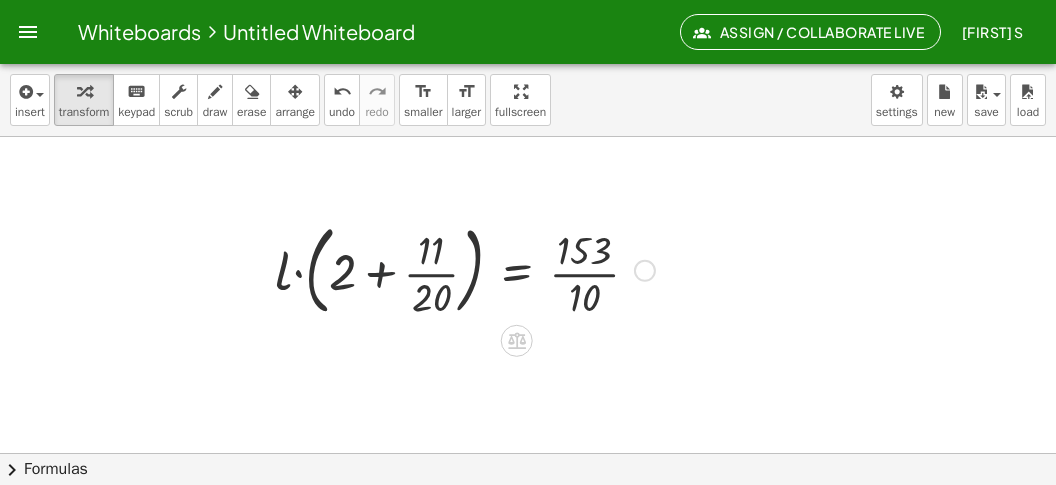 click at bounding box center [465, 269] 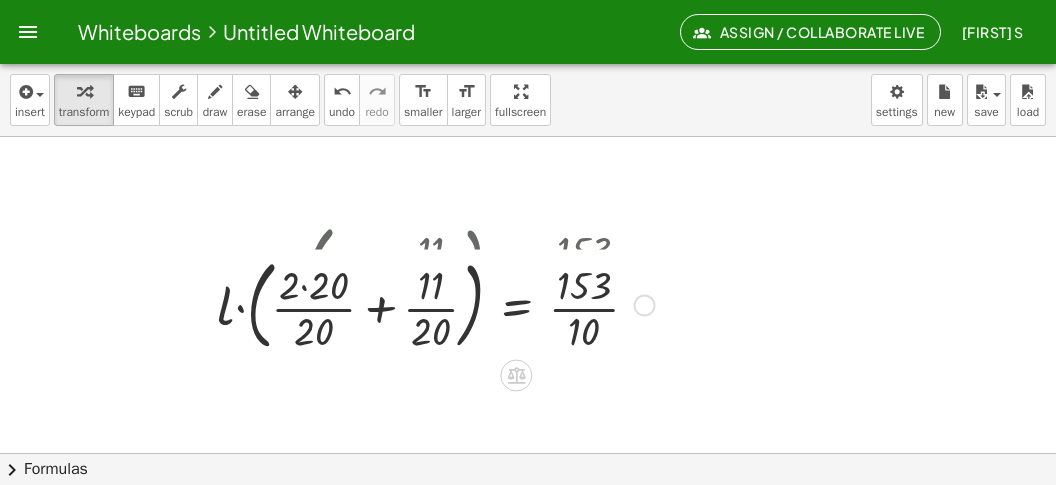 click on "· l · ( + 2 + · 11 · 20 ) = · 153 · 10 · l · ( + 2 + · 11 ) = · 153 · 10 · · 20 · 20 · 20" at bounding box center [516, 271] 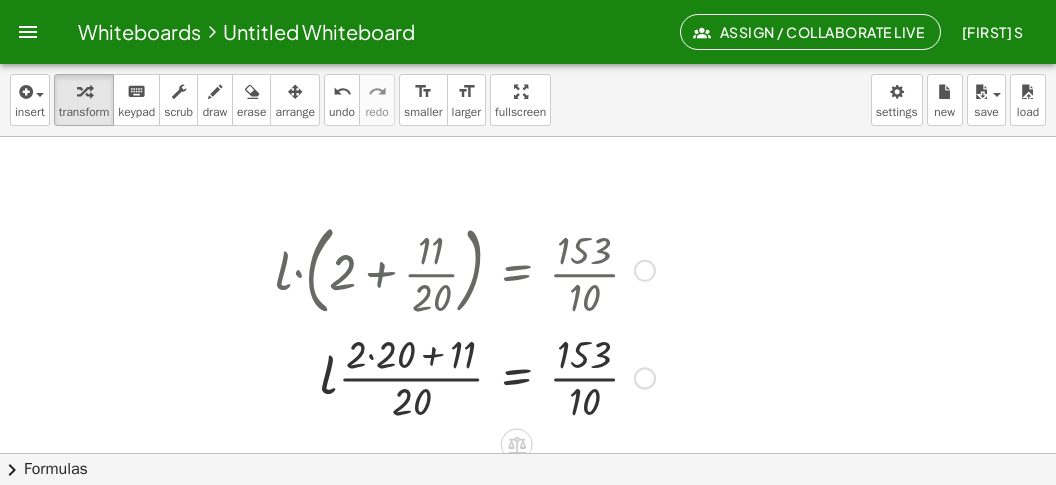 click at bounding box center [465, 376] 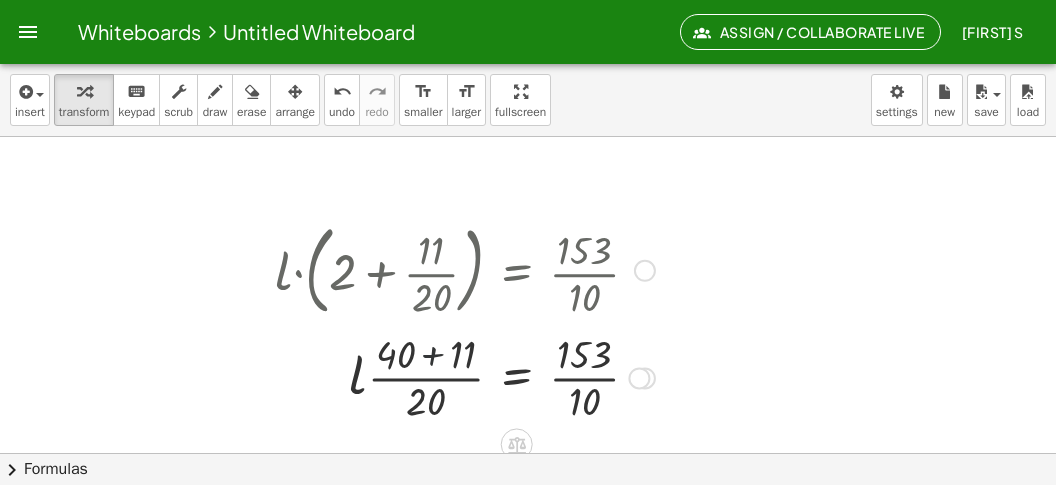 click at bounding box center (465, 376) 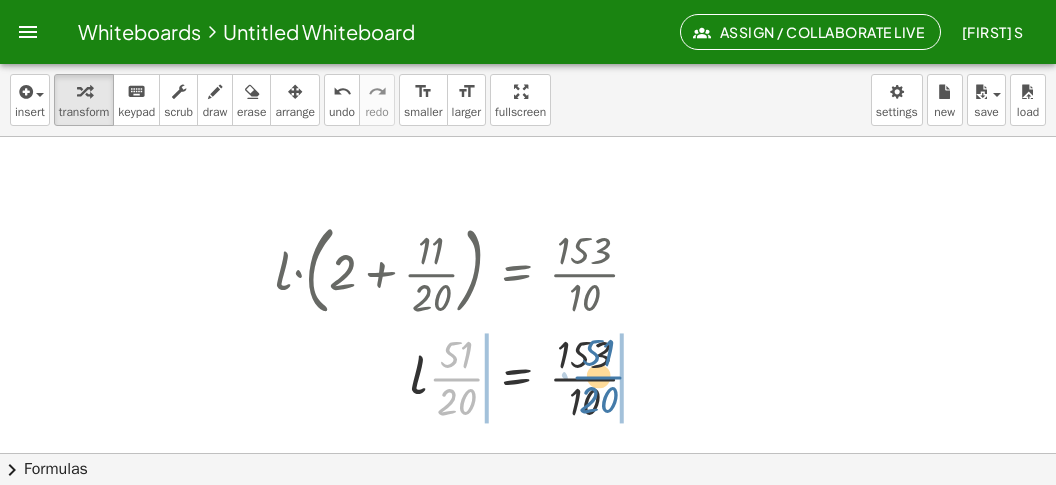 drag, startPoint x: 468, startPoint y: 384, endPoint x: 611, endPoint y: 384, distance: 143 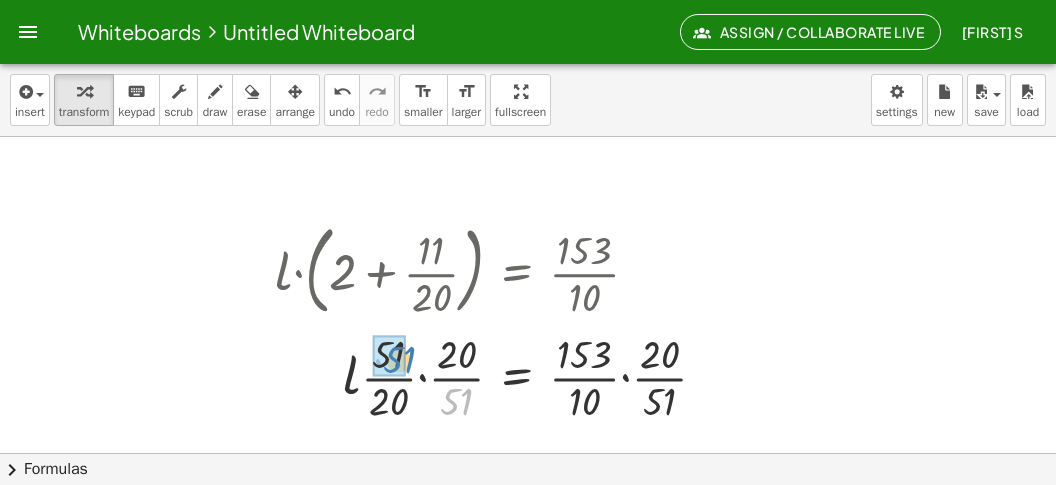 drag, startPoint x: 454, startPoint y: 403, endPoint x: 388, endPoint y: 361, distance: 78.23043 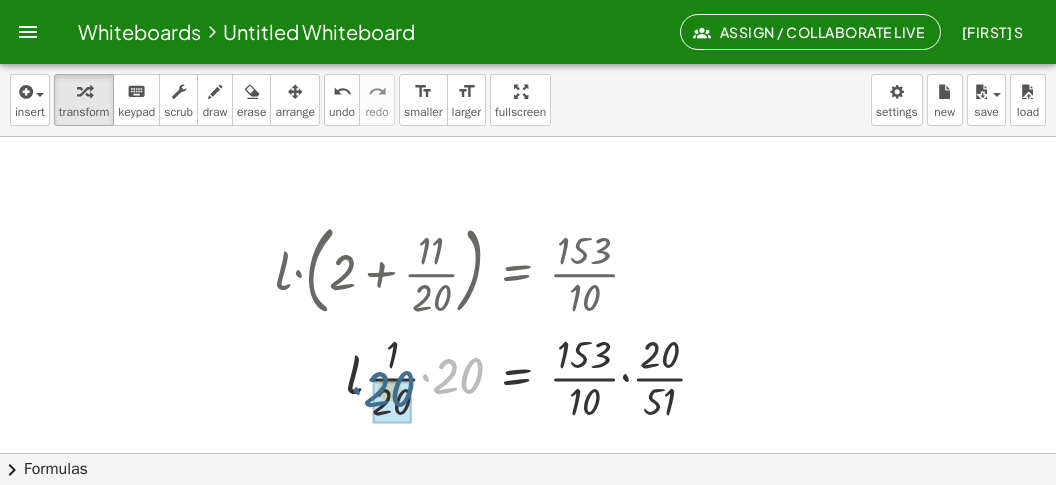 drag, startPoint x: 457, startPoint y: 386, endPoint x: 367, endPoint y: 415, distance: 94.55686 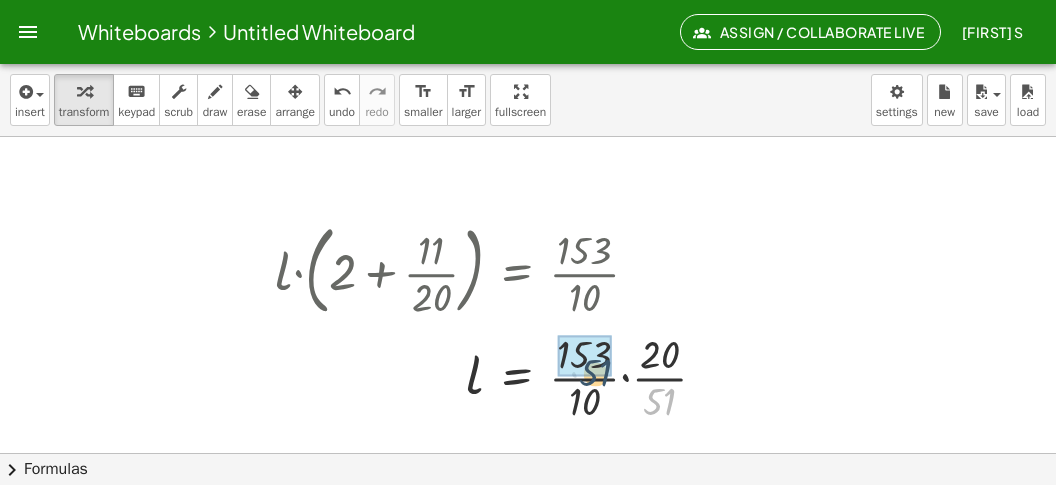 drag, startPoint x: 652, startPoint y: 396, endPoint x: 596, endPoint y: 375, distance: 59.808025 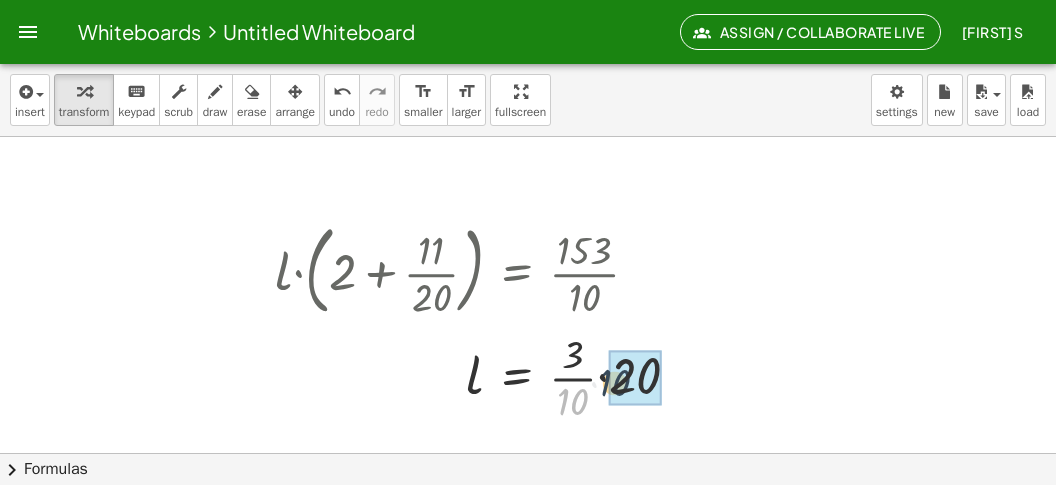 drag, startPoint x: 563, startPoint y: 395, endPoint x: 606, endPoint y: 374, distance: 47.853943 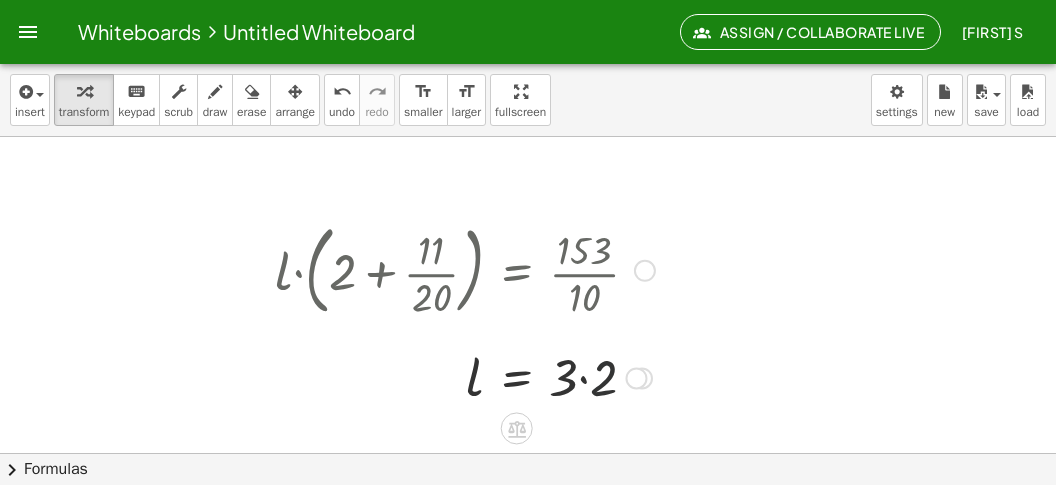 click at bounding box center [465, 376] 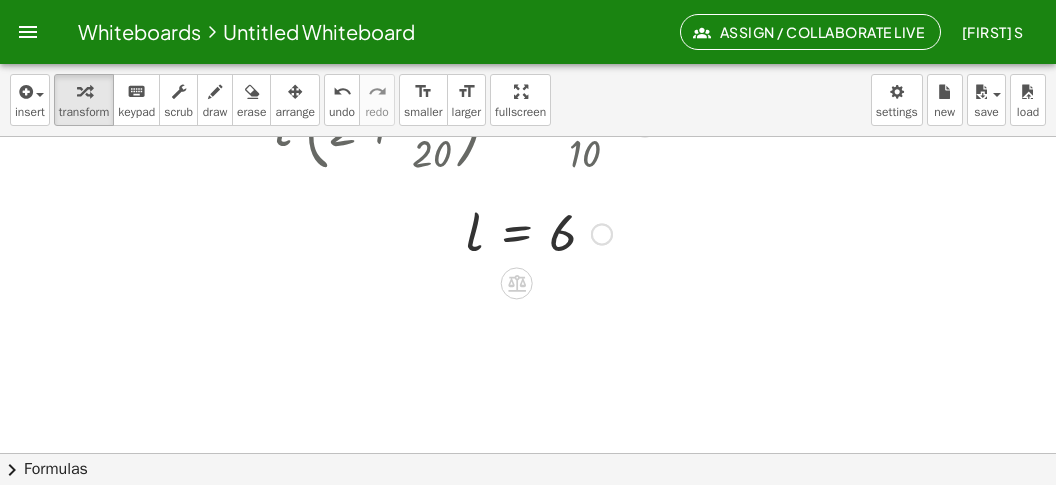 scroll, scrollTop: 2786, scrollLeft: 0, axis: vertical 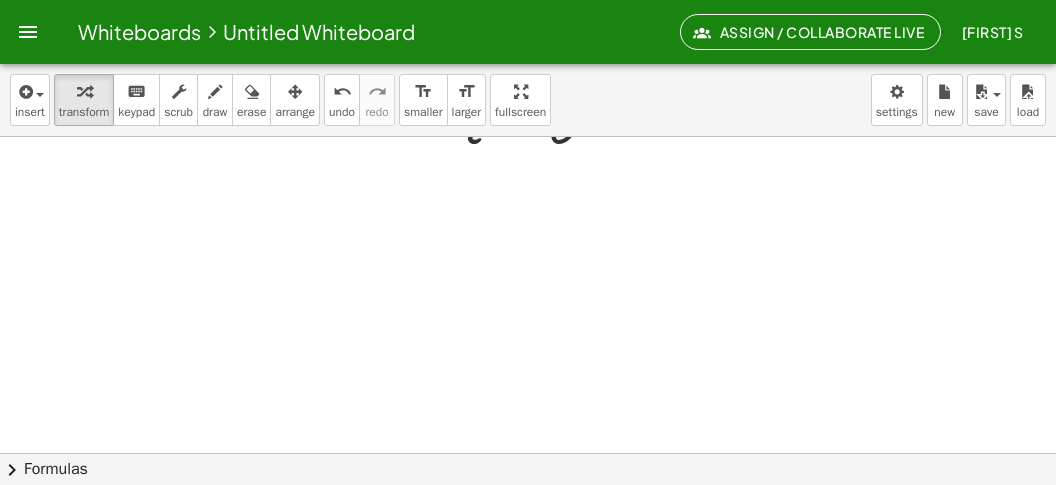 click at bounding box center (528, -1065) 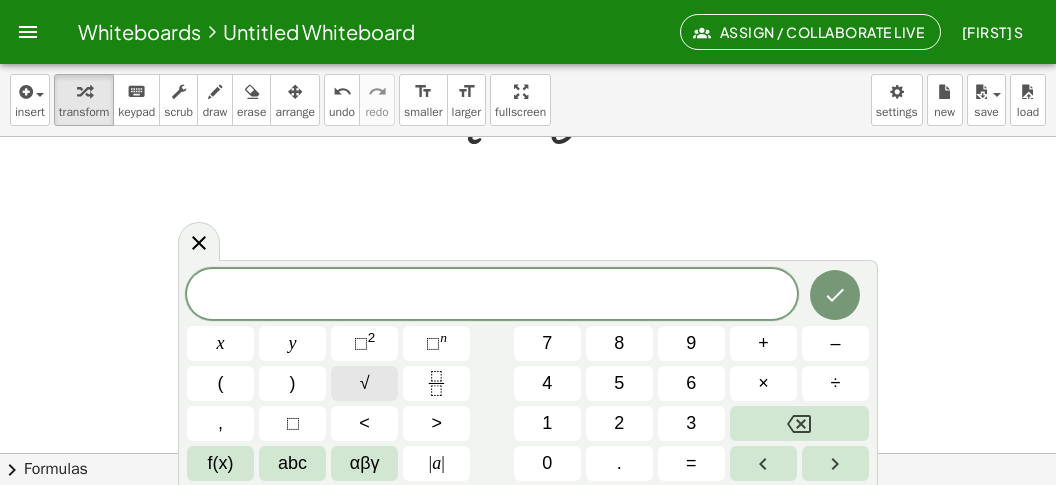 click on "√" at bounding box center (364, 383) 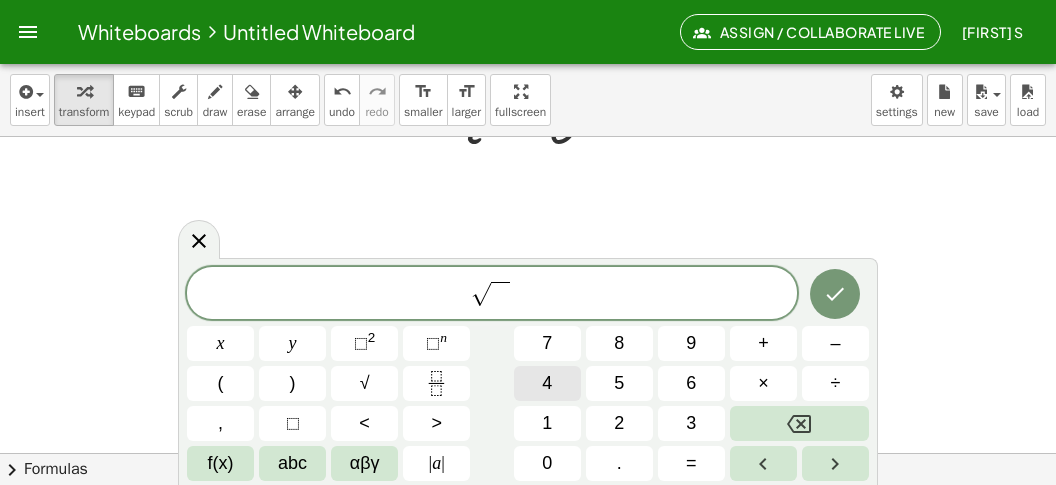 click on "4" at bounding box center (547, 383) 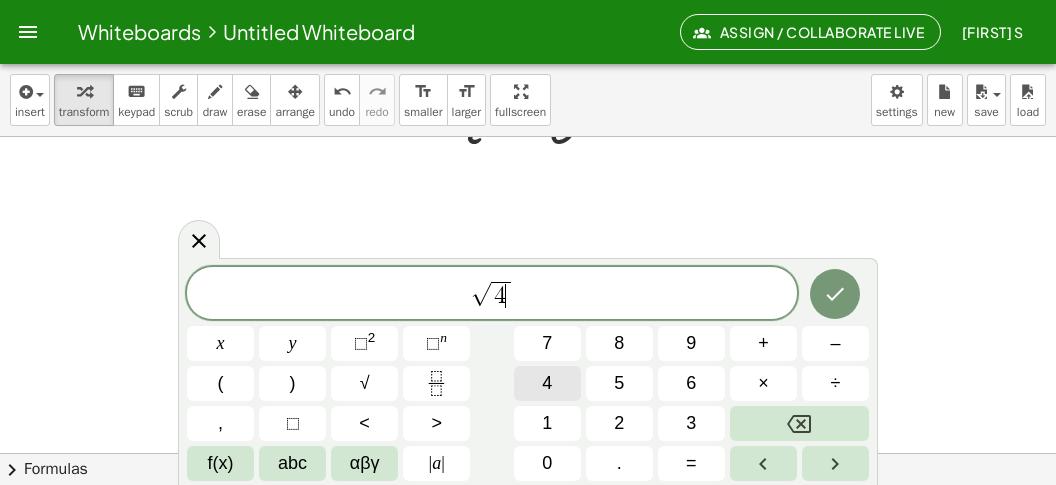 click on "4" at bounding box center (547, 383) 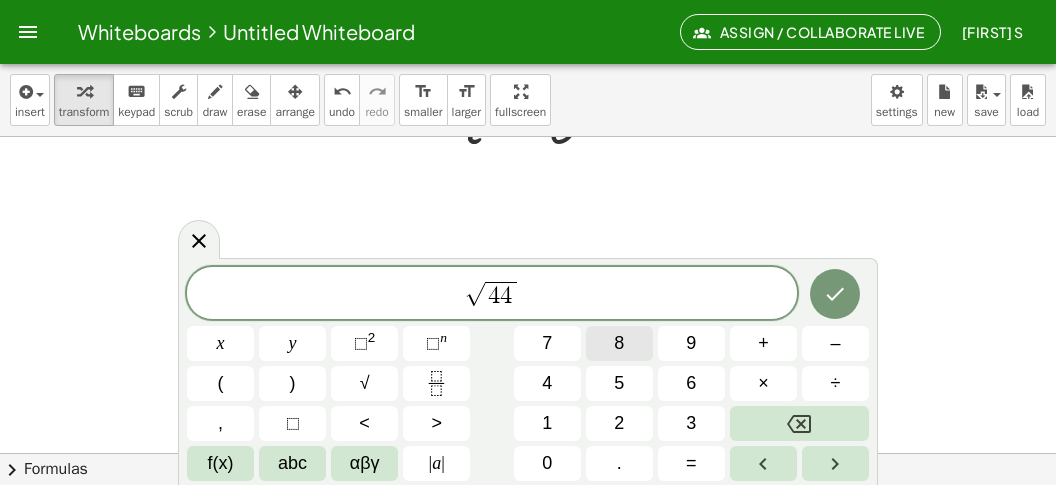 click on "8" at bounding box center (619, 343) 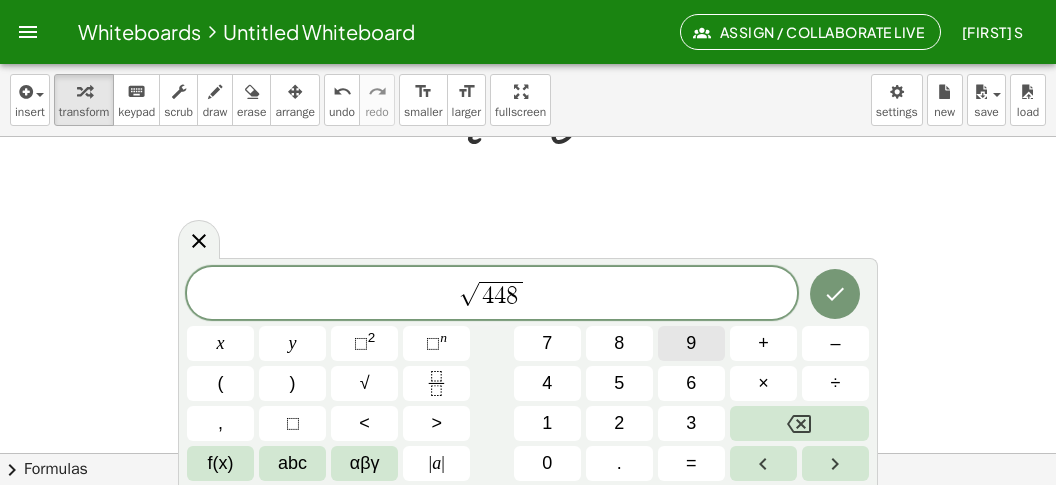 click on "9" at bounding box center [691, 343] 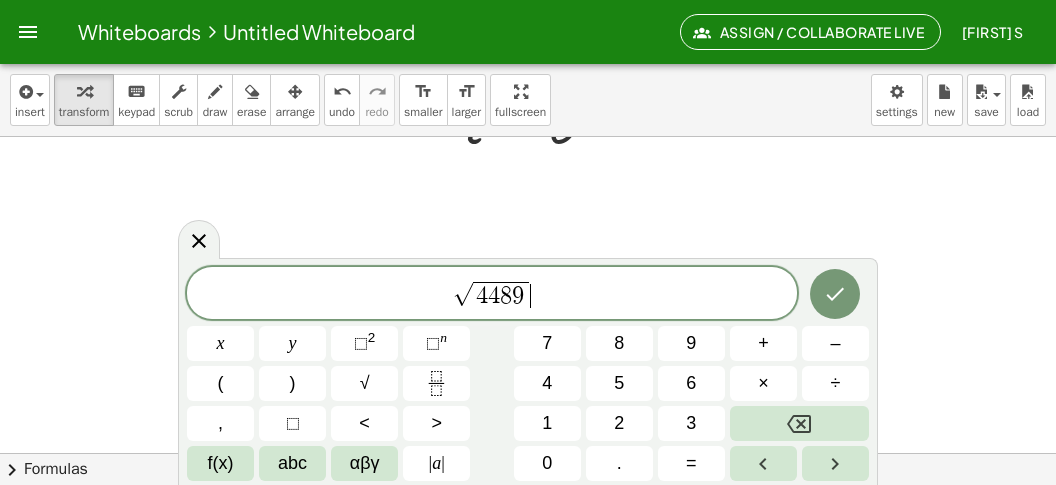click on "√ 4 4 8 9 ​" at bounding box center (492, 294) 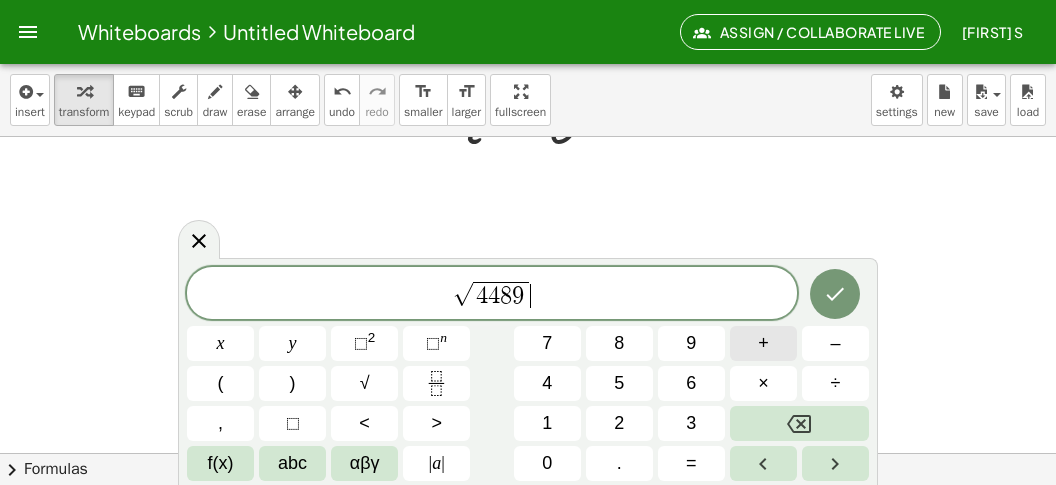 click on "+" at bounding box center (763, 343) 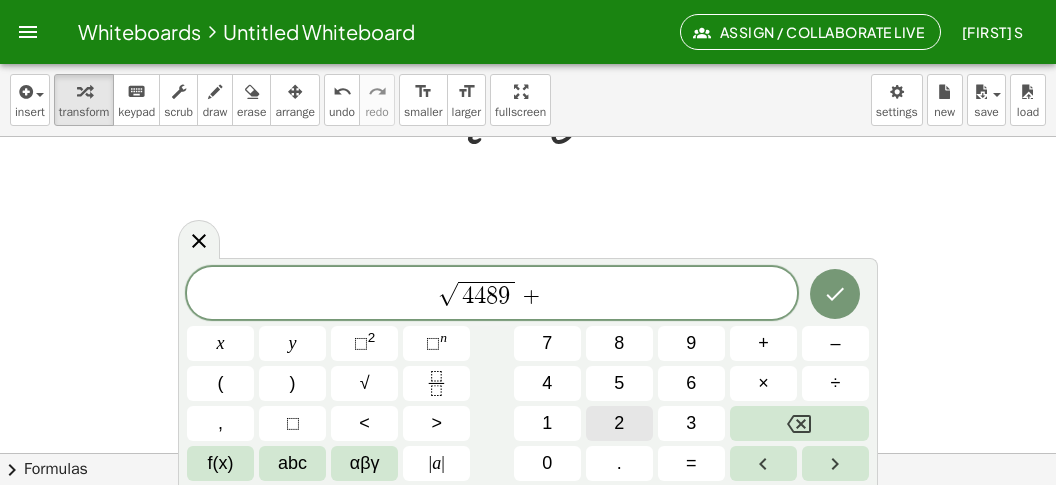 click on "2" at bounding box center [619, 423] 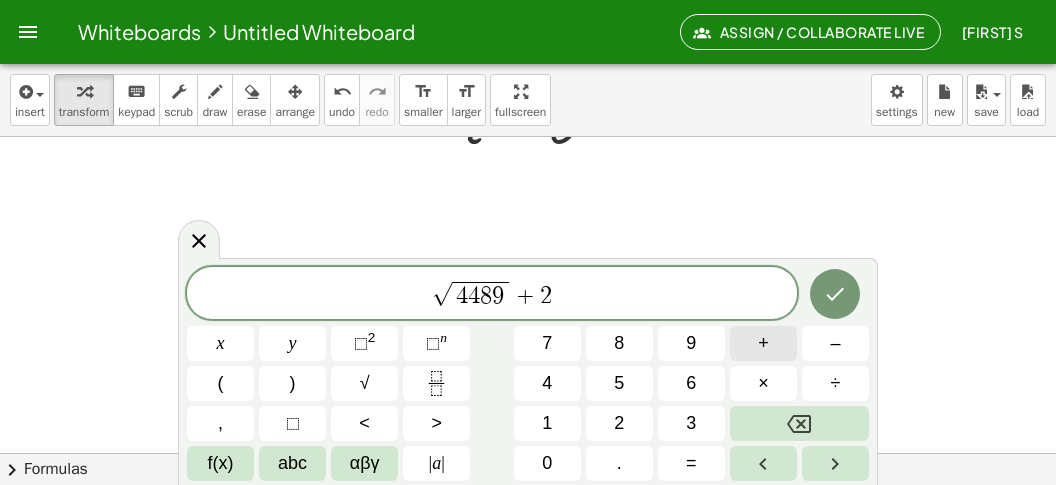 click on "√ 4 4 8 9 + 2 ​ x y ⬚ 2 ⬚ n 7 8 9 + – ( ) √ 4 5 6 × ÷ , ⬚ < > 1 2 3 f(x) abc αβγ | a | 0 . =" at bounding box center (528, 374) 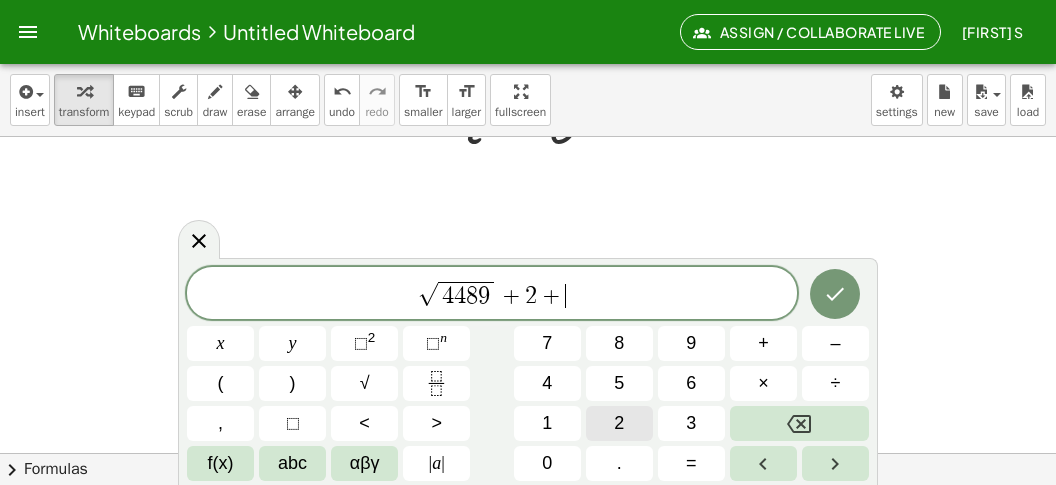 click on "2" at bounding box center (619, 423) 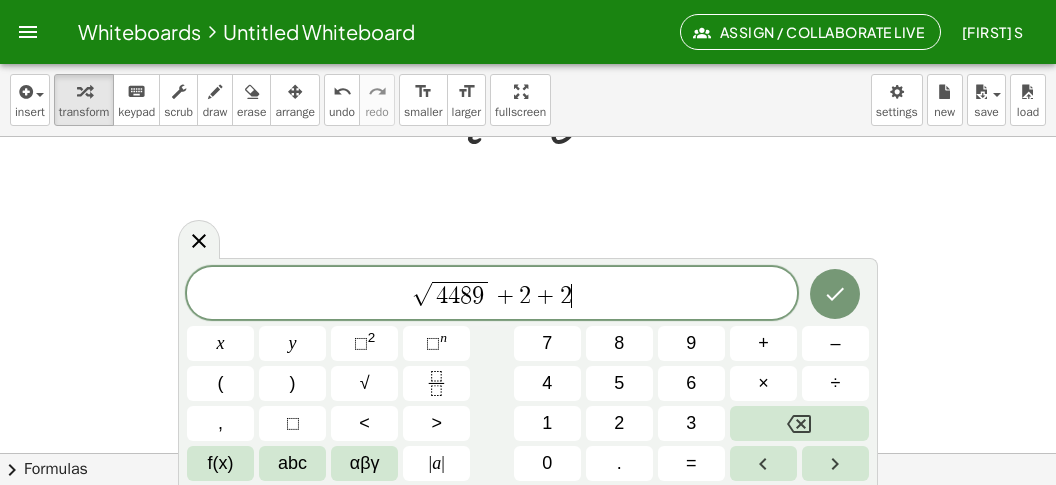 click on "√ 4 4 8 9 + 2 + 2 ​" at bounding box center (492, 294) 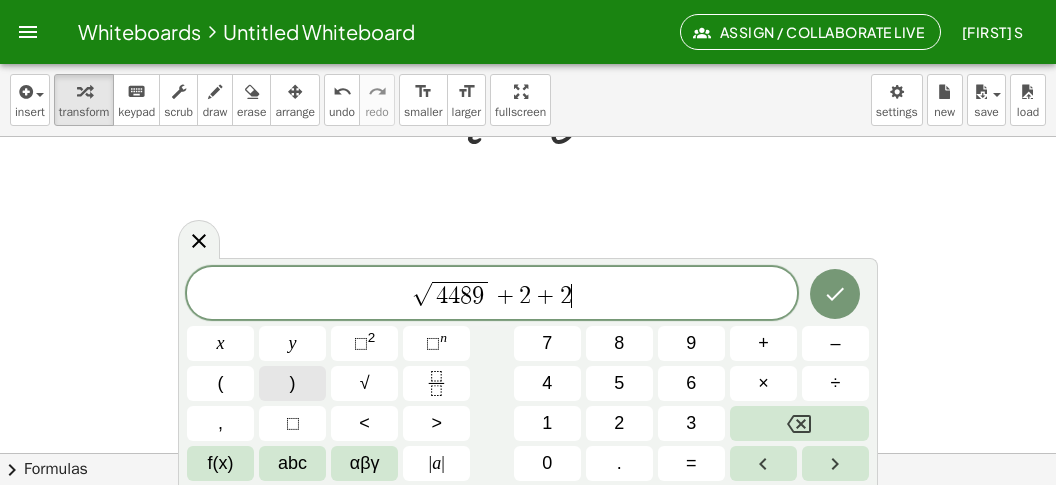 click on ")" at bounding box center [292, 383] 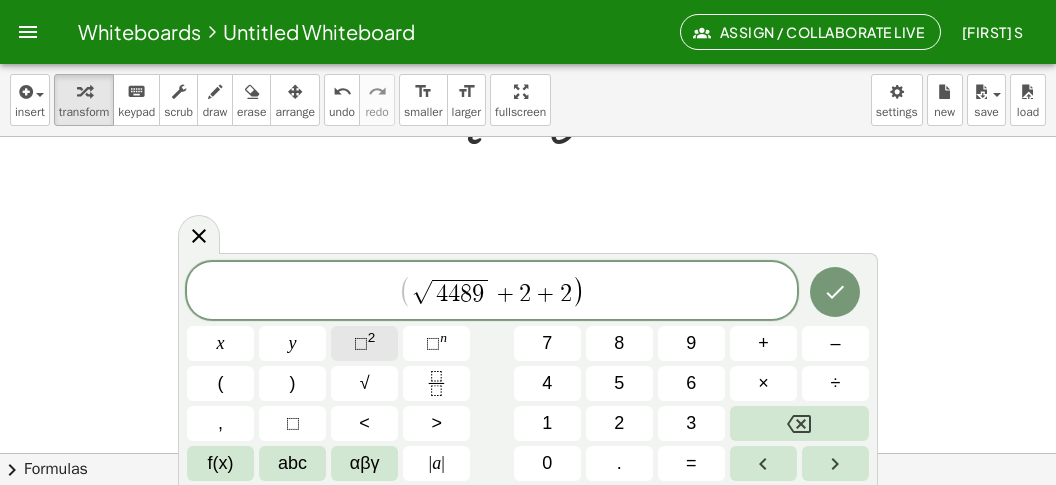 click on "⬚" at bounding box center [361, 343] 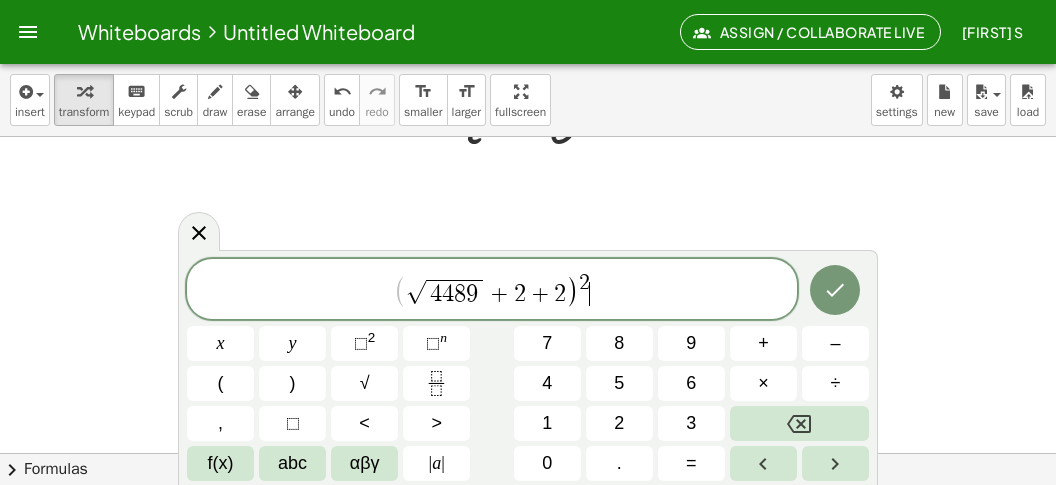 click on "( √ 4 4 8 9 + 2 + 2 ) 2 ​" at bounding box center (492, 290) 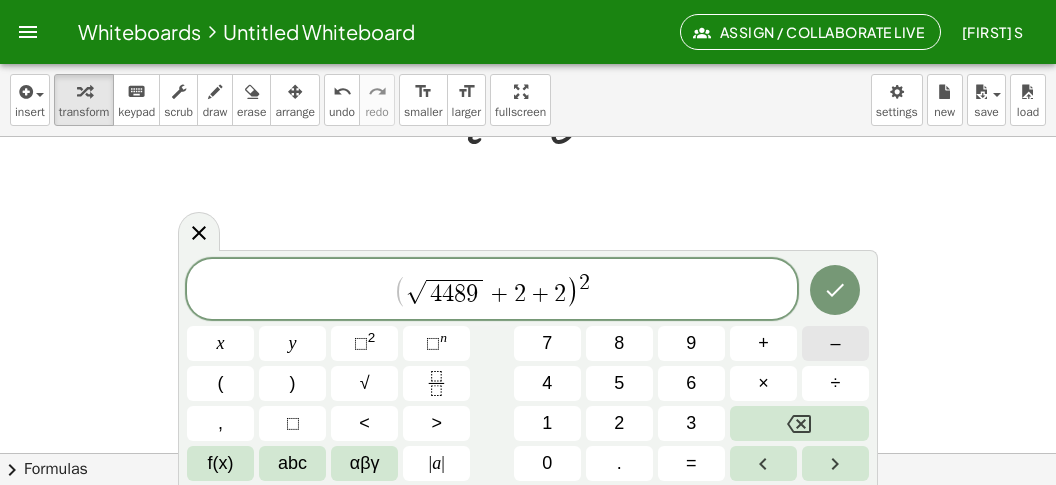 click on "–" at bounding box center (835, 343) 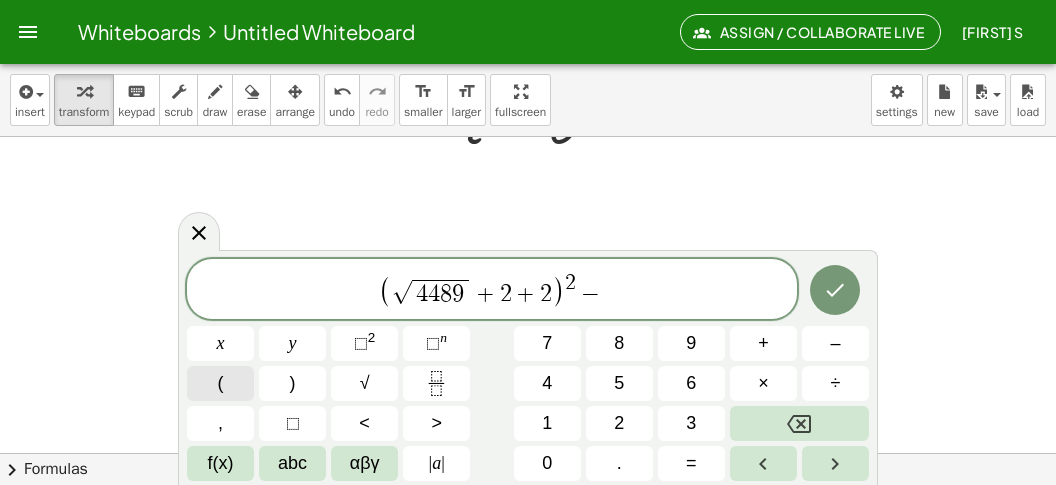 click on "( √ 4 4 8 9 + 2 + 2 ) 2 − x y ⬚ 2 ⬚ n 7 8 9 + – ( ) √ 4 5 6 × ÷ , ⬚ < > 1 2 3 f(x) abc αβγ | a | 0 . =" at bounding box center [528, 370] 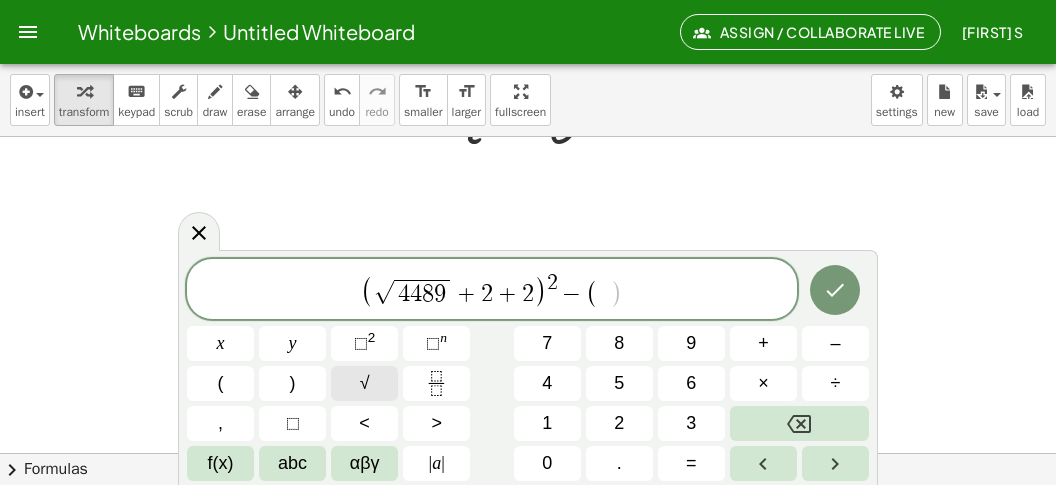 click on "√" at bounding box center [364, 383] 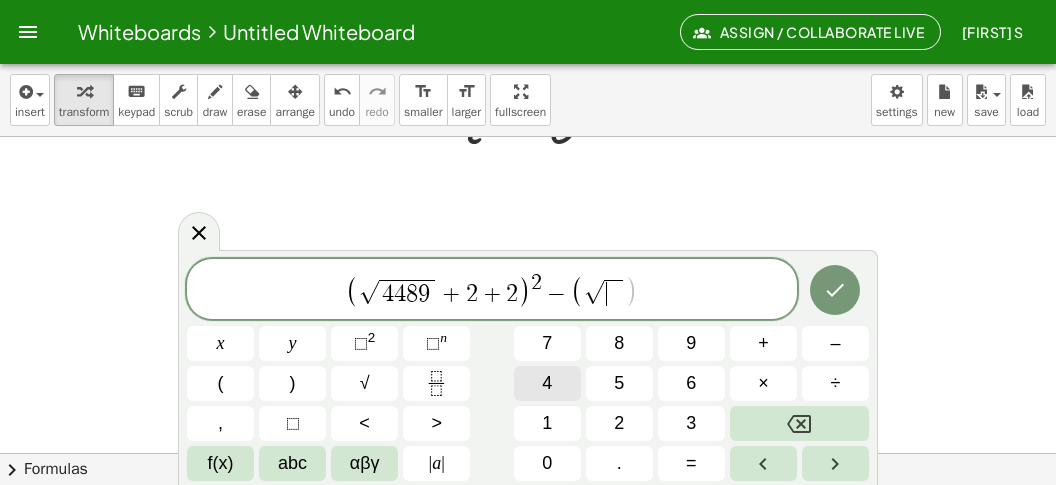 click on "4" at bounding box center [547, 383] 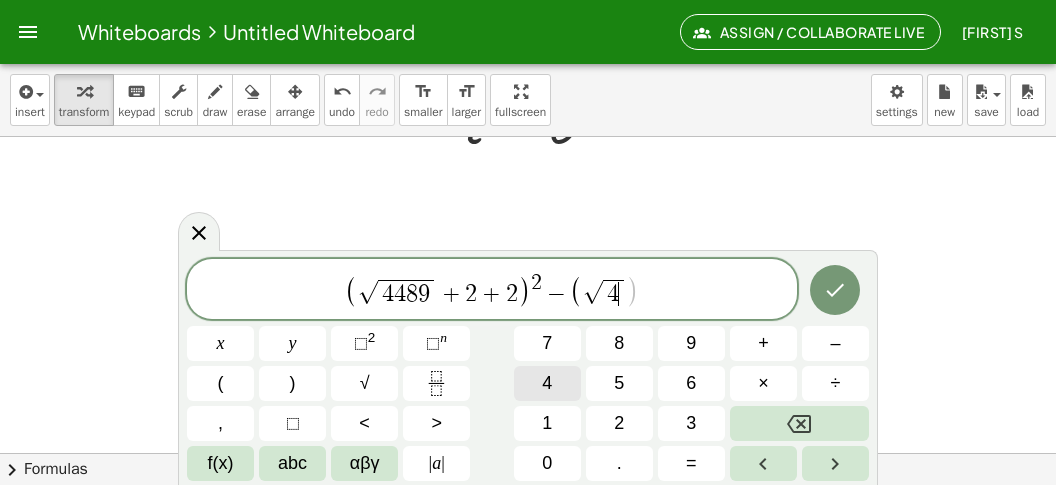 click on "4" at bounding box center (547, 383) 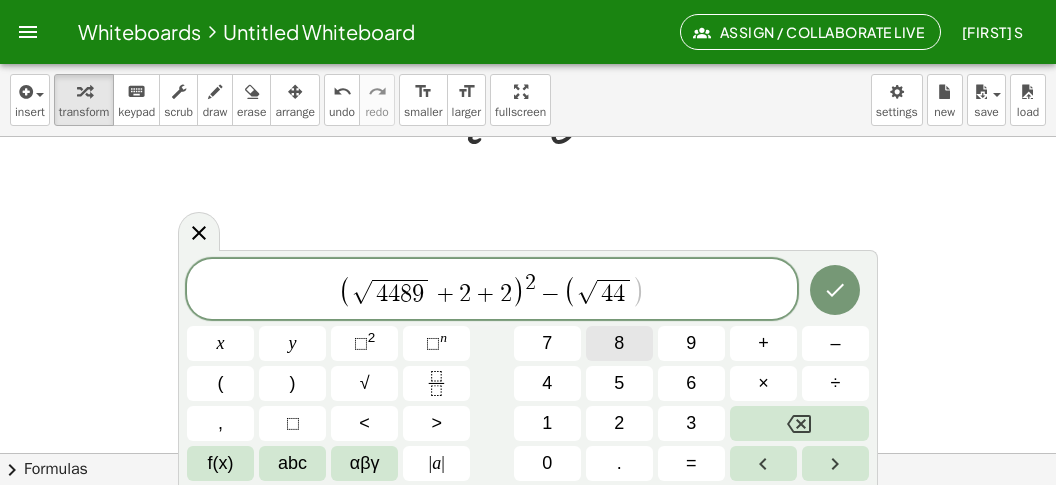 click on "8" at bounding box center (619, 343) 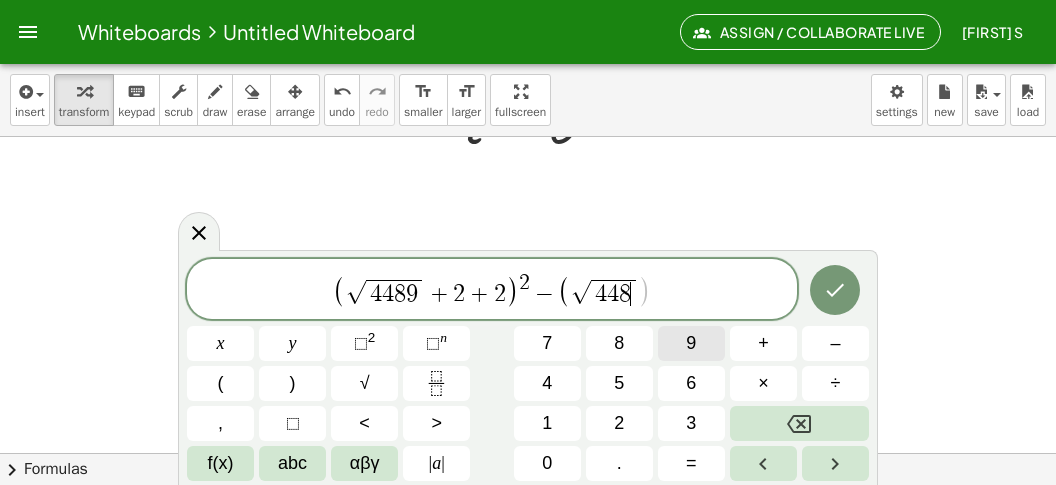 click on "9" at bounding box center (691, 343) 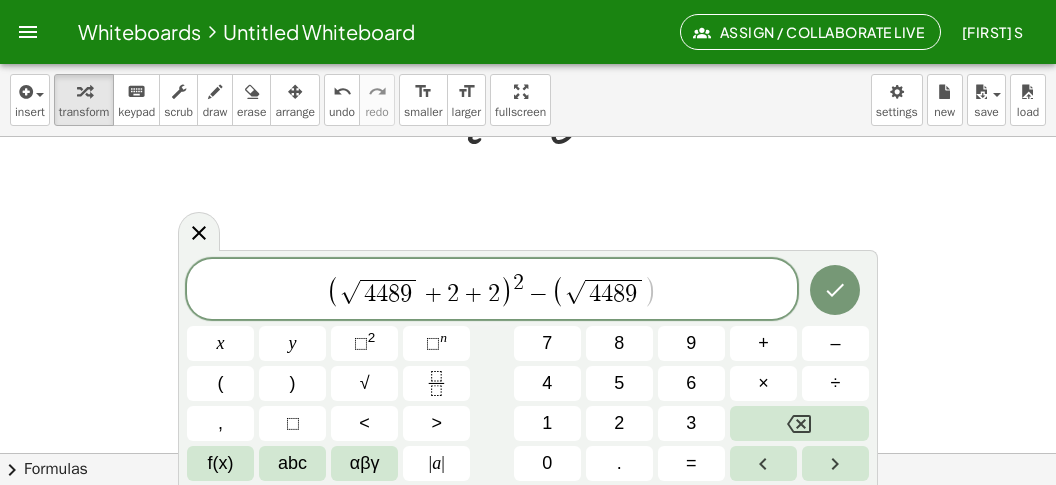 click at bounding box center [528, -1065] 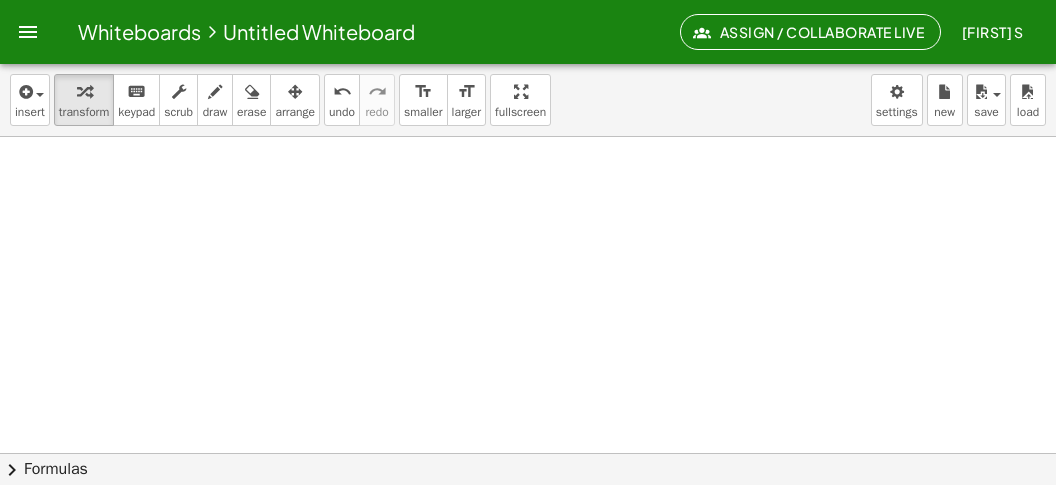 scroll, scrollTop: 2852, scrollLeft: 0, axis: vertical 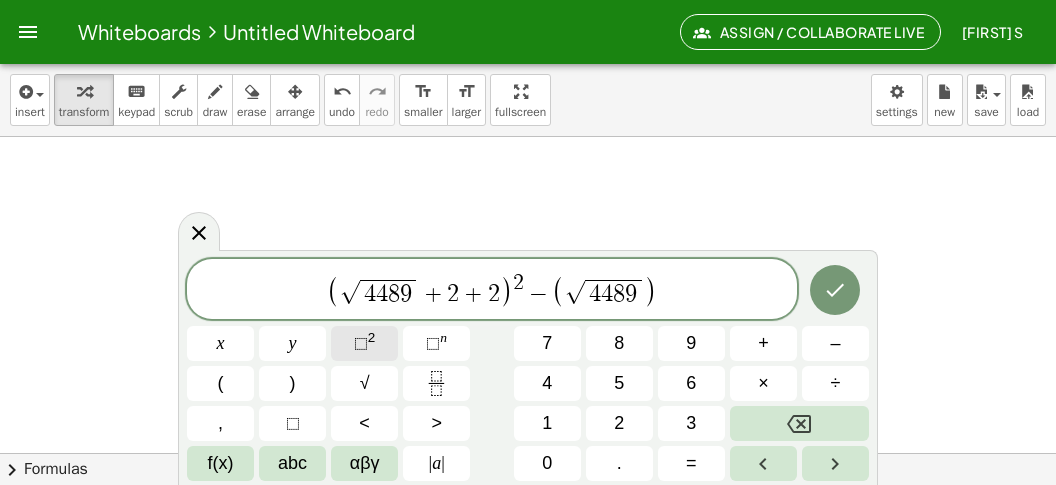 click on "⬚" at bounding box center [361, 343] 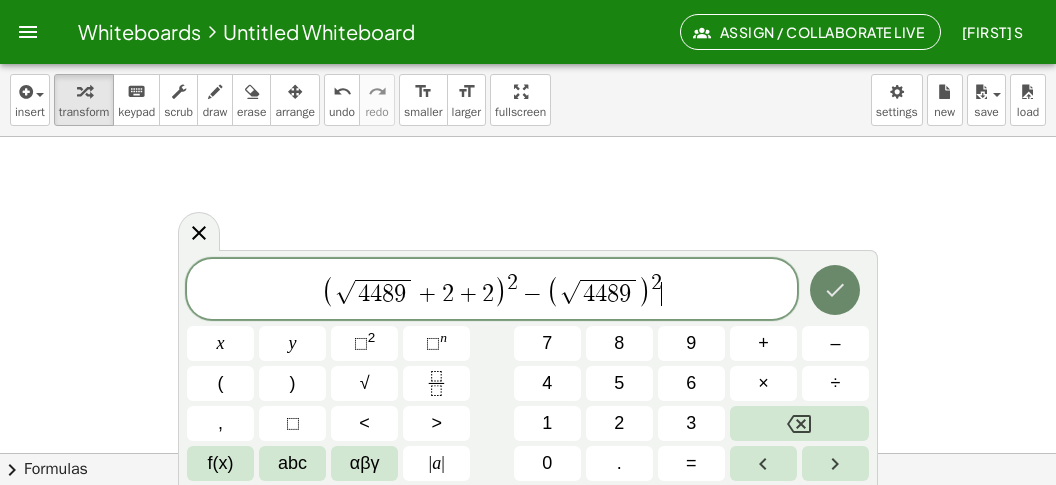 click 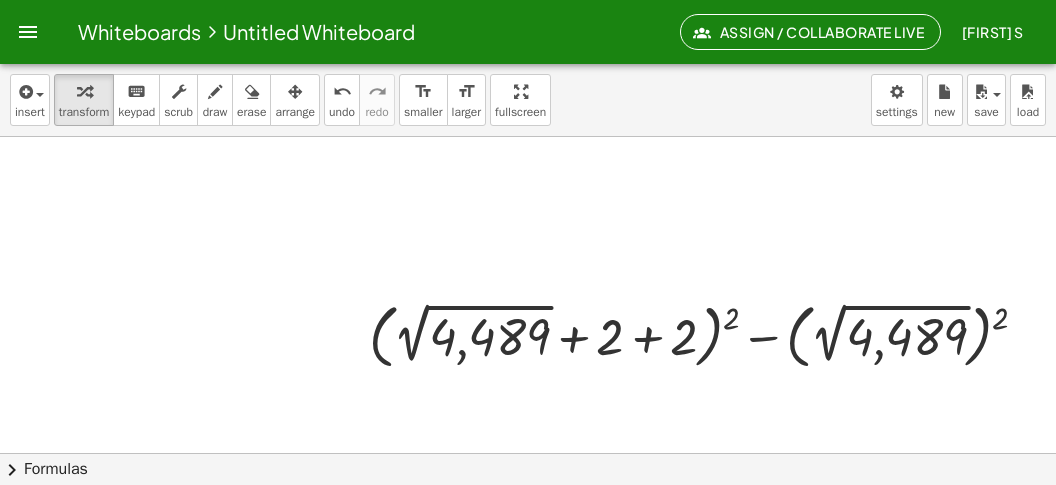 scroll, scrollTop: 2852, scrollLeft: 109, axis: both 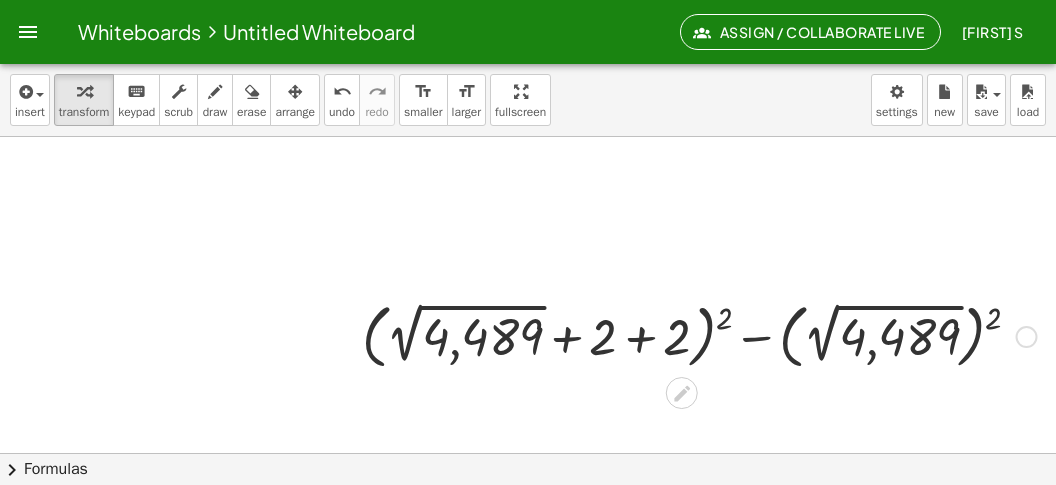 click at bounding box center (699, 335) 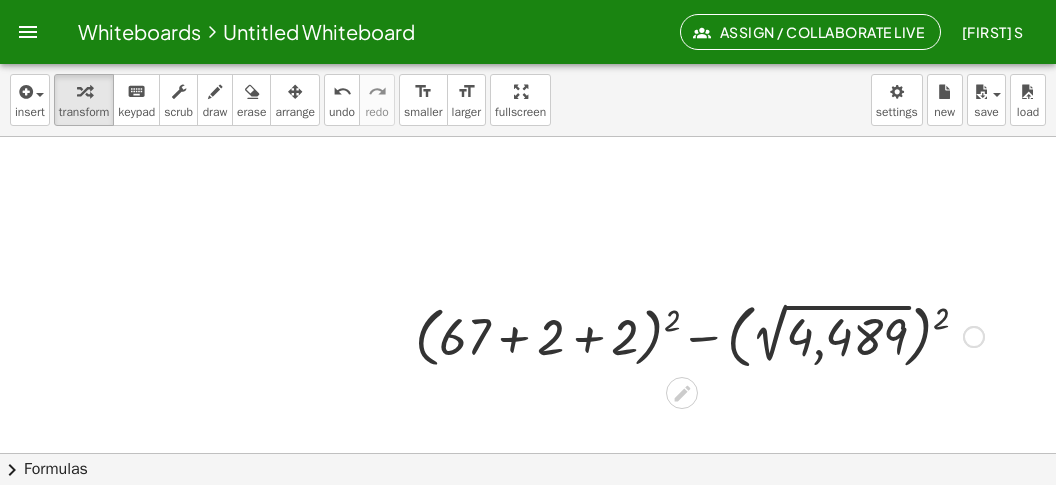 click at bounding box center [699, 335] 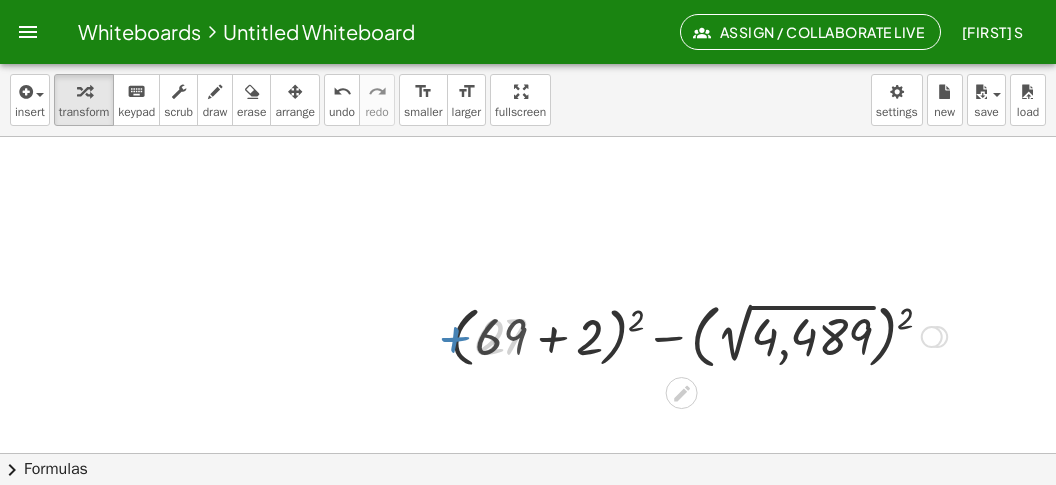 click at bounding box center [699, 335] 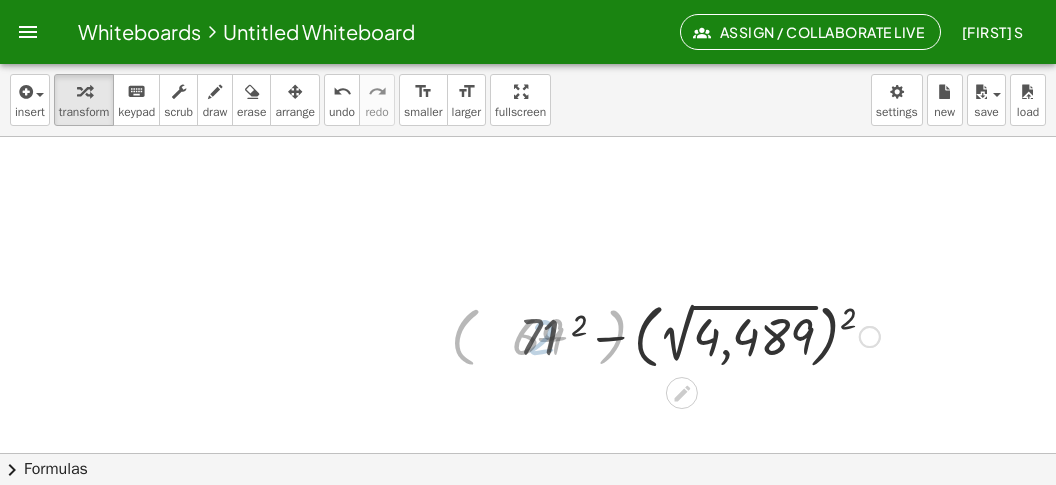 click at bounding box center [699, 335] 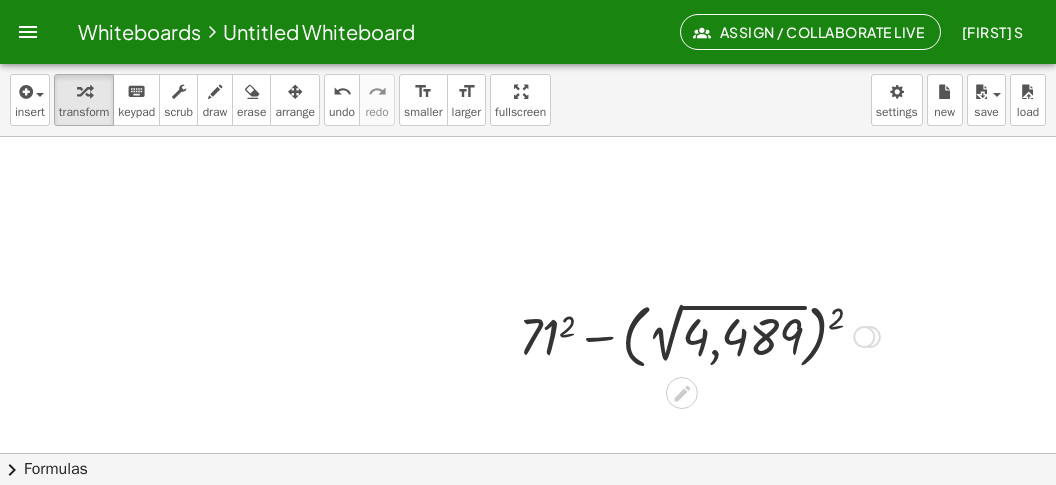 click at bounding box center [699, 335] 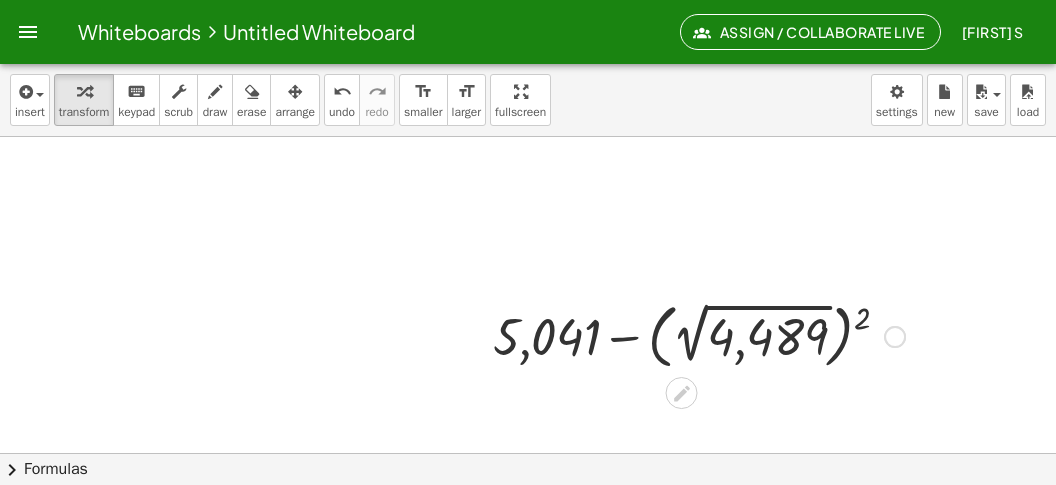 drag, startPoint x: 827, startPoint y: 349, endPoint x: 812, endPoint y: 358, distance: 17.492855 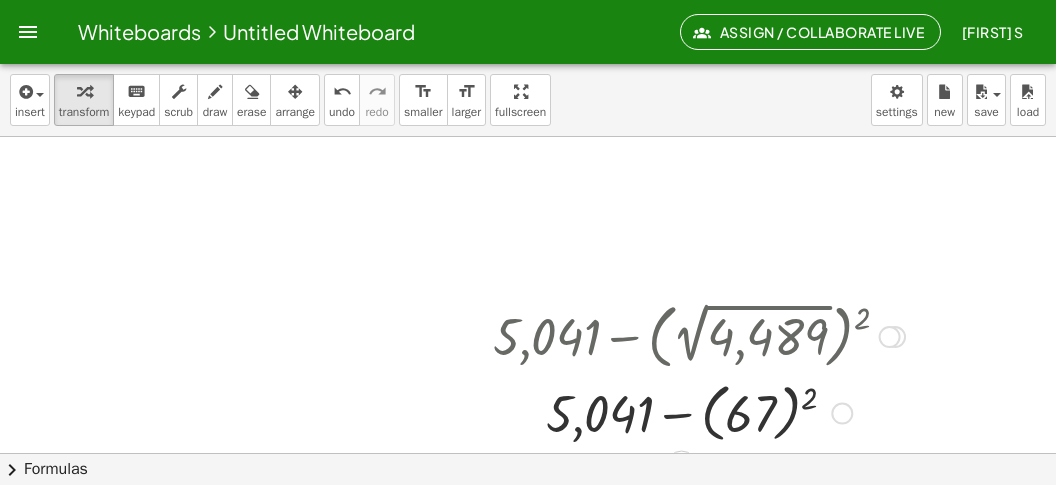 click at bounding box center [699, 411] 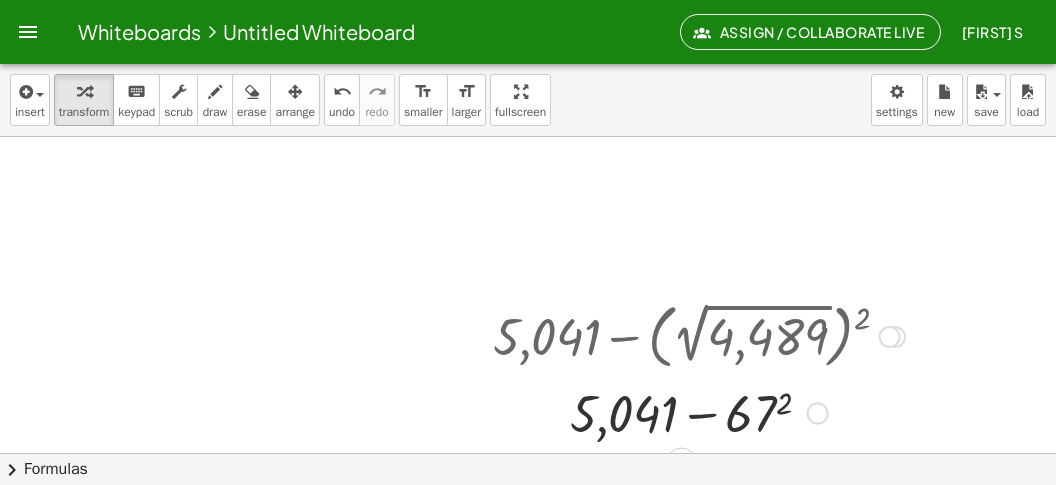 click at bounding box center [699, 412] 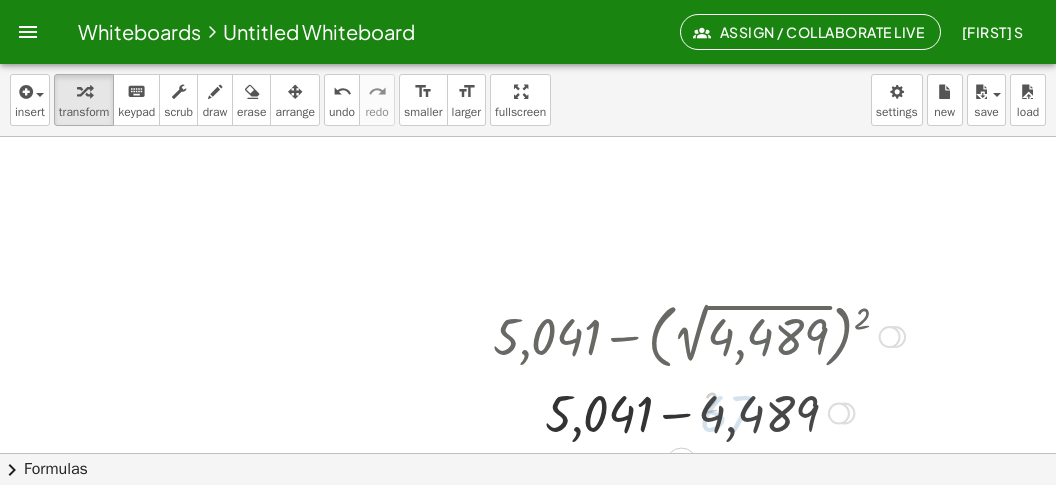 click at bounding box center (699, 412) 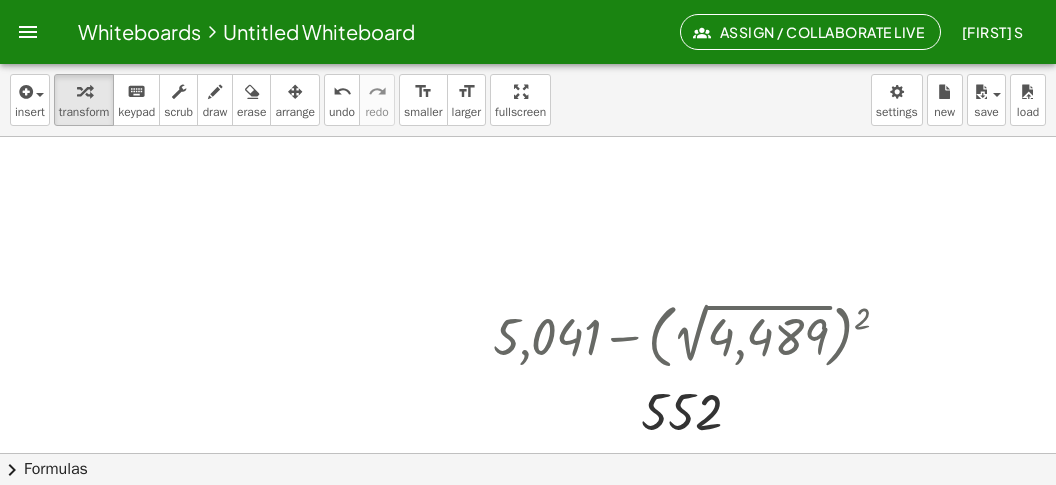 click at bounding box center (474, -972) 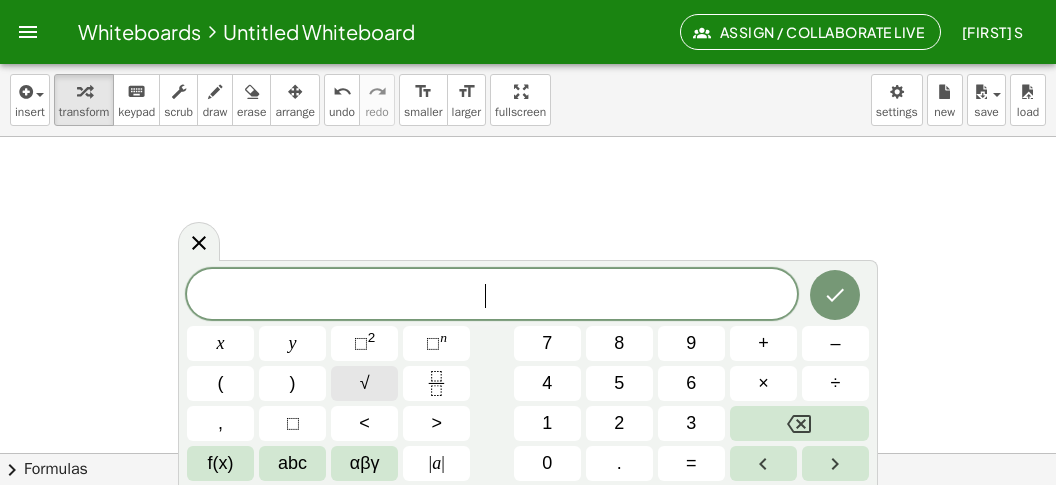 click on "√" at bounding box center (364, 383) 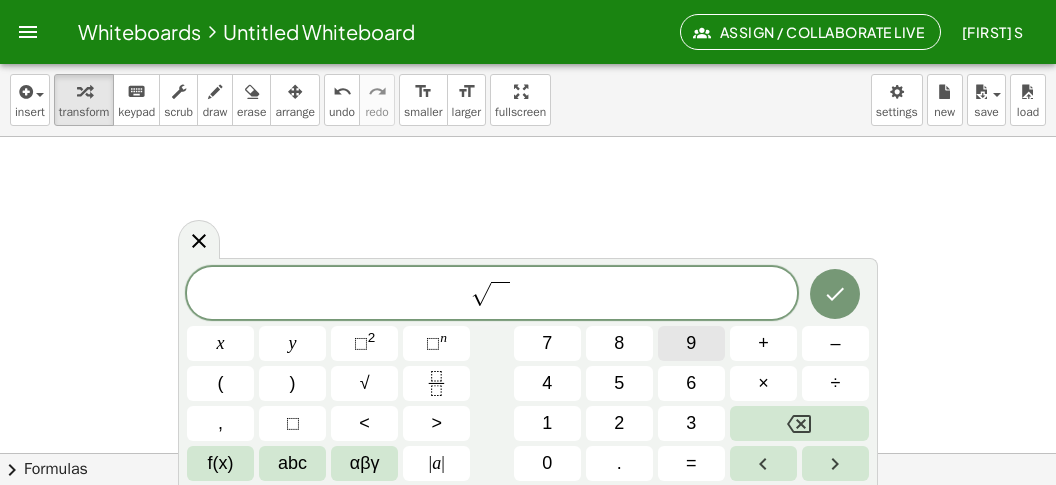 click on "9" at bounding box center [691, 343] 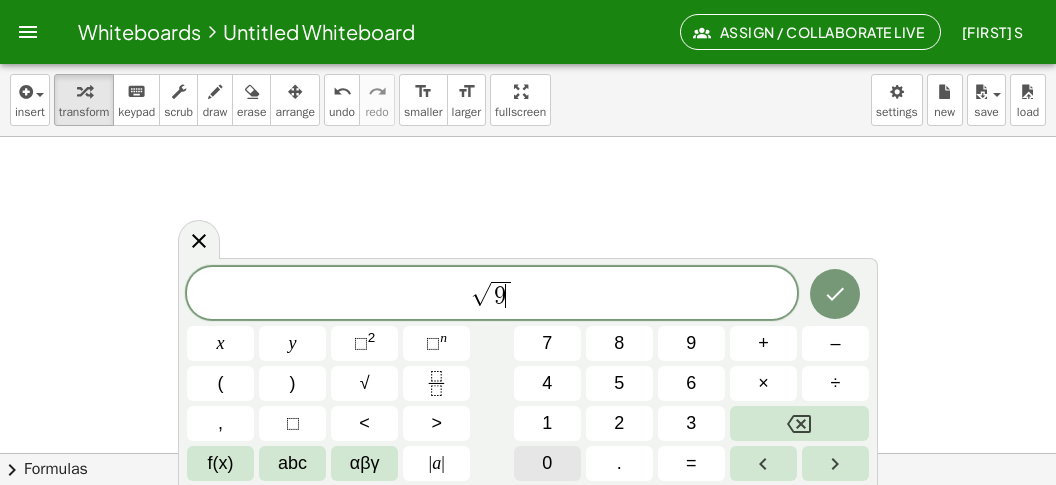 click on "0" at bounding box center (547, 463) 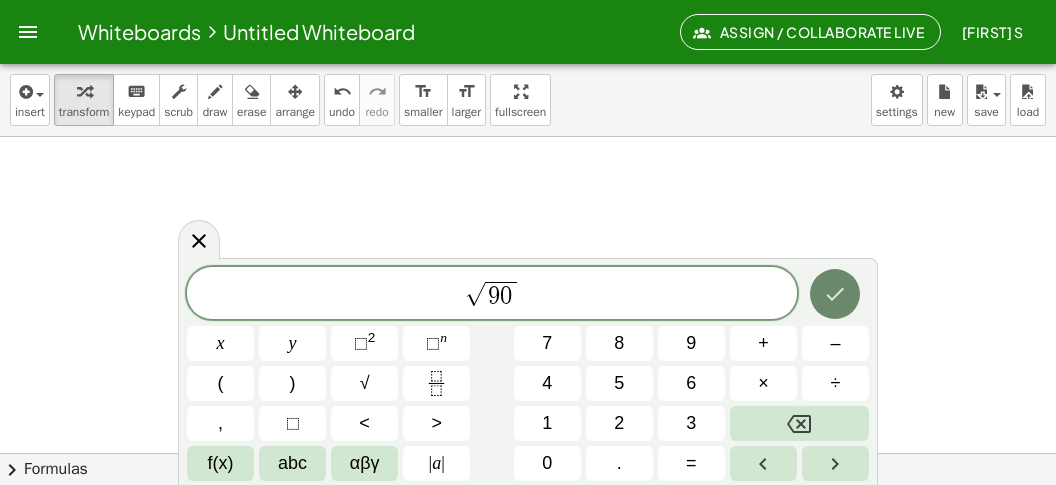 click 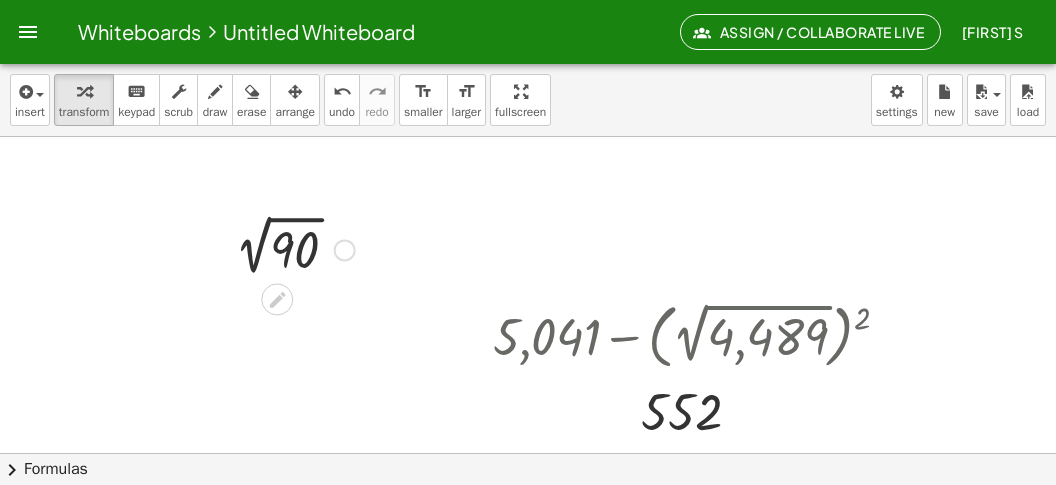 click at bounding box center [289, 248] 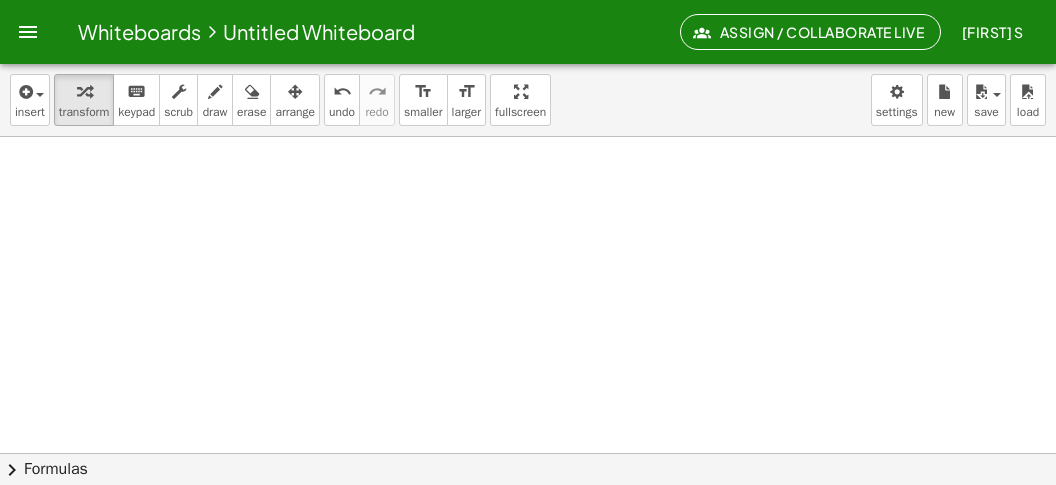 scroll, scrollTop: 3486, scrollLeft: 109, axis: both 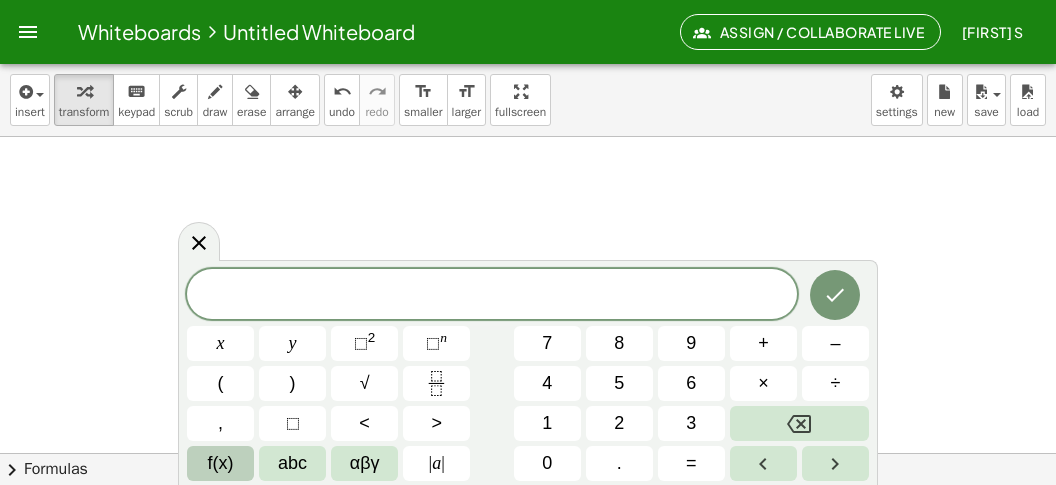 click on "f(x)" at bounding box center (221, 463) 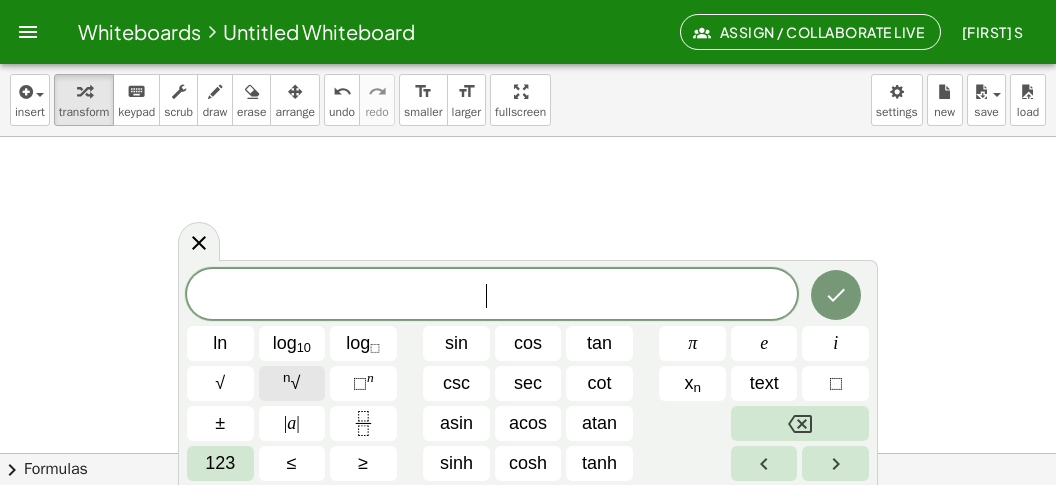 click on "n √" 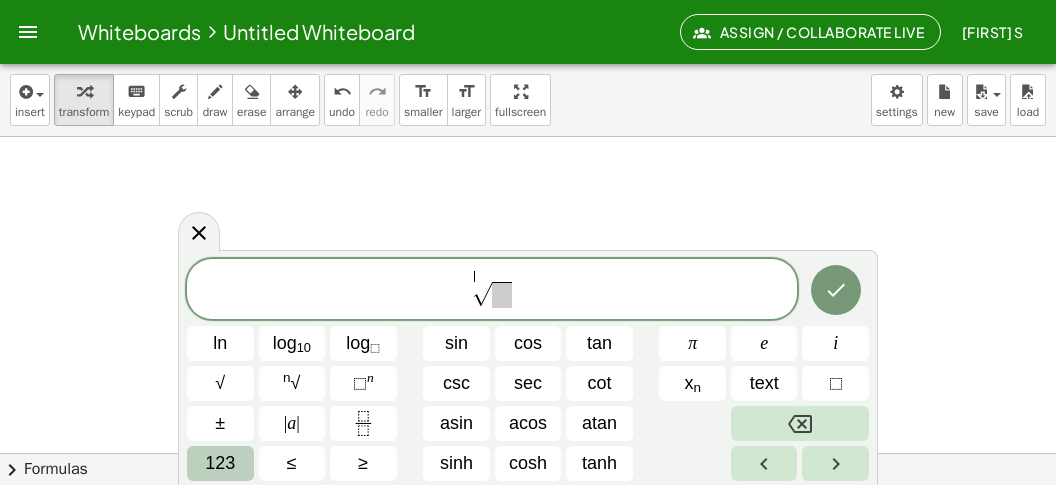 click on "123" at bounding box center [220, 463] 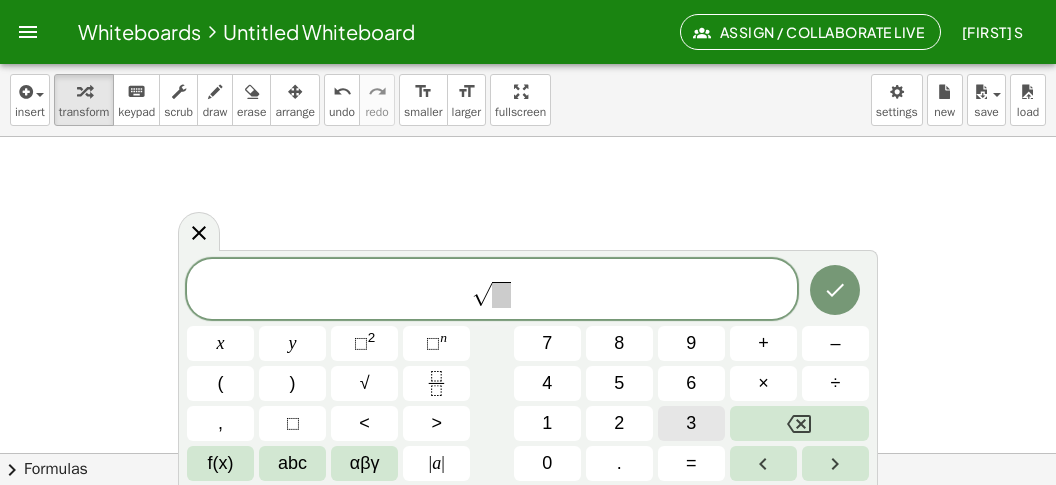 click on "3" at bounding box center [691, 423] 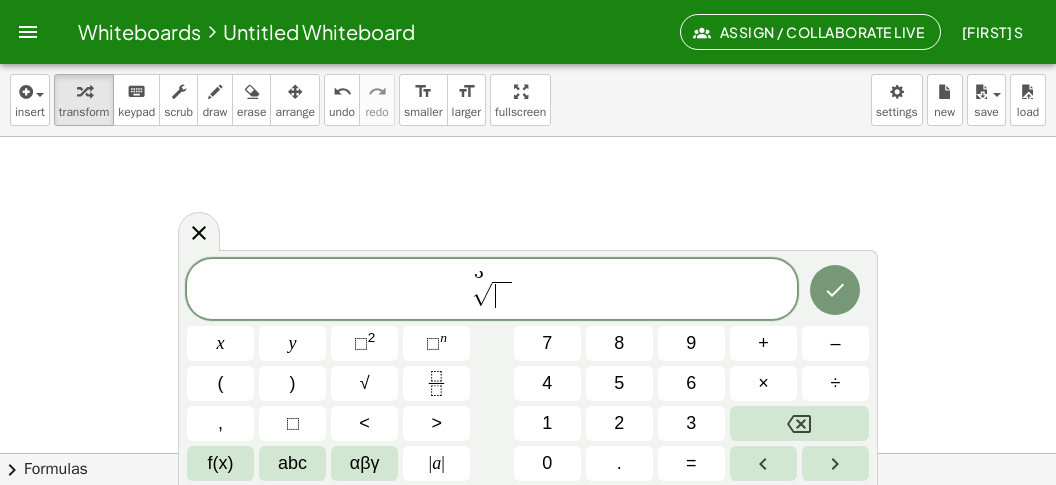click on "​" at bounding box center (501, 295) 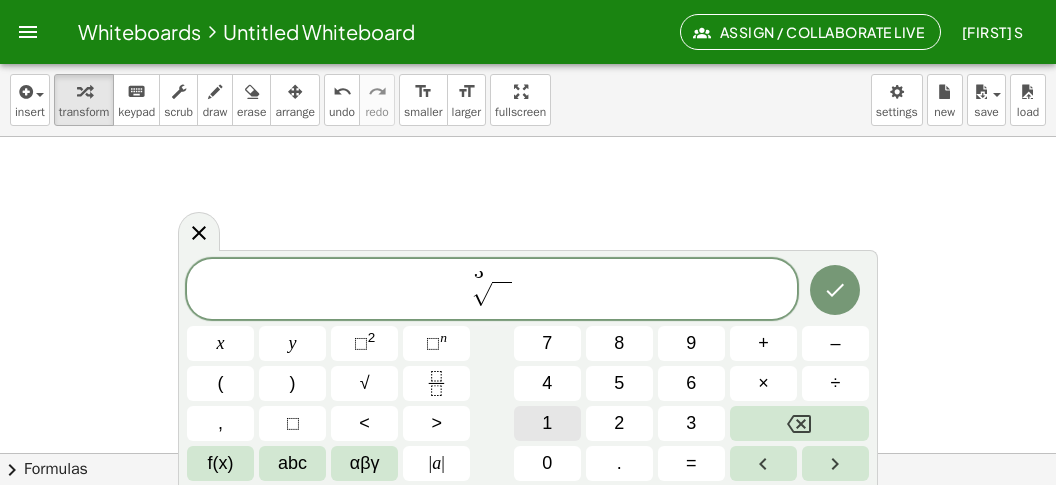 click on "1" at bounding box center [547, 423] 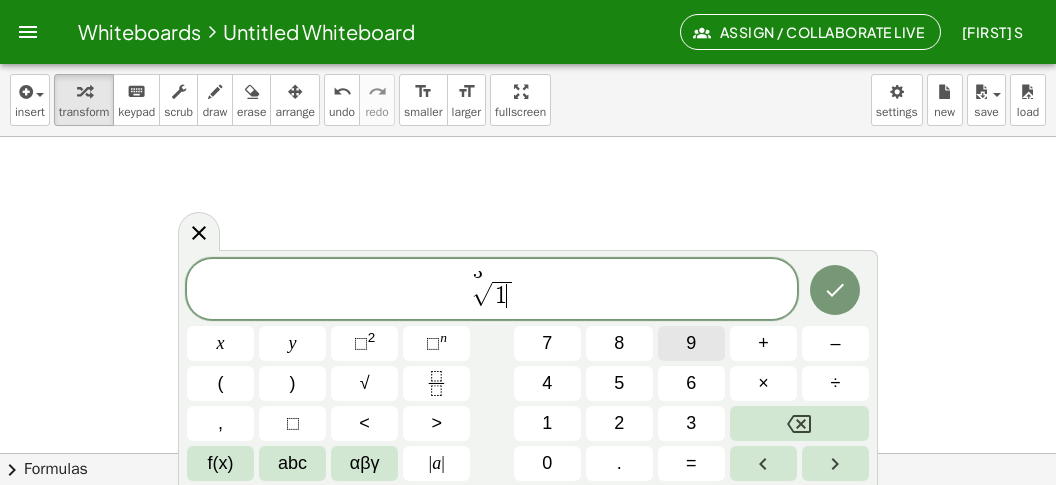 click on "9" at bounding box center (691, 343) 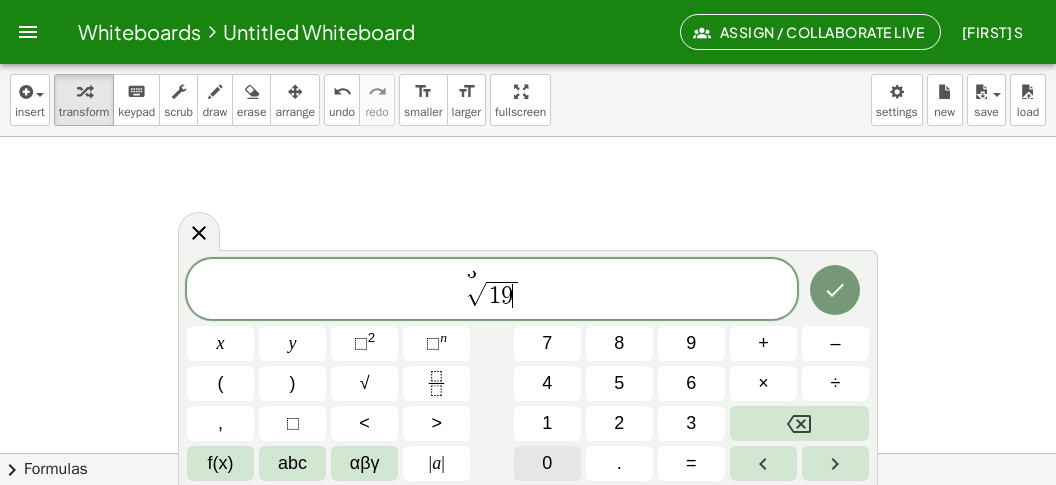 click on "0" at bounding box center (547, 463) 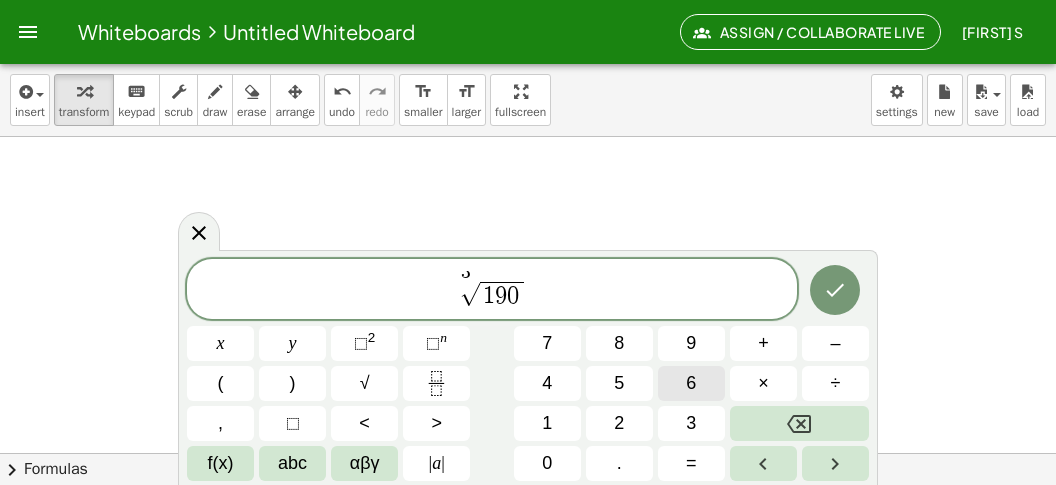 click on "6" at bounding box center [691, 383] 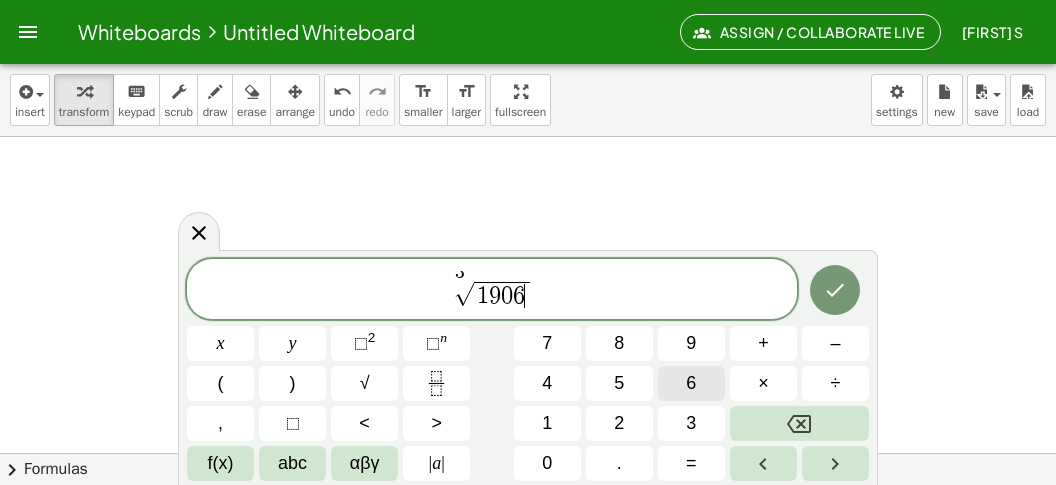 click on "6" at bounding box center [691, 383] 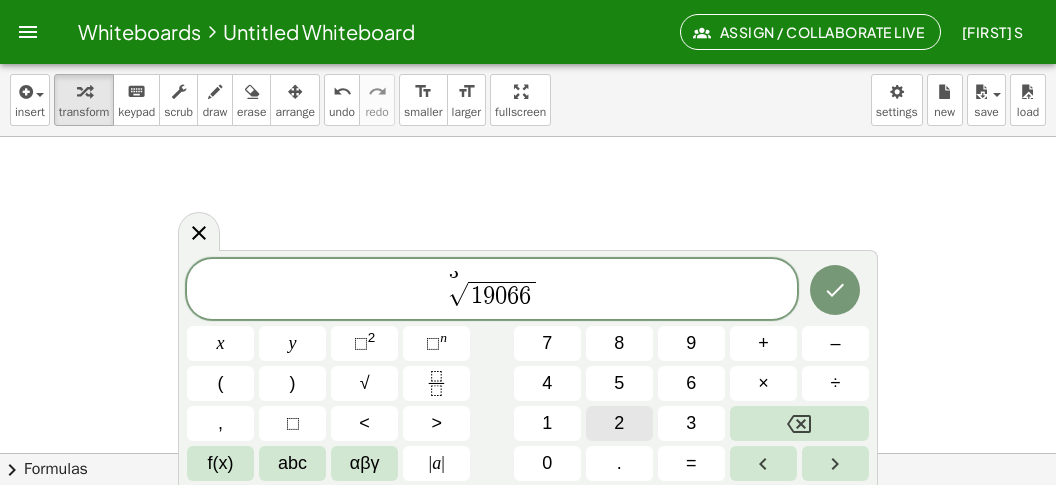 click on "2" at bounding box center [619, 423] 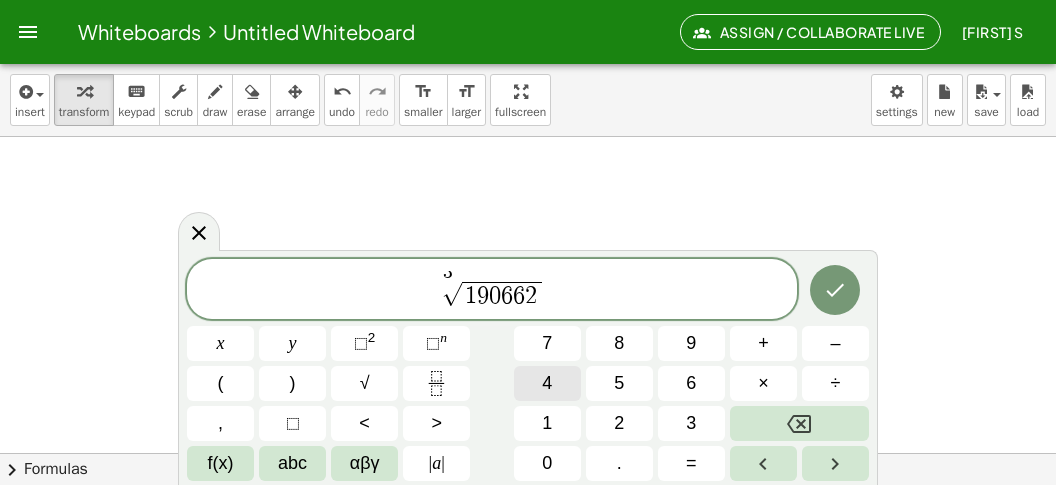 click on "4" at bounding box center [547, 383] 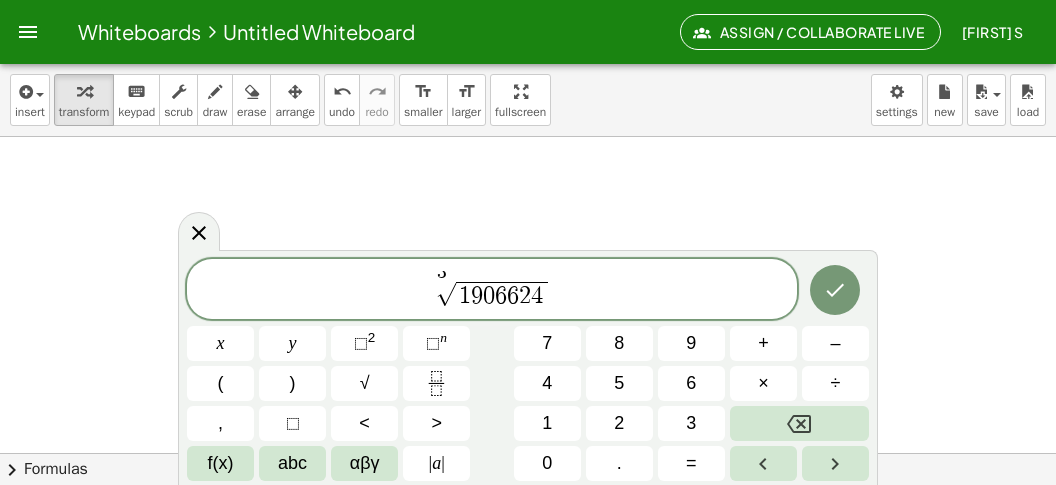click on "3 √ 1 9 0 6 6 2 4 ​" at bounding box center (492, 290) 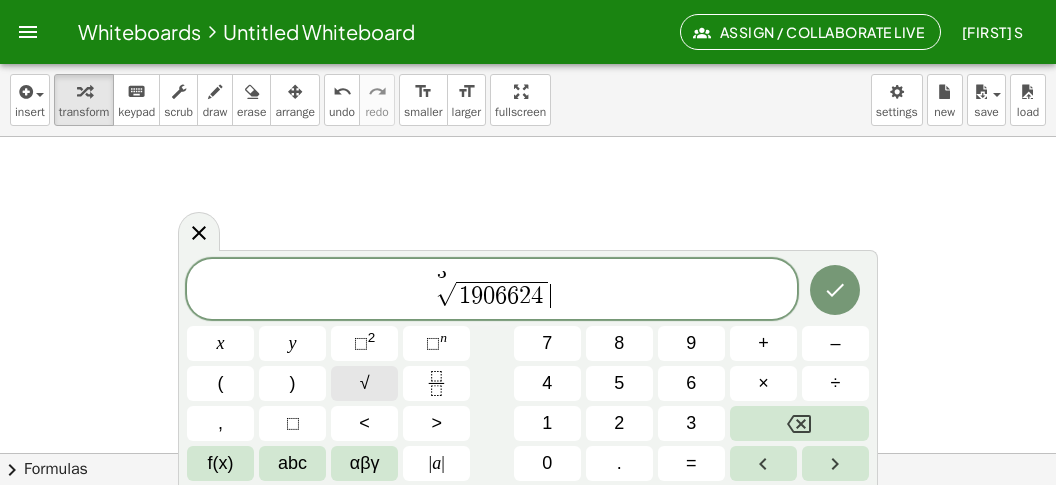 click on "√" at bounding box center (364, 383) 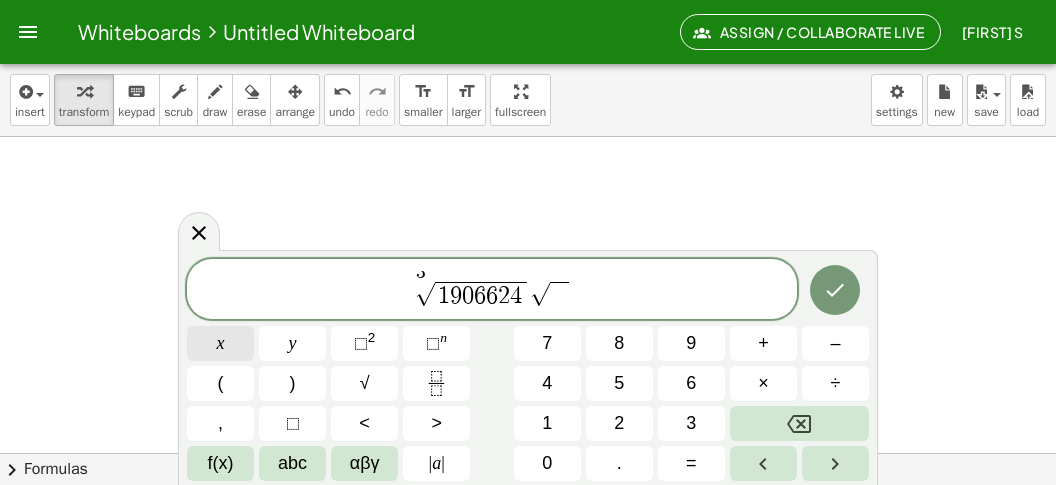 click on "x" at bounding box center [220, 343] 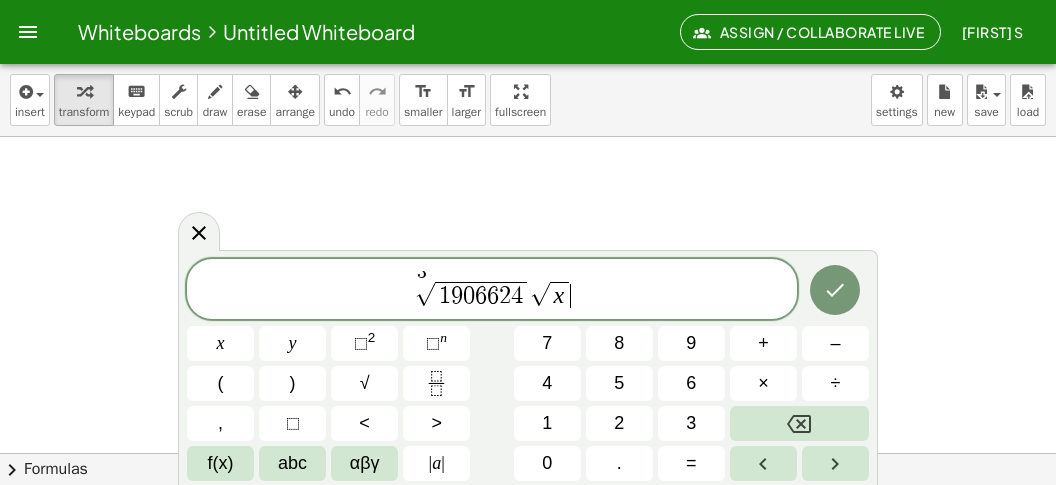 click on "3 √ 1 9 0 6 6 2 4 √ x ​" at bounding box center (492, 290) 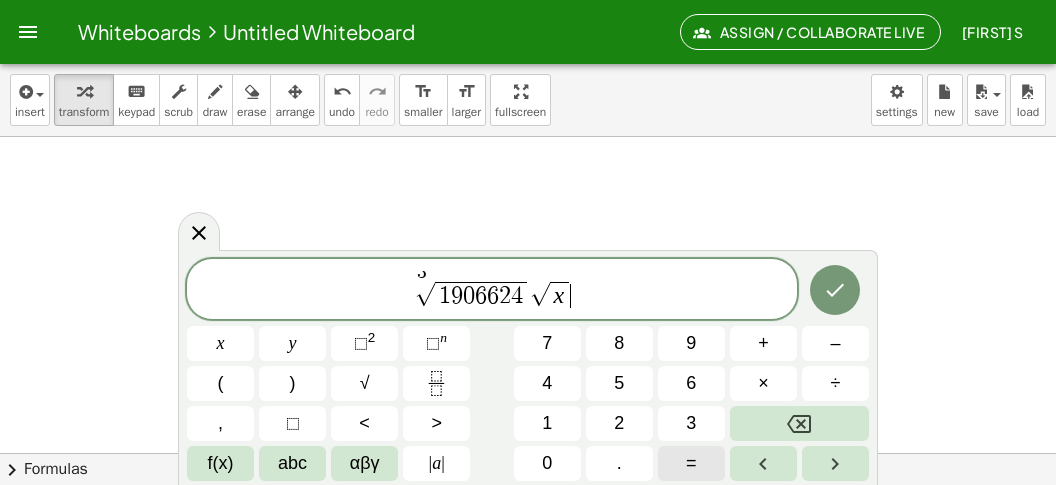 click on "=" at bounding box center [691, 463] 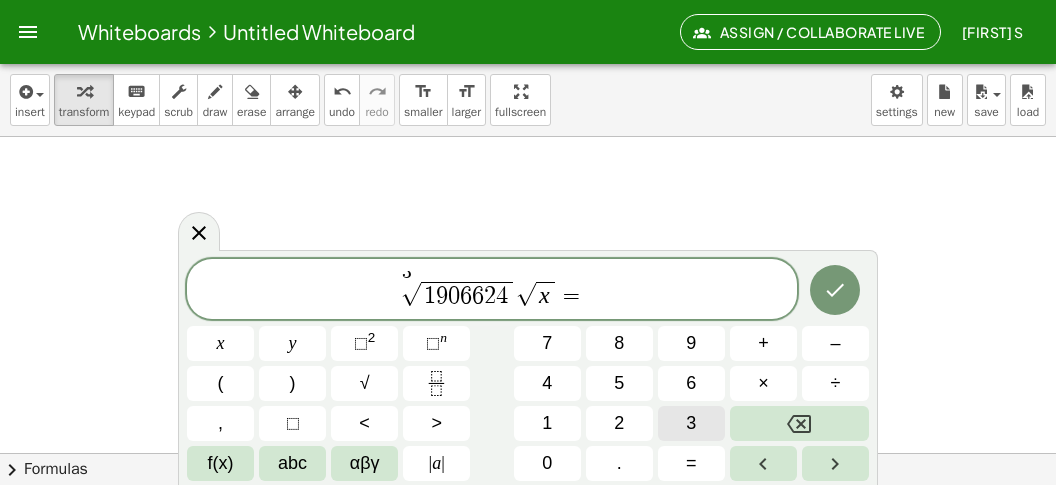 click on "3" at bounding box center (691, 423) 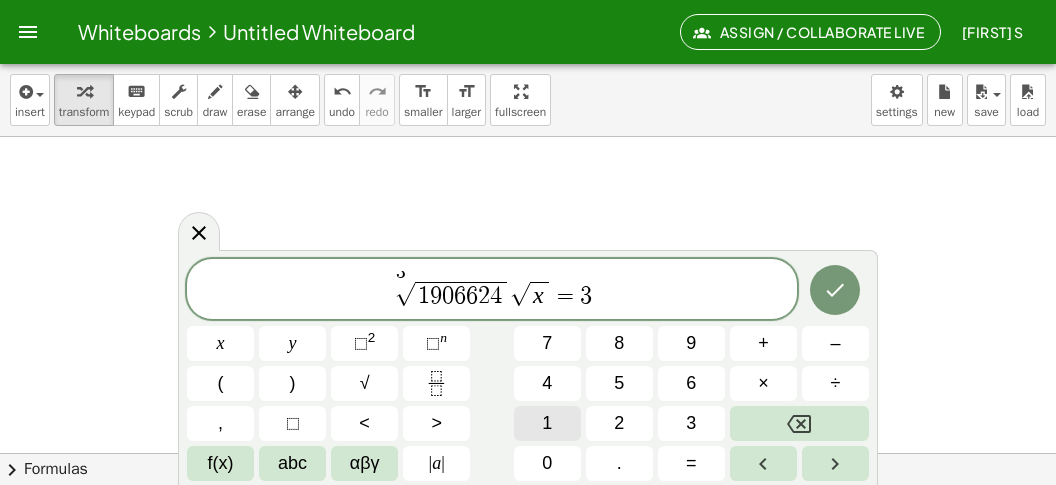 click on "1" at bounding box center (547, 423) 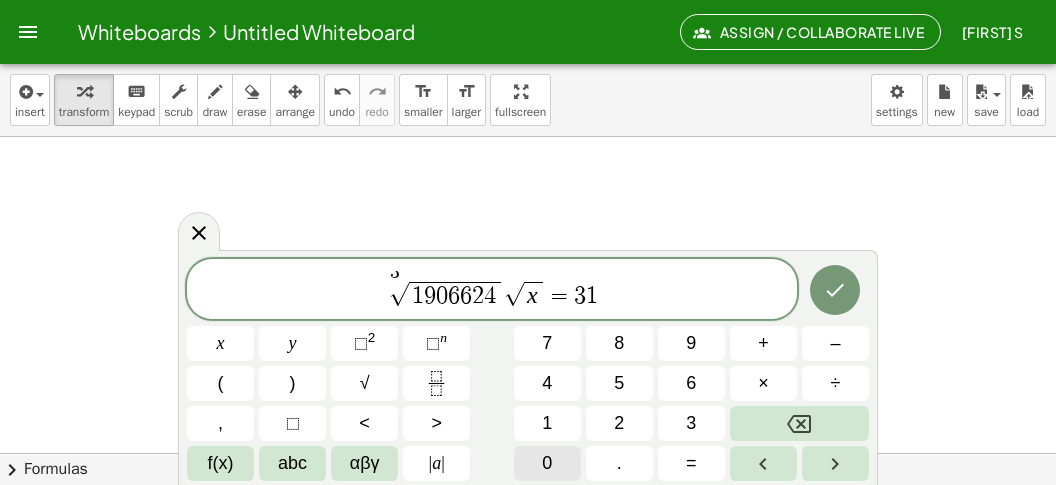 click on "0" at bounding box center [547, 463] 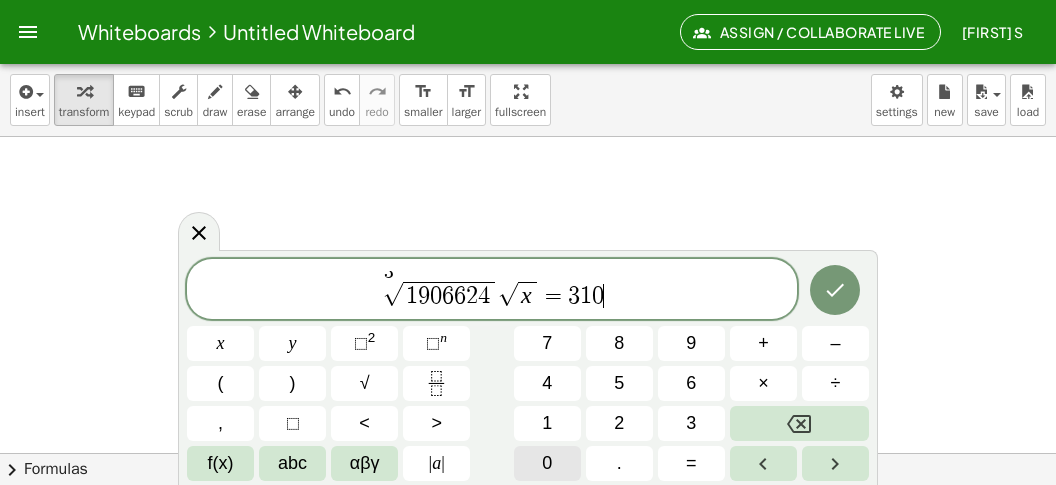 click on "0" at bounding box center [547, 463] 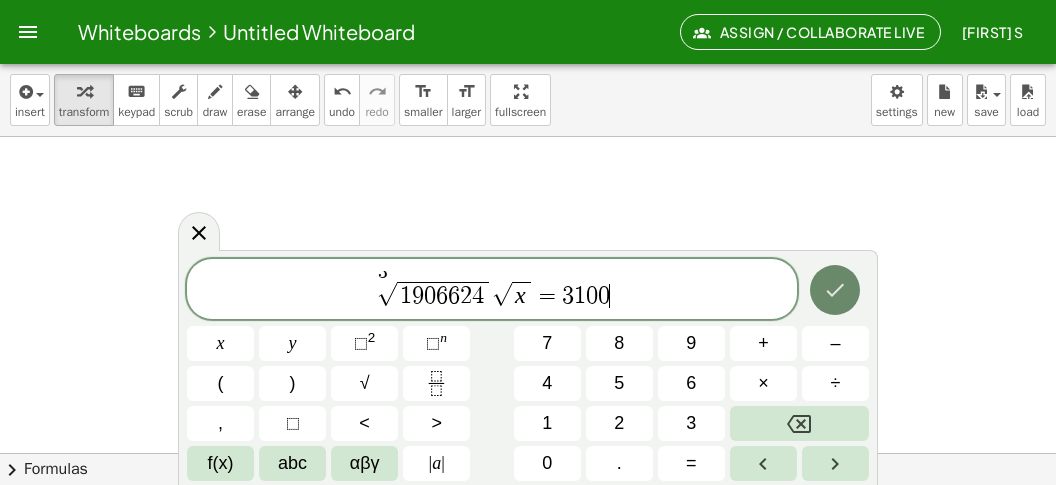 click 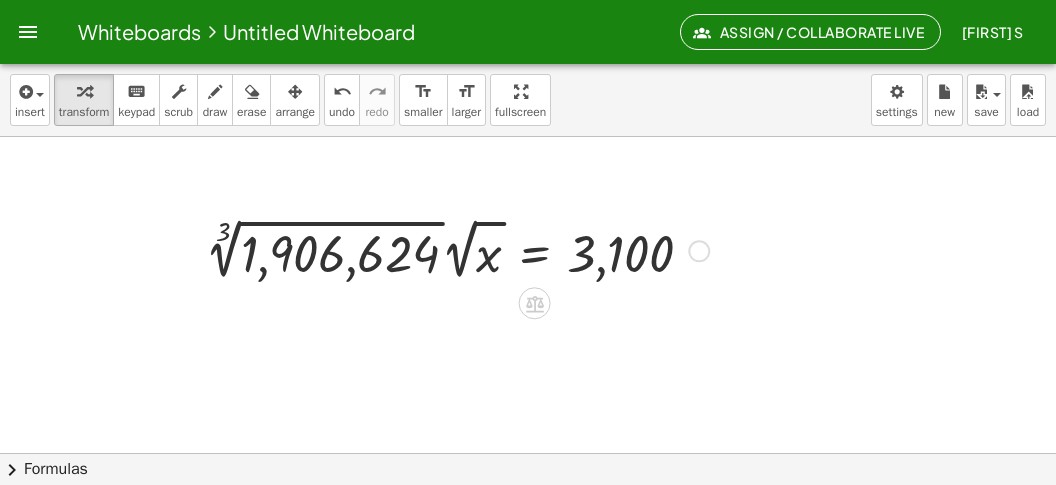 click at bounding box center [457, 249] 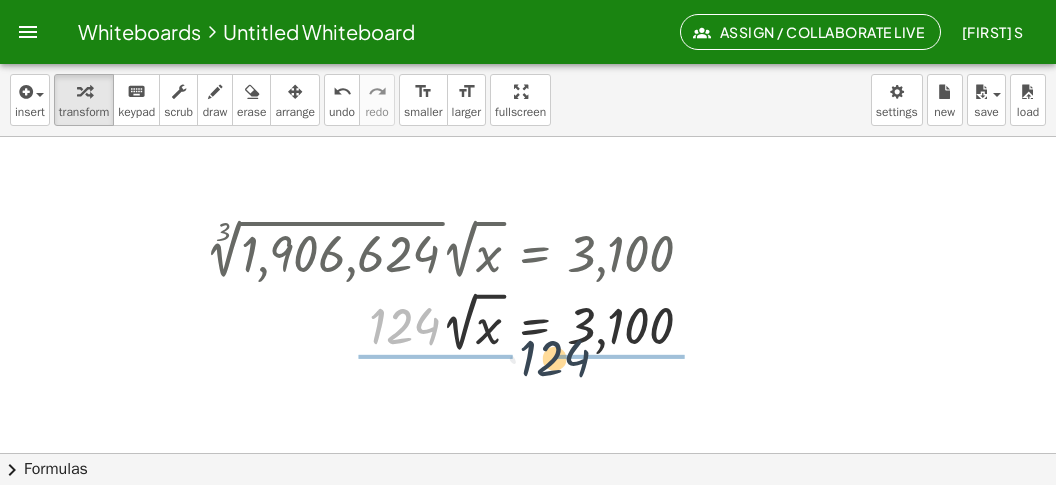 drag, startPoint x: 399, startPoint y: 321, endPoint x: 594, endPoint y: 358, distance: 198.47922 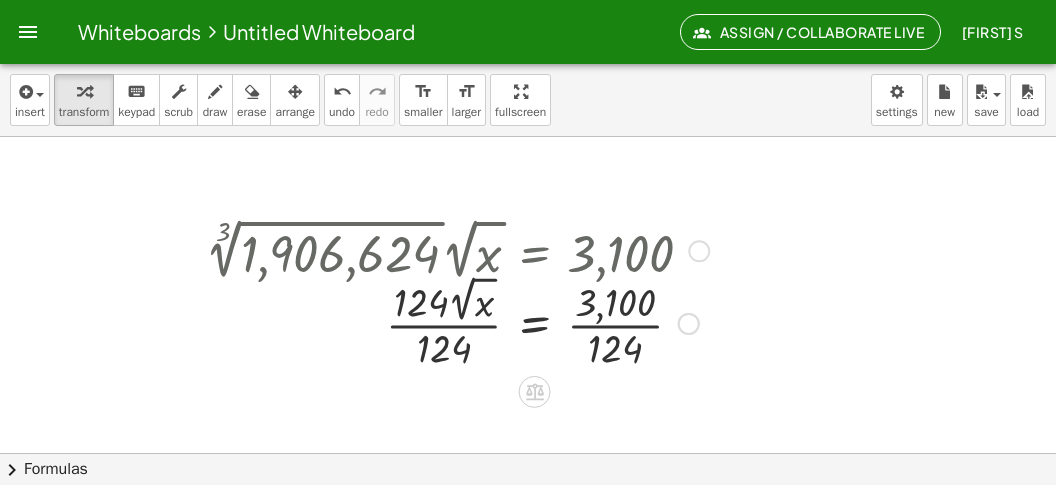 click at bounding box center [457, 322] 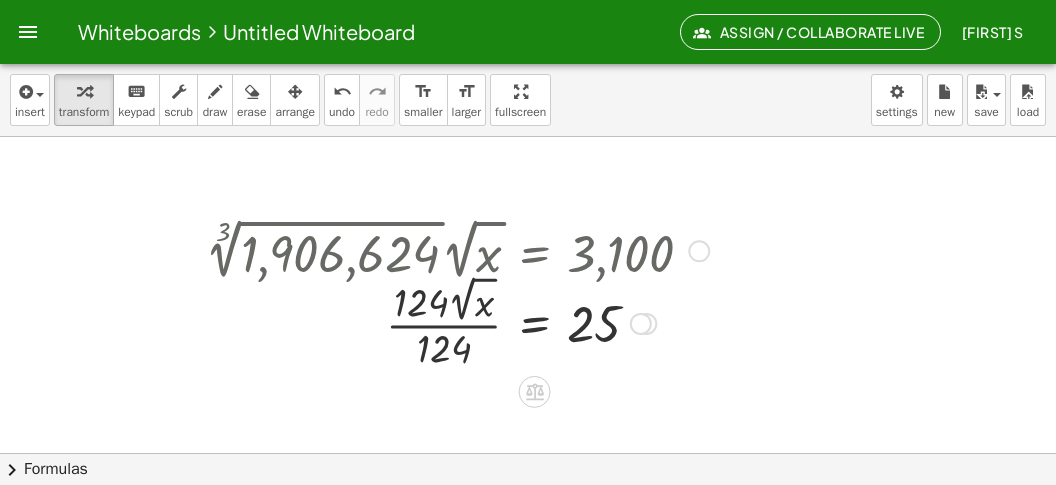 drag, startPoint x: 450, startPoint y: 353, endPoint x: 440, endPoint y: 349, distance: 10.770329 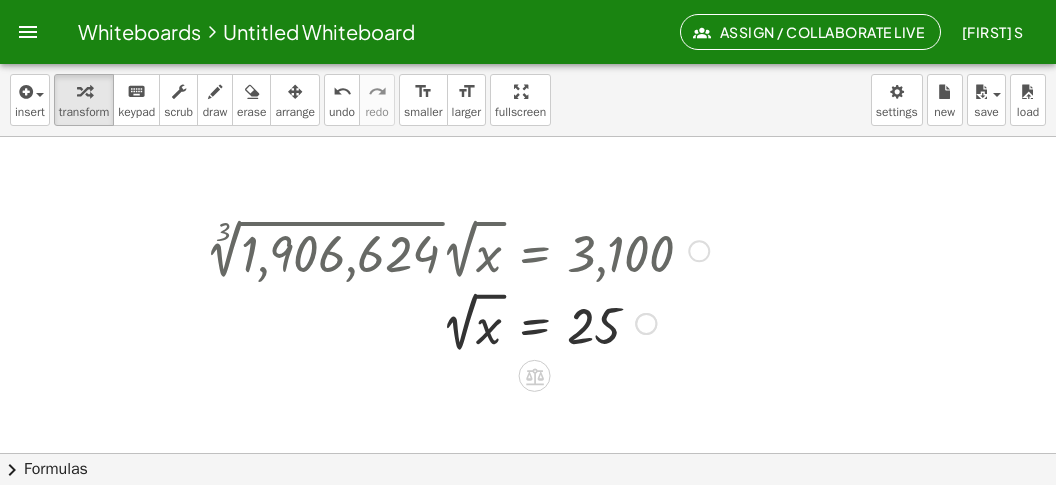 click at bounding box center (457, 322) 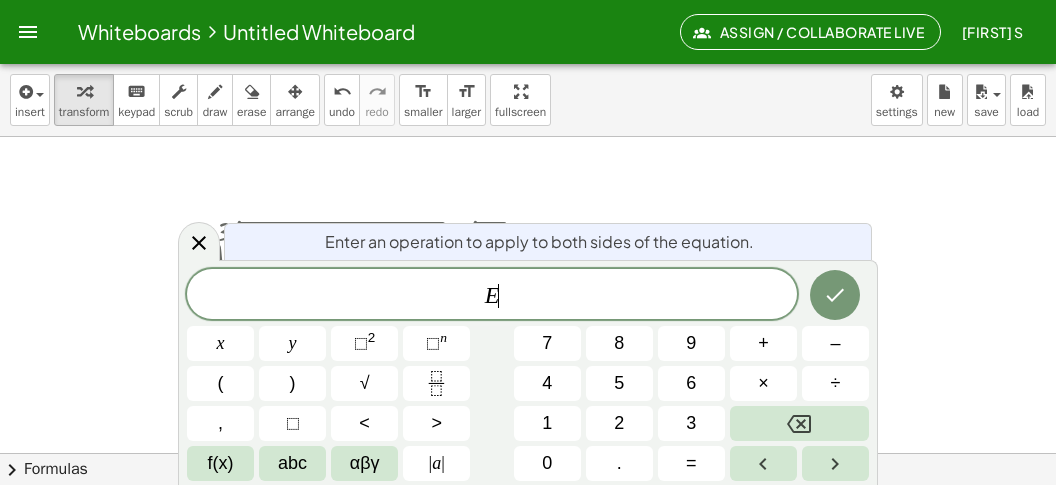 scroll, scrollTop: 18, scrollLeft: 0, axis: vertical 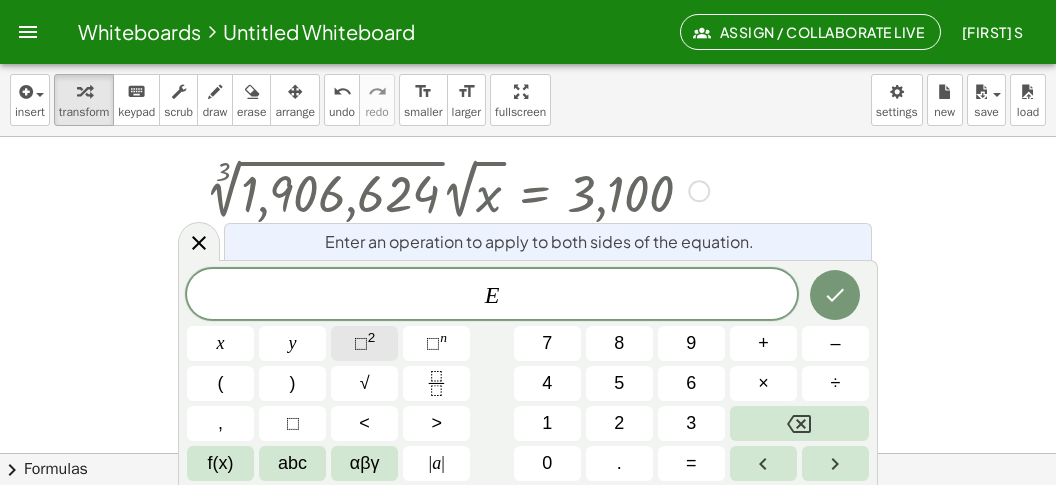 click on "⬚ 2" at bounding box center (364, 343) 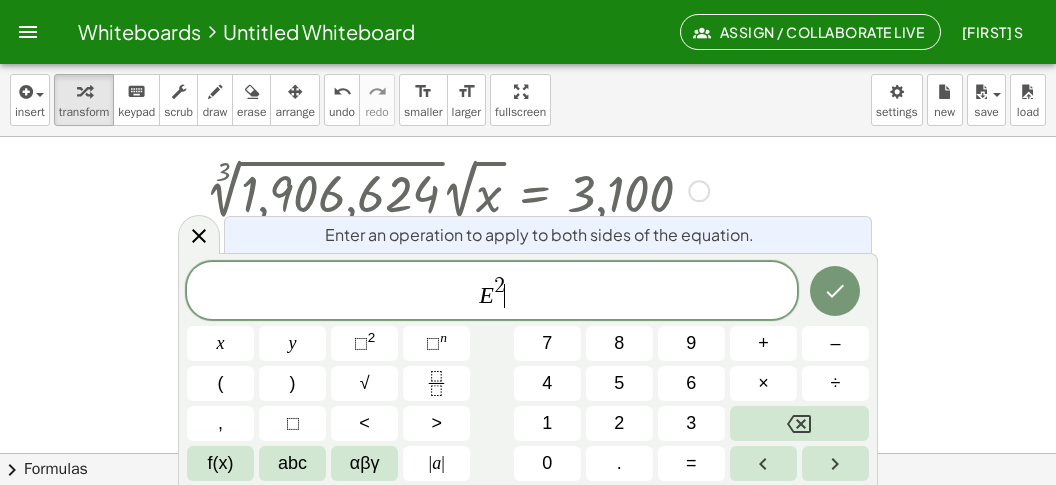 click 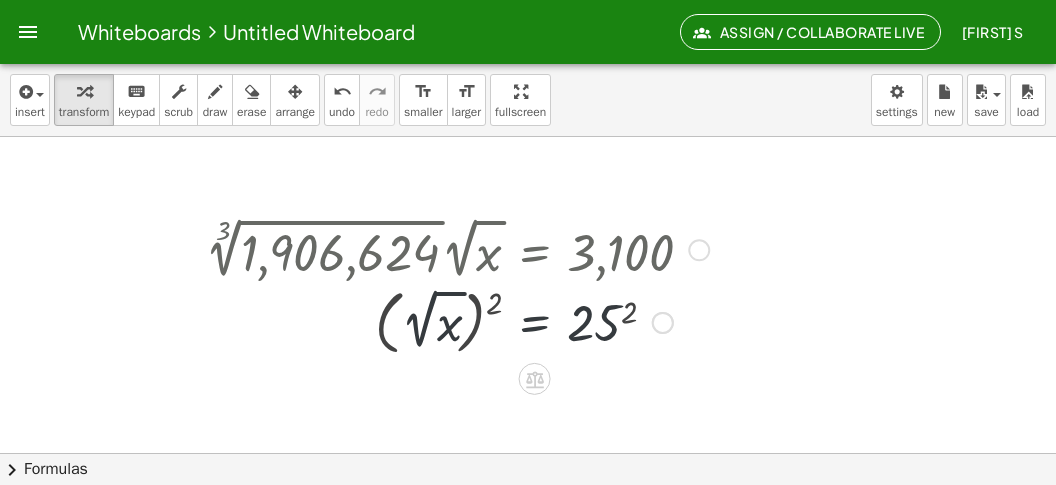 scroll, scrollTop: 3486, scrollLeft: 109, axis: both 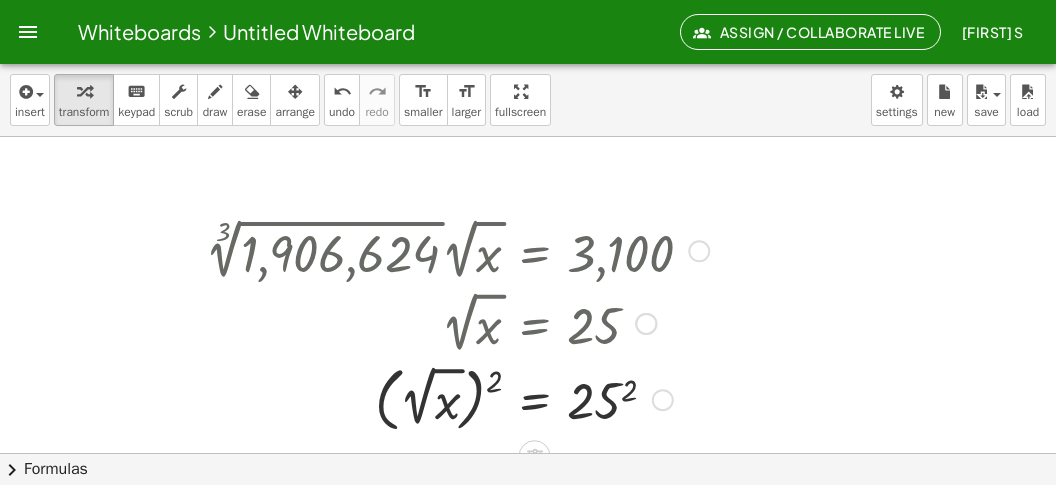 click at bounding box center [457, 398] 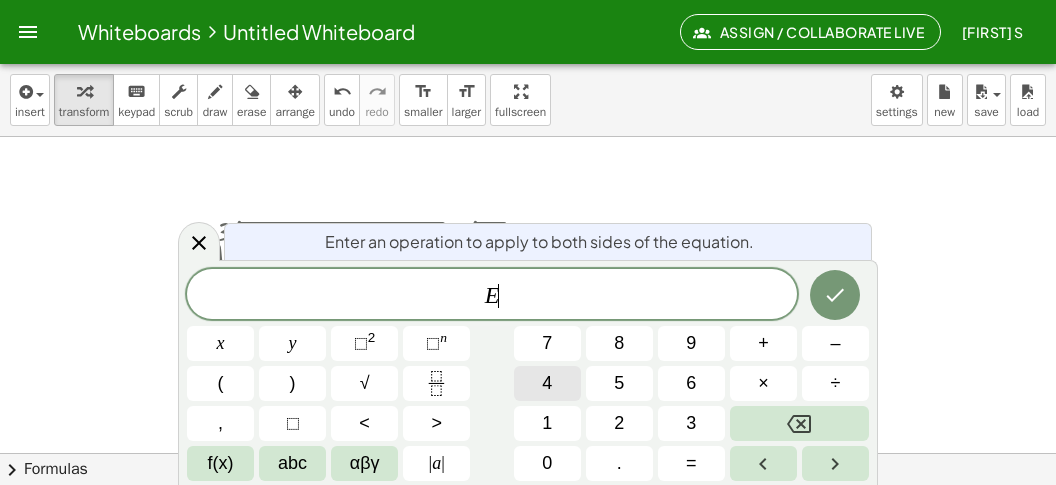 scroll, scrollTop: 18, scrollLeft: 0, axis: vertical 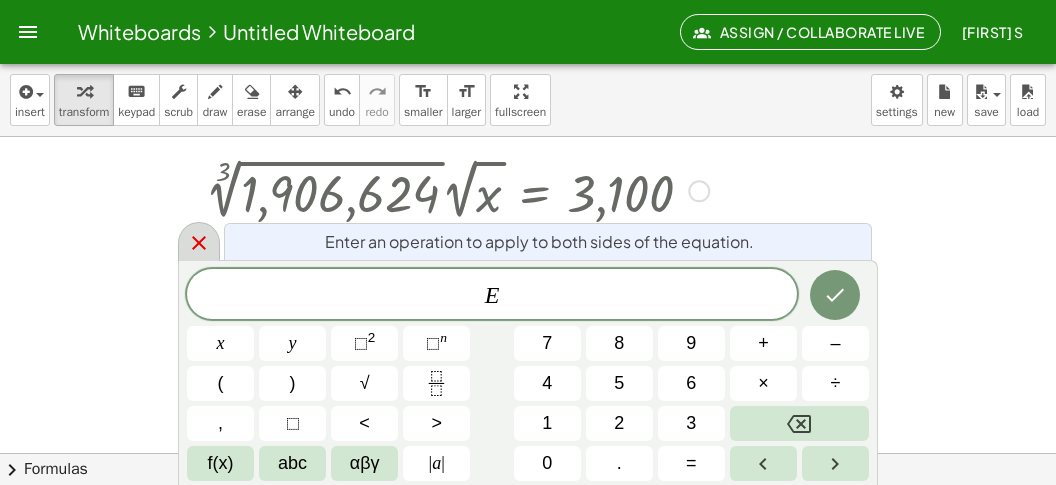 click at bounding box center [199, 241] 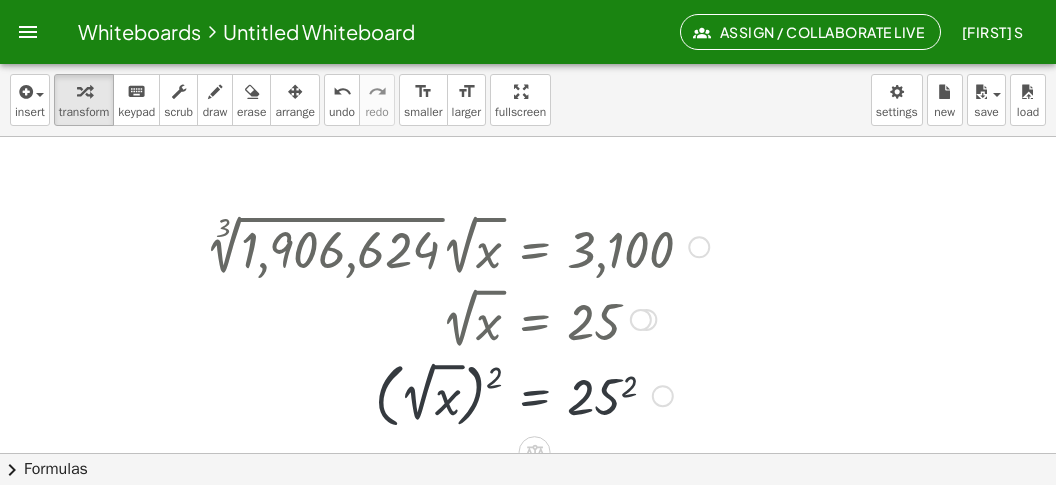 scroll, scrollTop: 3486, scrollLeft: 109, axis: both 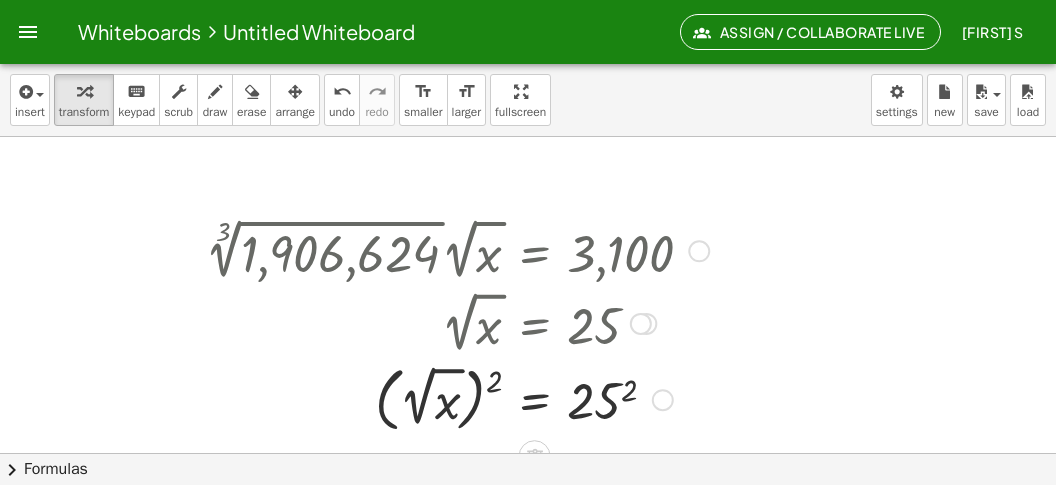 click at bounding box center [457, 398] 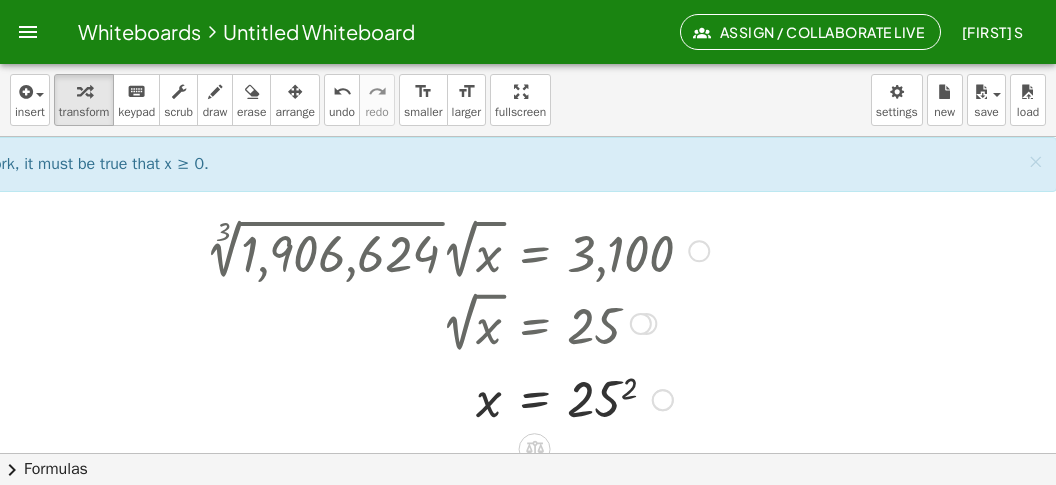 click at bounding box center [457, 398] 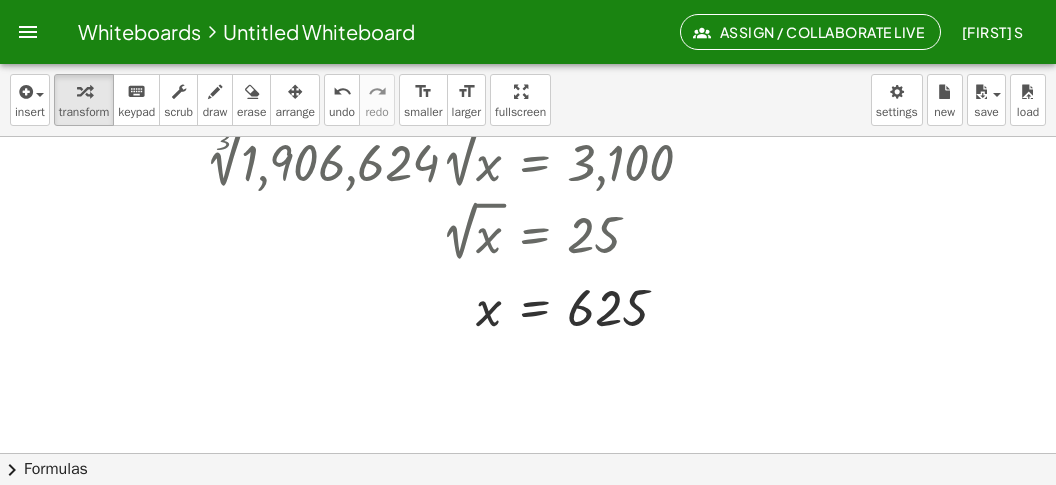 scroll, scrollTop: 3803, scrollLeft: 109, axis: both 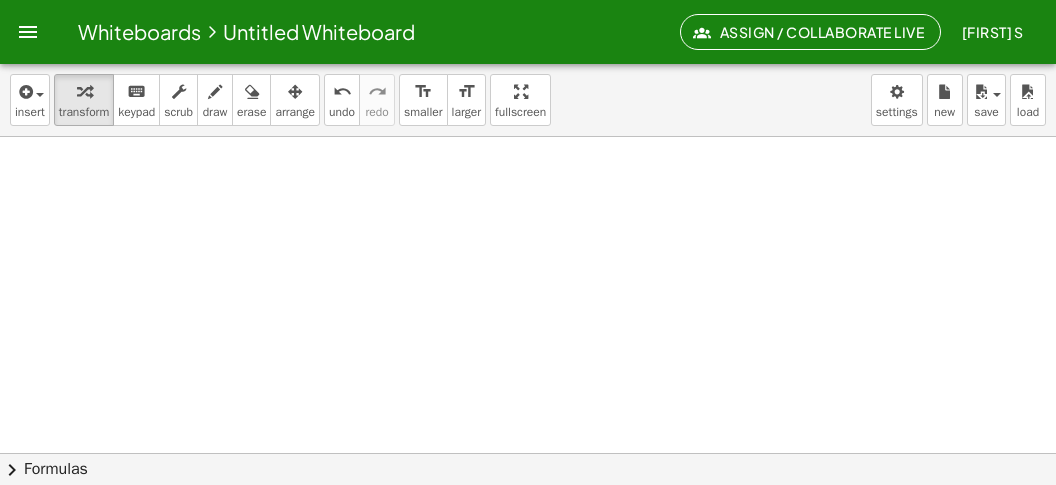 click at bounding box center (474, -1448) 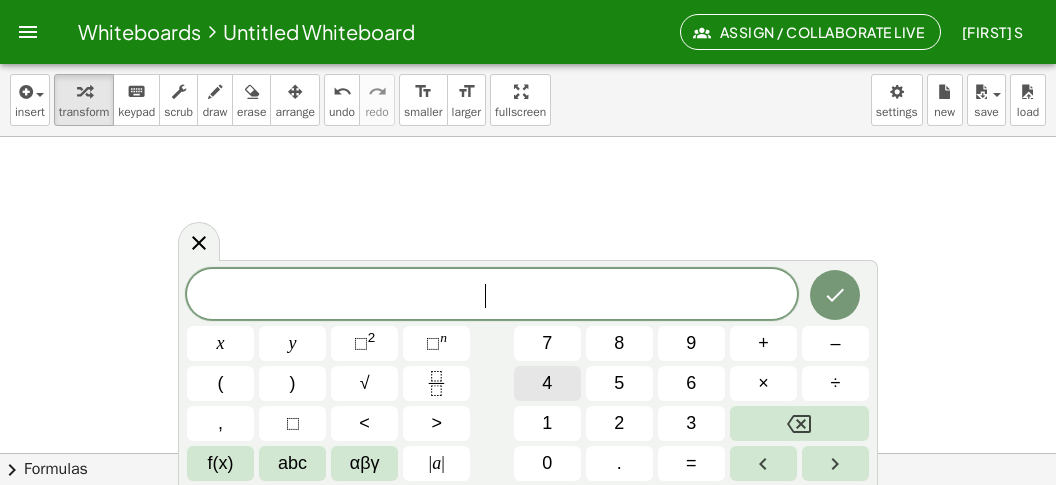 click on "4" at bounding box center [547, 383] 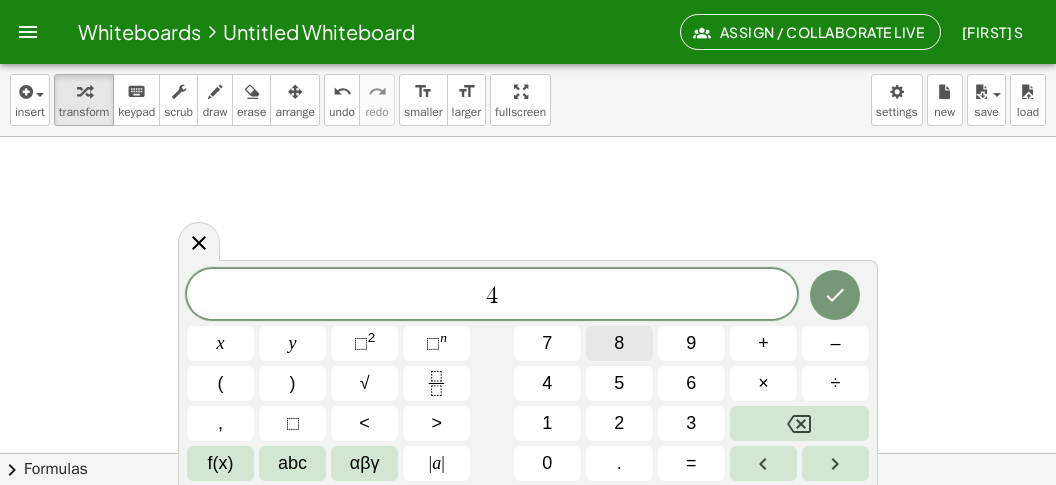 click on "8" at bounding box center (619, 343) 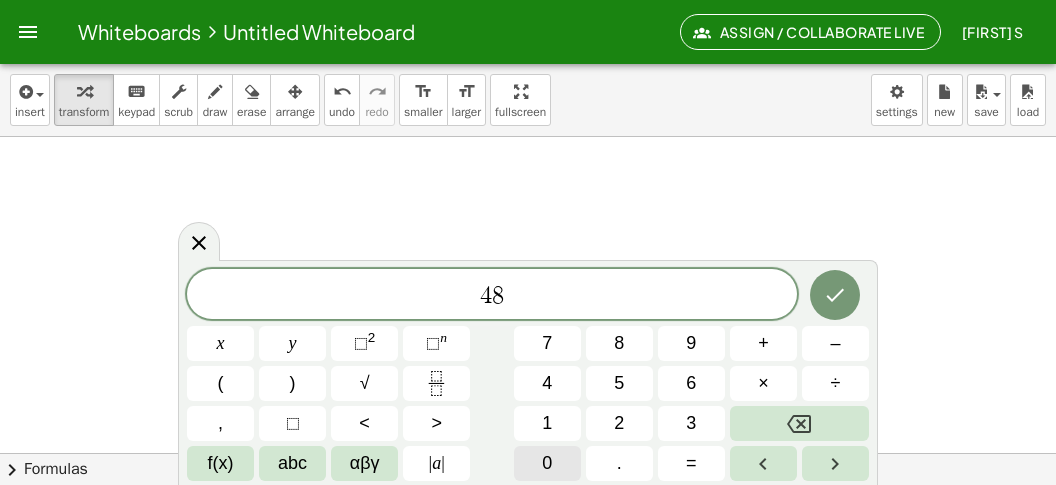 click on "0" at bounding box center [547, 463] 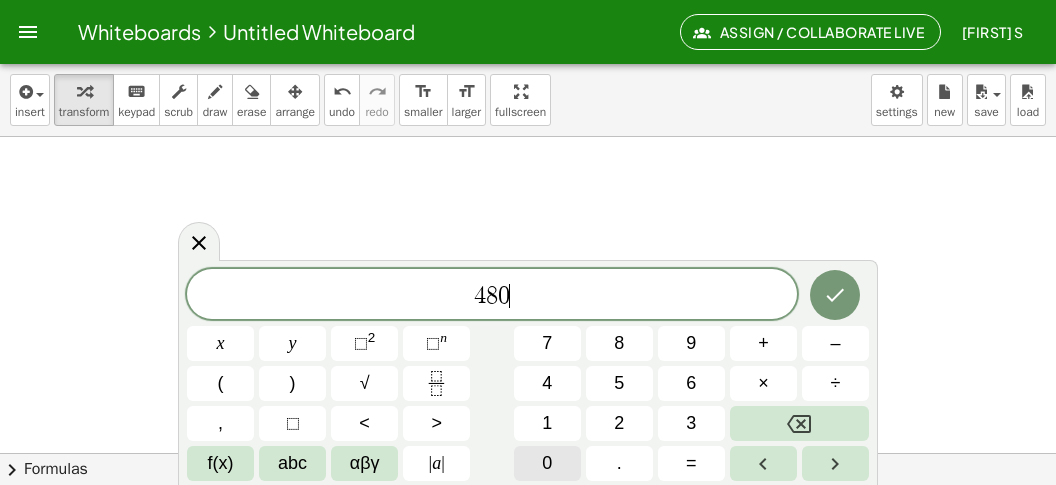 click on "0" at bounding box center (547, 463) 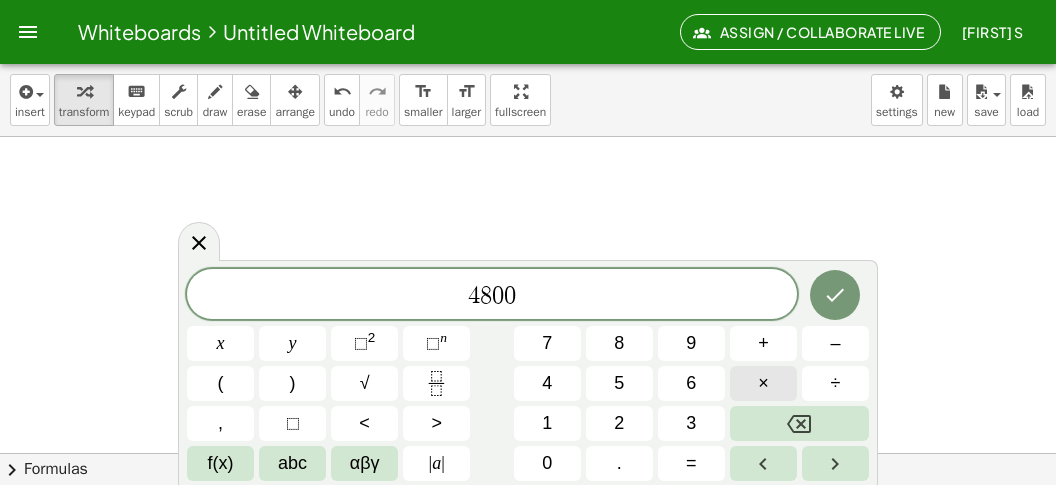 click on "×" at bounding box center (763, 383) 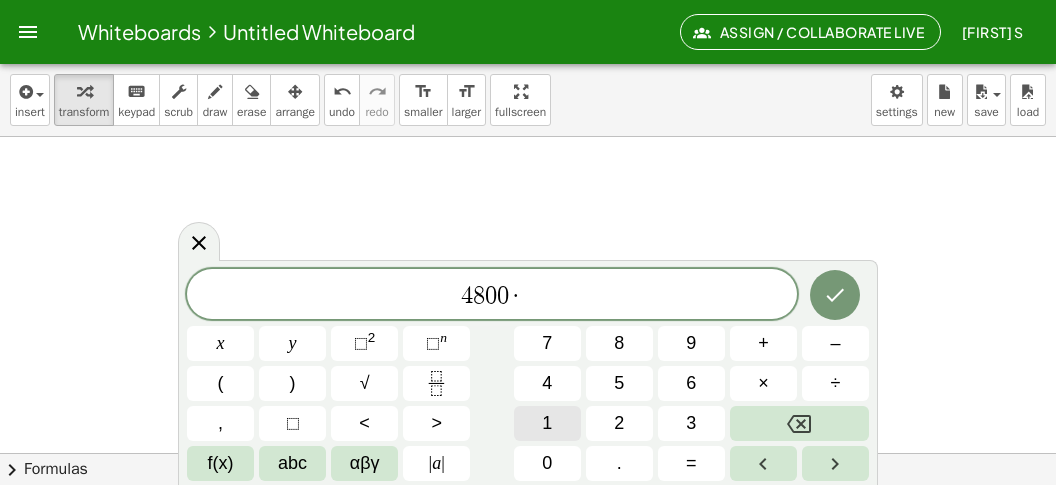 click on "1" at bounding box center [547, 423] 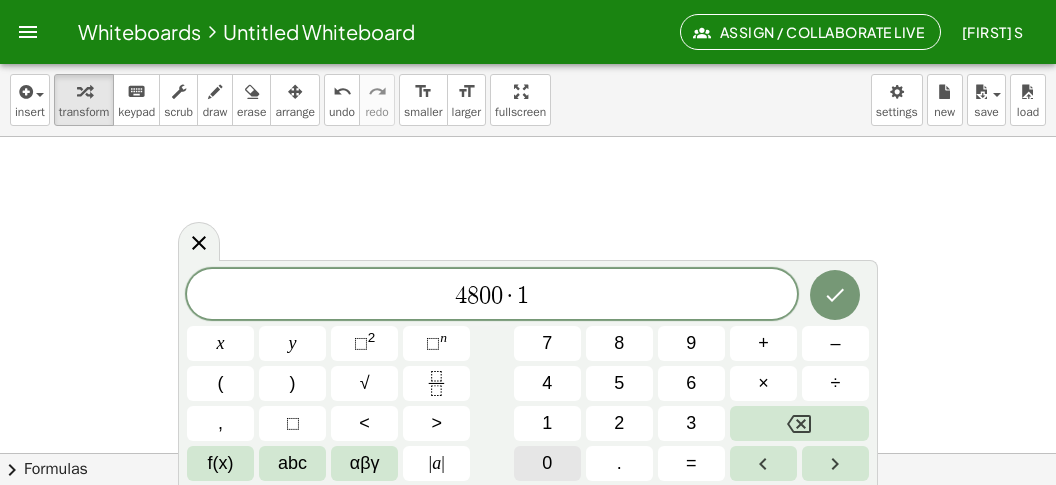 click on "0" at bounding box center [547, 463] 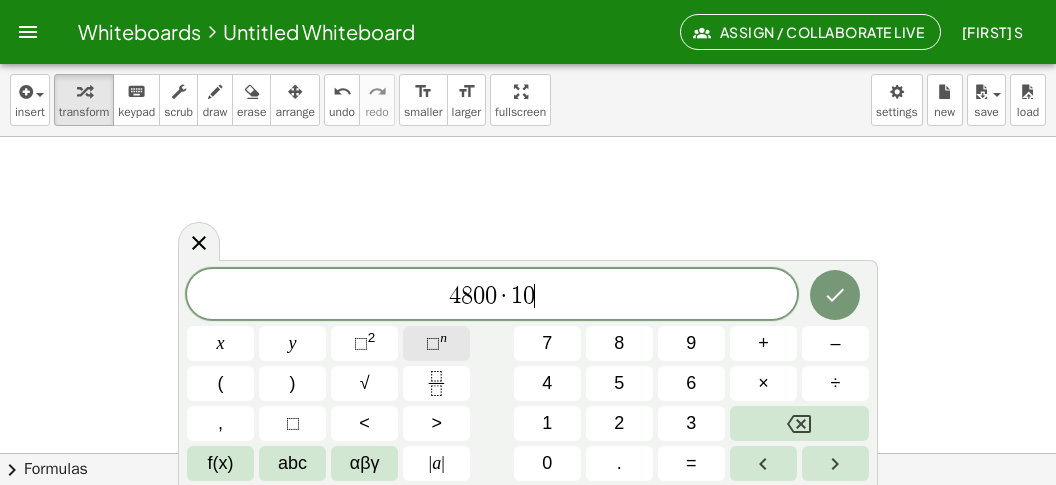 click on "n" at bounding box center [443, 337] 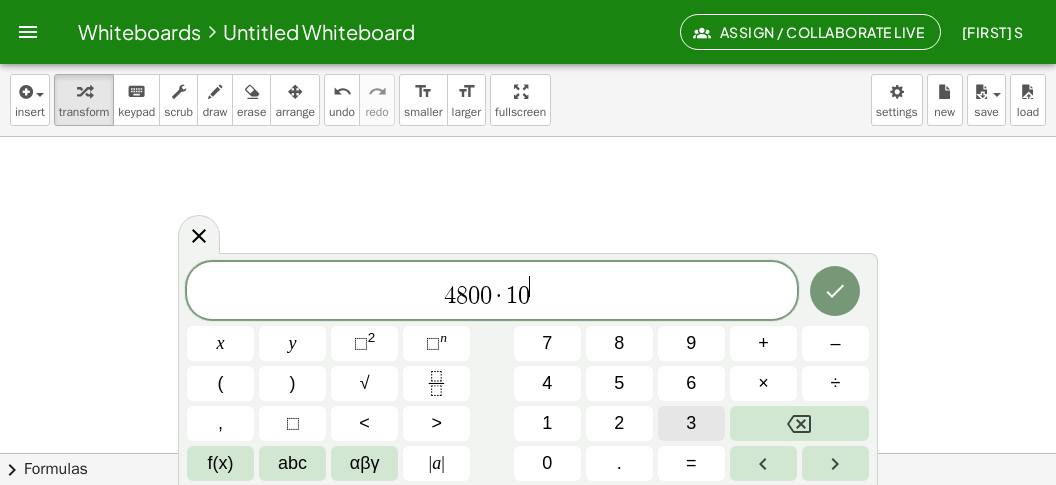 click on "3" at bounding box center (691, 423) 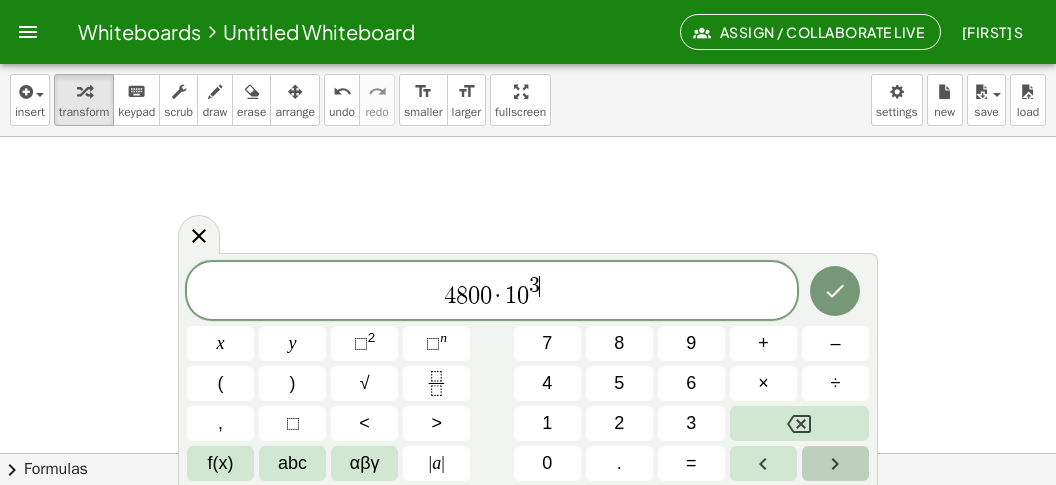 click at bounding box center [835, 463] 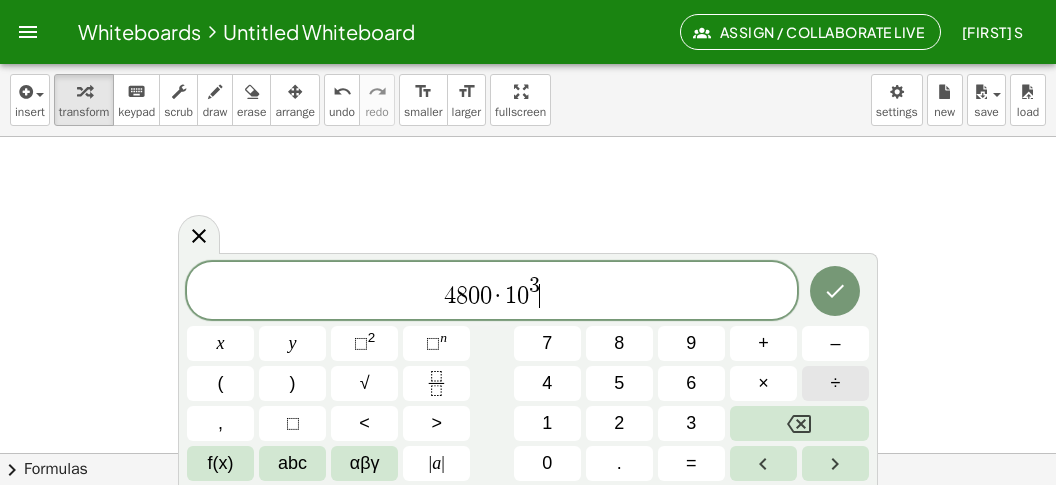 click on "÷" at bounding box center (836, 383) 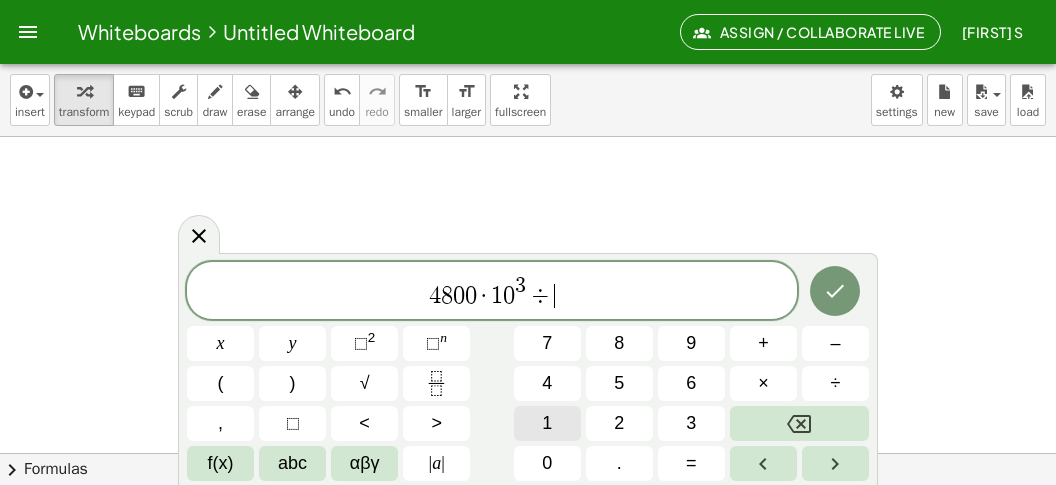 click on "1" at bounding box center [547, 423] 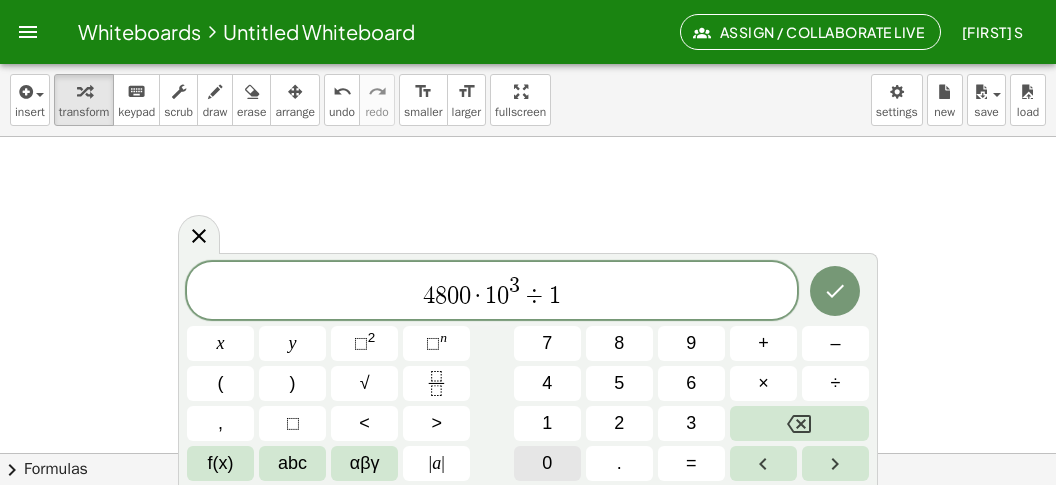 click on "0" at bounding box center [547, 463] 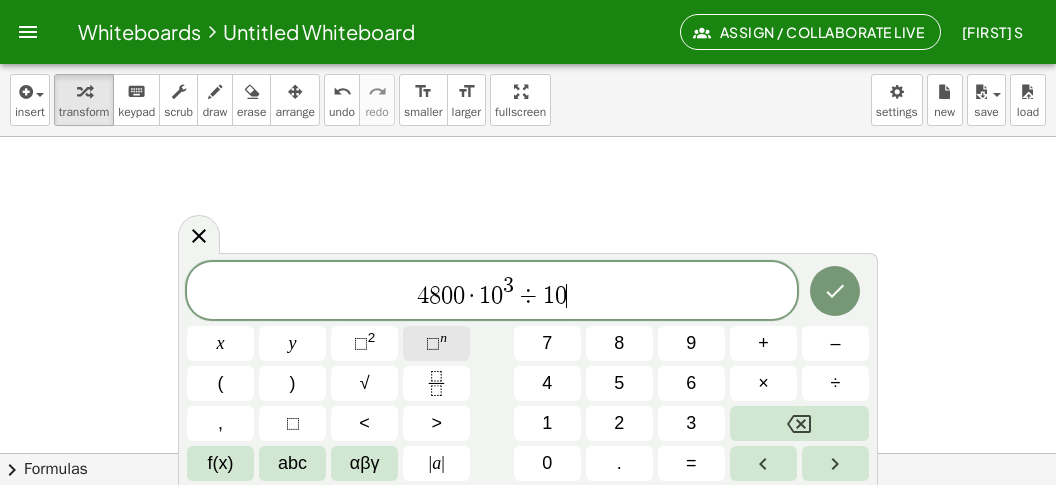 click on "⬚" at bounding box center [433, 343] 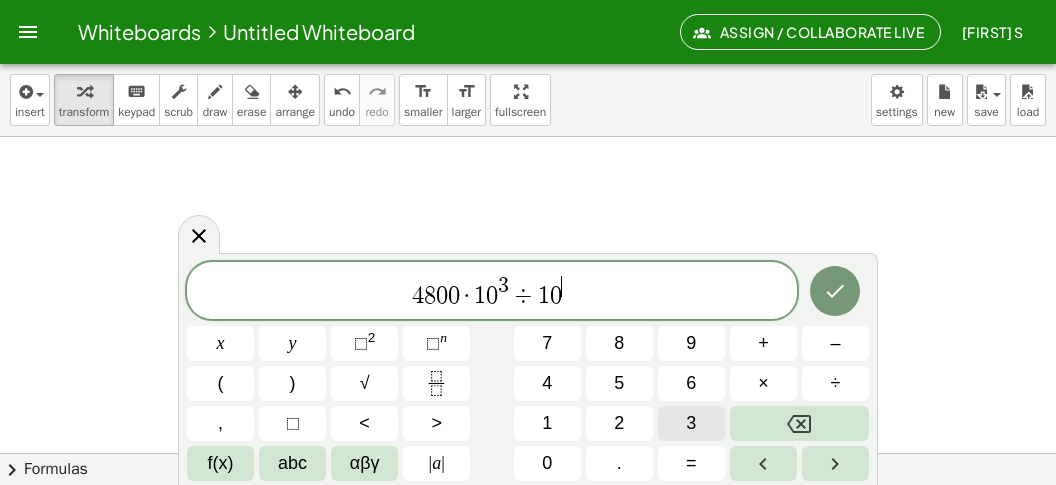 click on "3" at bounding box center (691, 423) 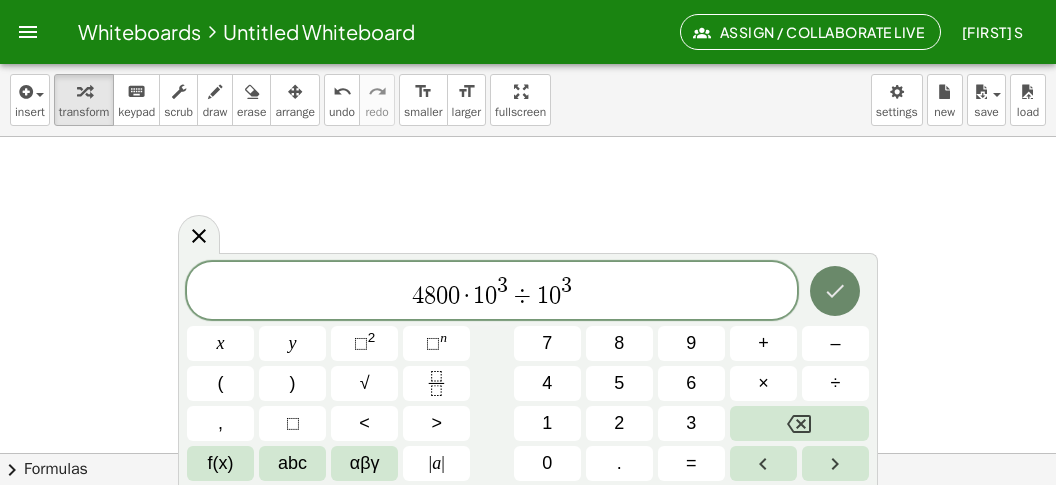 click at bounding box center (835, 291) 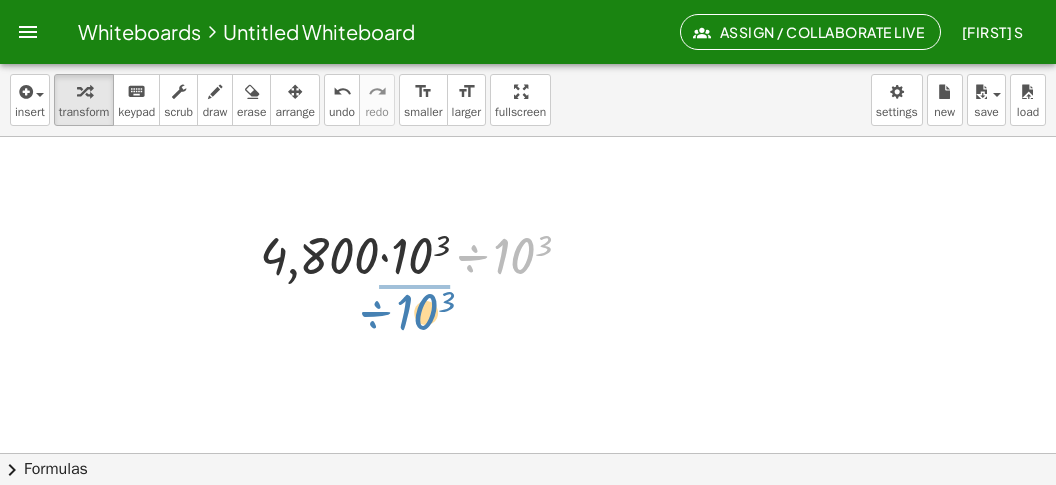 drag, startPoint x: 469, startPoint y: 262, endPoint x: 372, endPoint y: 318, distance: 112.00446 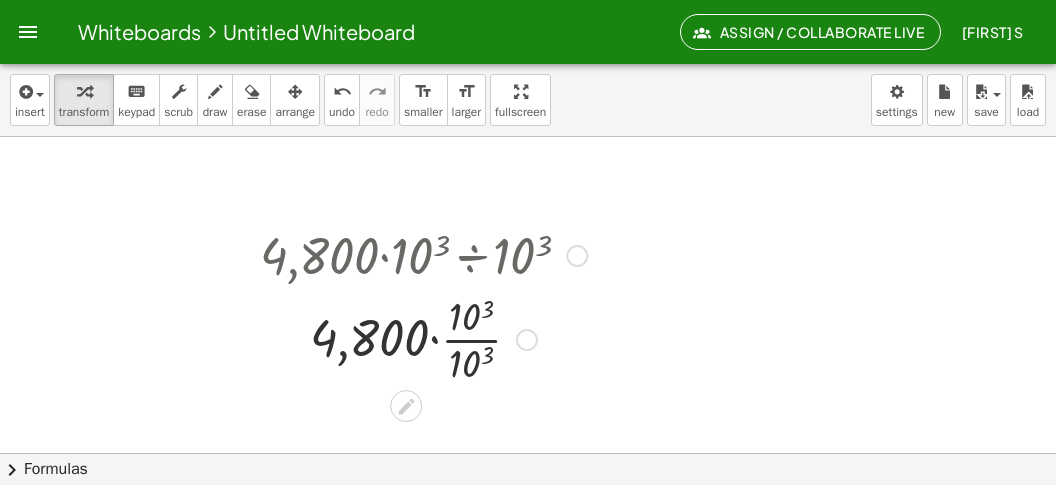 click at bounding box center (423, 338) 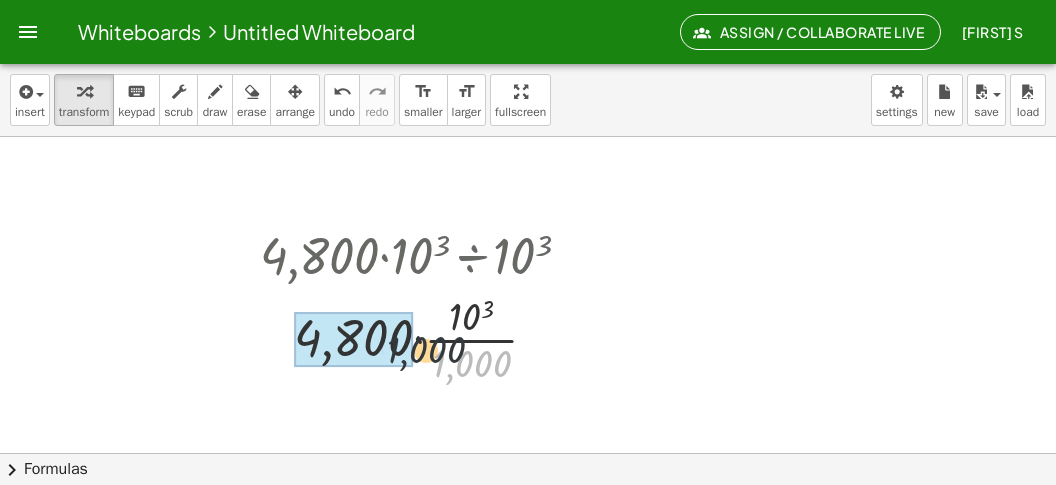 drag, startPoint x: 478, startPoint y: 370, endPoint x: 395, endPoint y: 348, distance: 85.86617 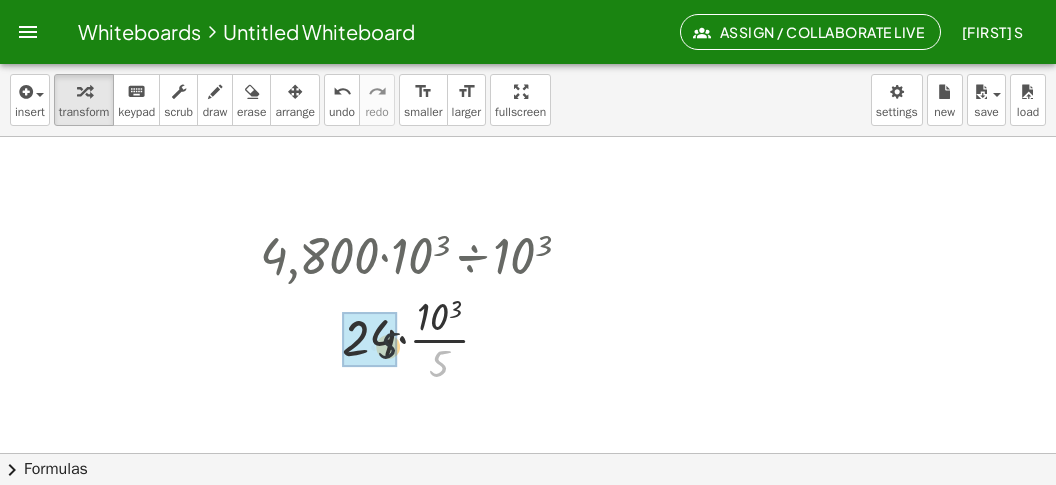 drag, startPoint x: 441, startPoint y: 371, endPoint x: 366, endPoint y: 349, distance: 78.160095 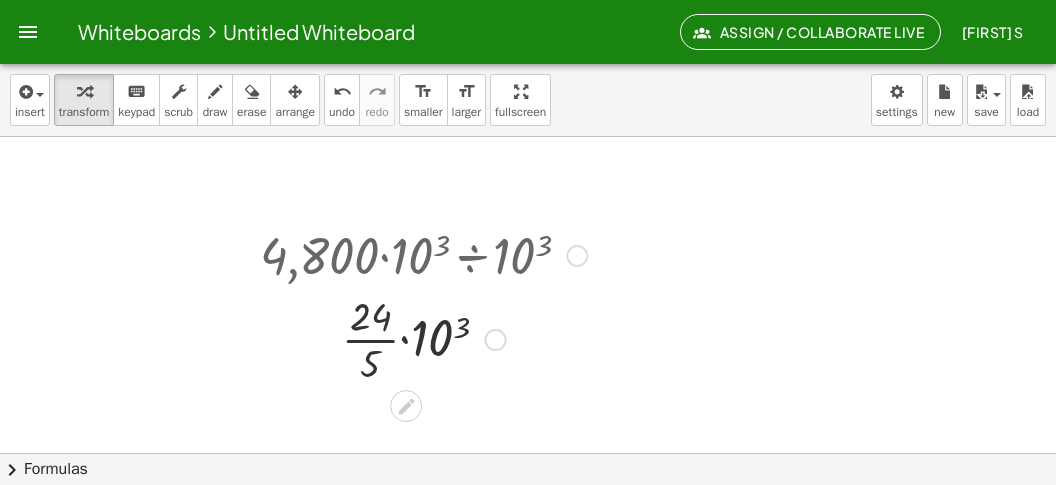 click at bounding box center [423, 338] 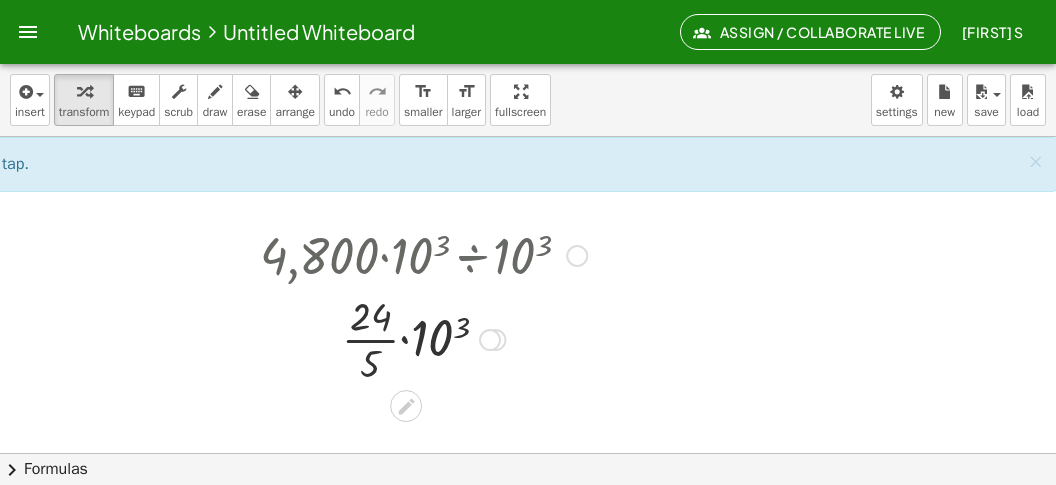 click at bounding box center (423, 338) 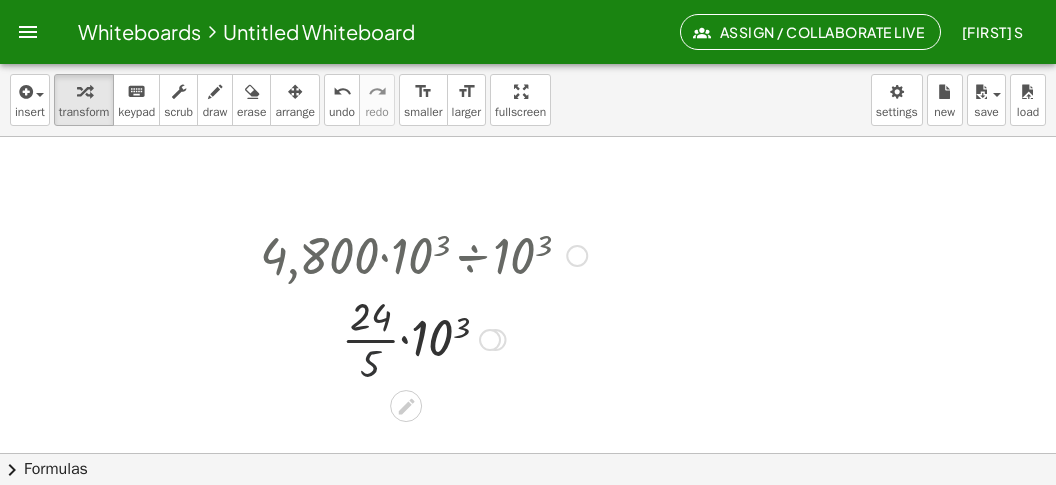 click at bounding box center (423, 338) 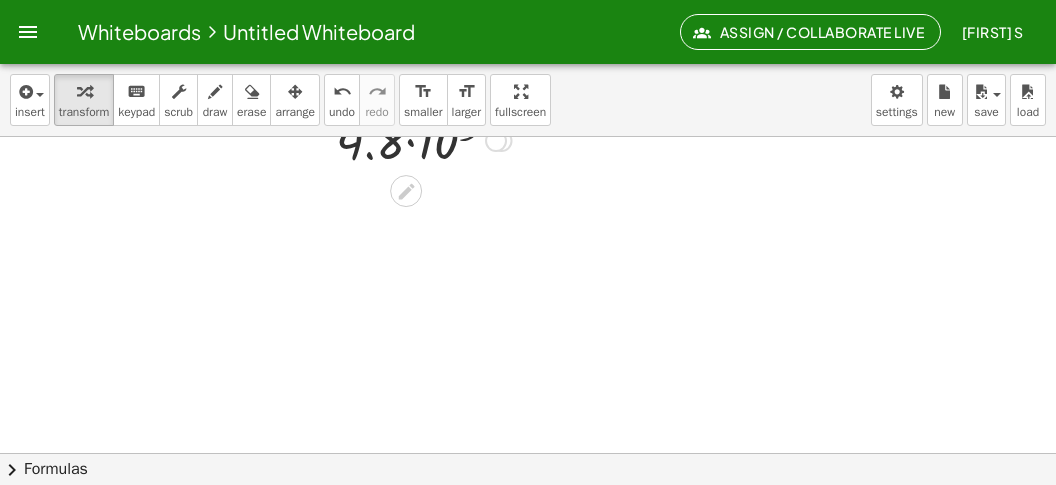 scroll, scrollTop: 4120, scrollLeft: 109, axis: both 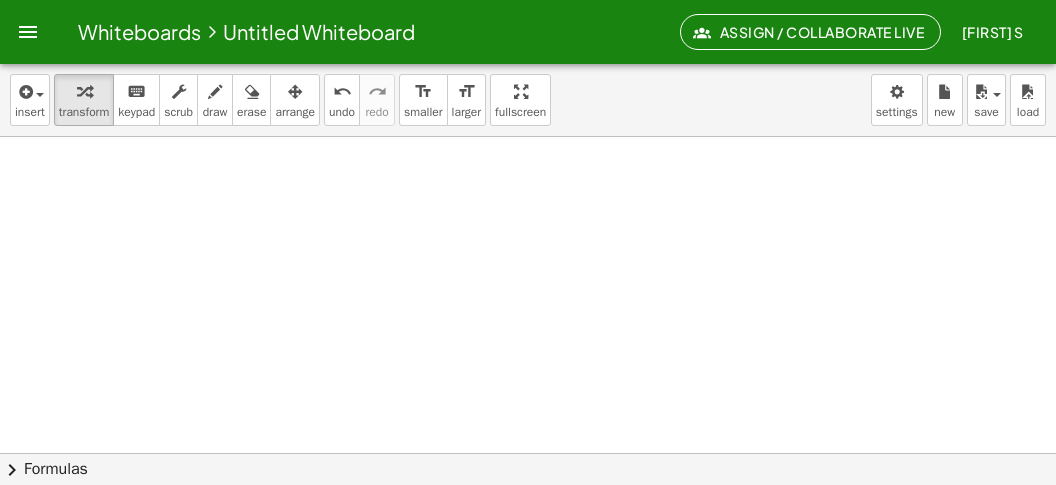 click at bounding box center (474, -1606) 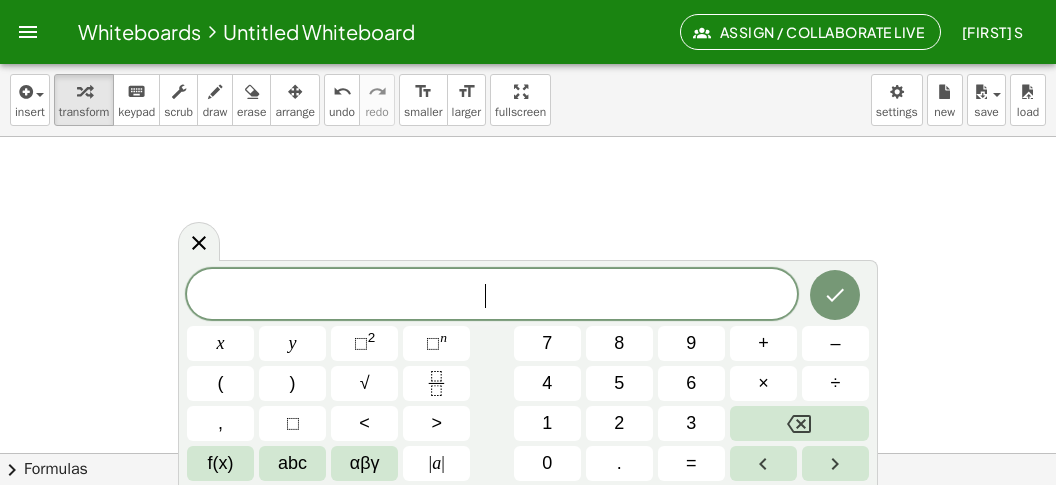 scroll, scrollTop: 18, scrollLeft: 0, axis: vertical 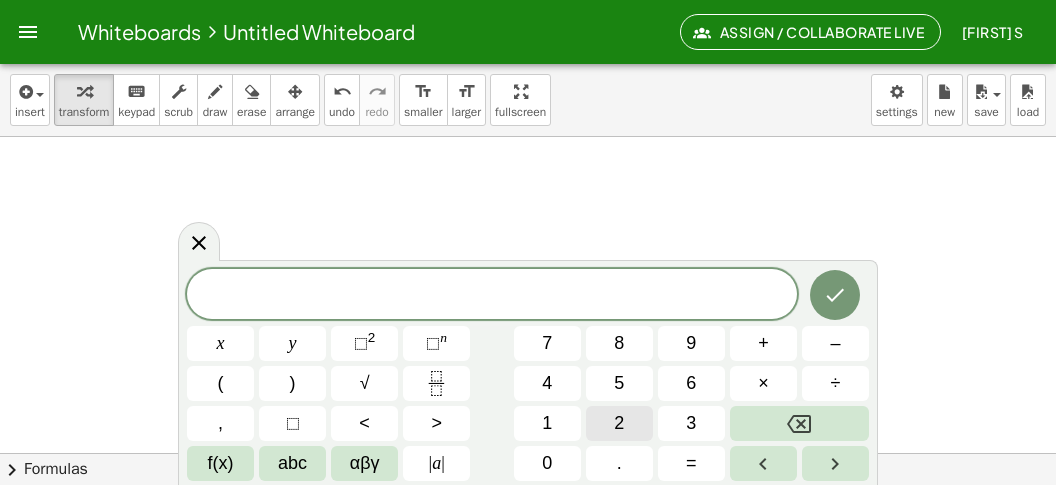 click on "2" at bounding box center [619, 423] 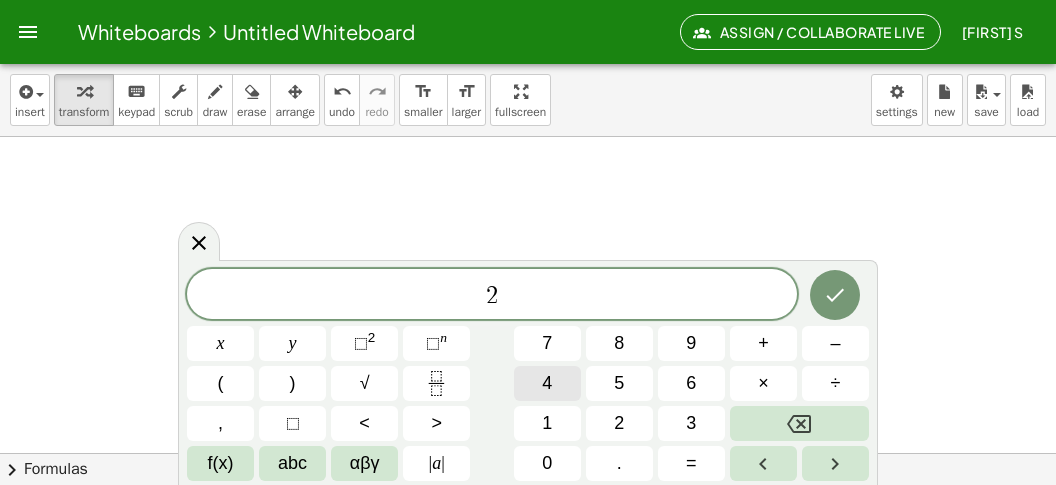 click on "4" at bounding box center (547, 383) 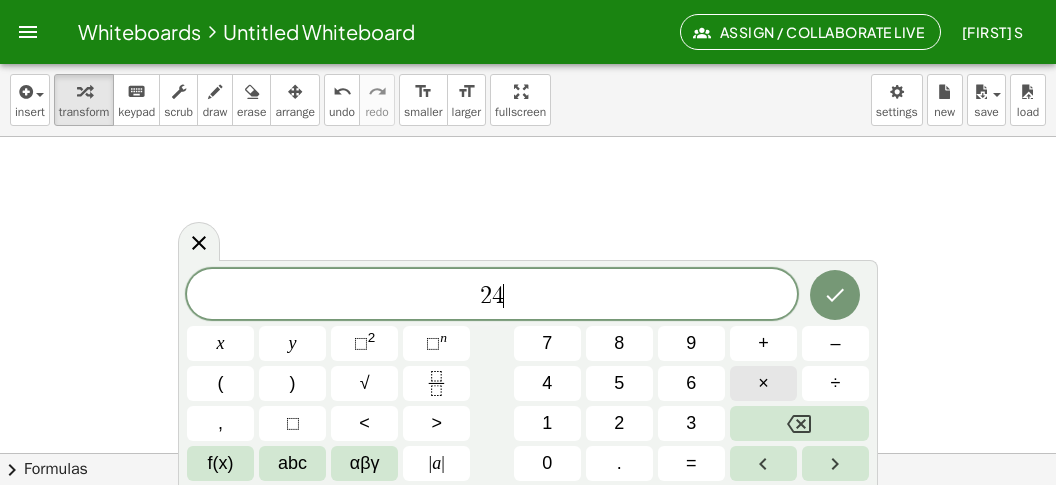 click on "×" at bounding box center [763, 383] 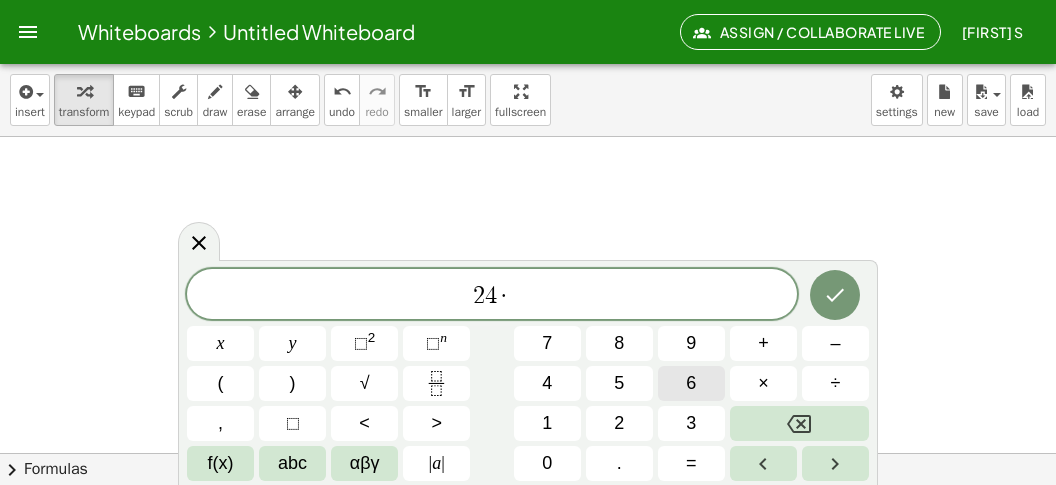 click on "6" at bounding box center [691, 383] 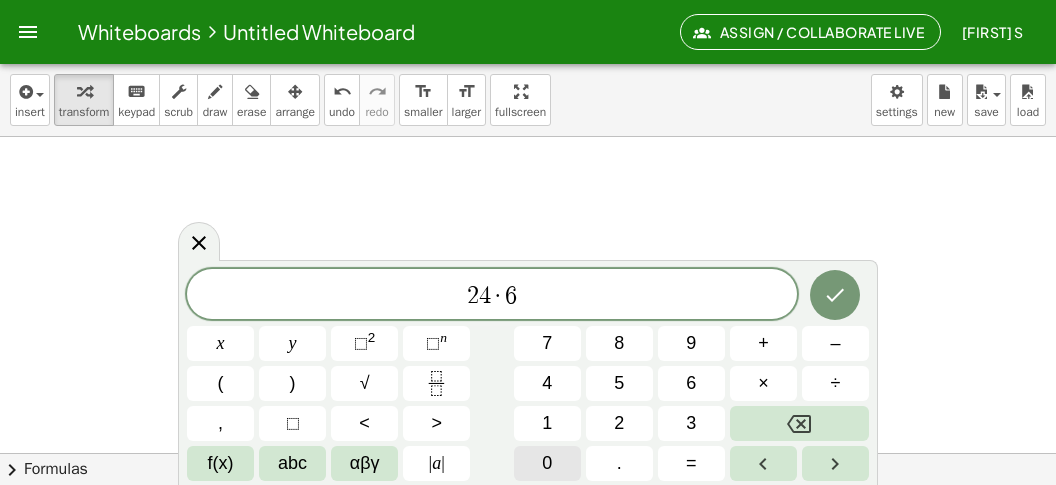 click on "0" at bounding box center (547, 463) 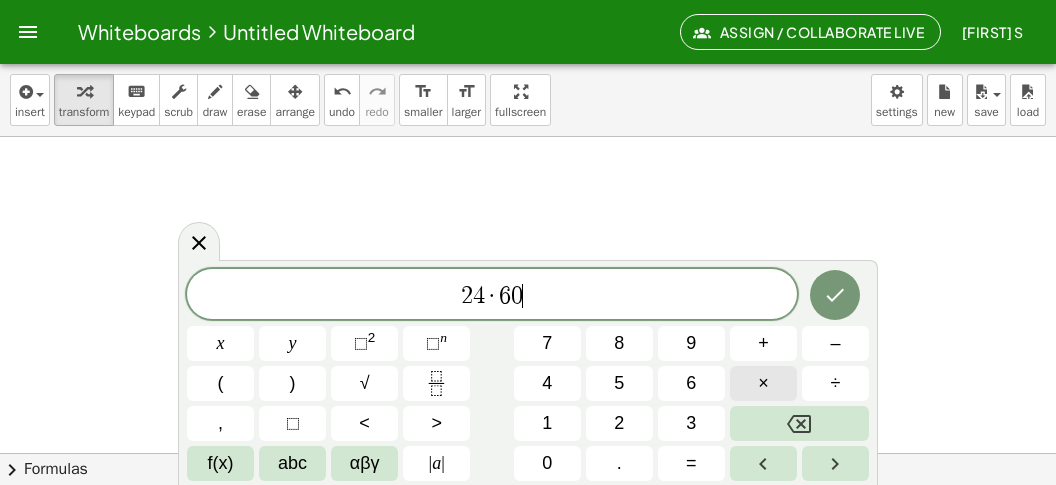 click on "×" at bounding box center (763, 383) 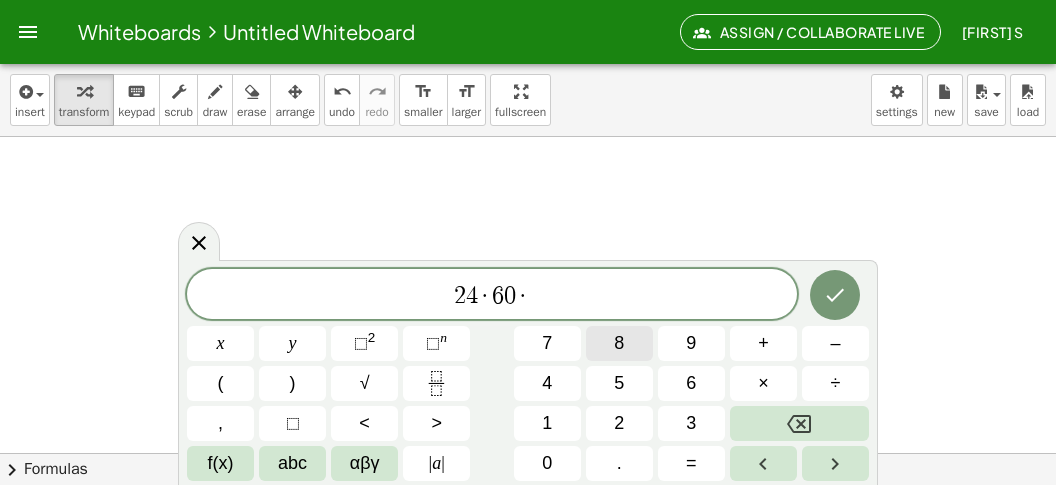 click on "8" at bounding box center [619, 343] 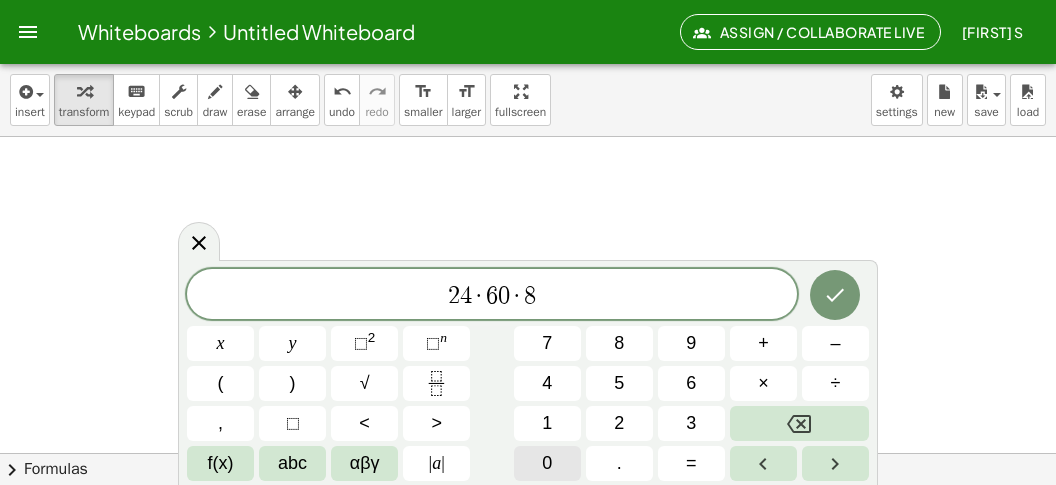 click on "0" at bounding box center [547, 463] 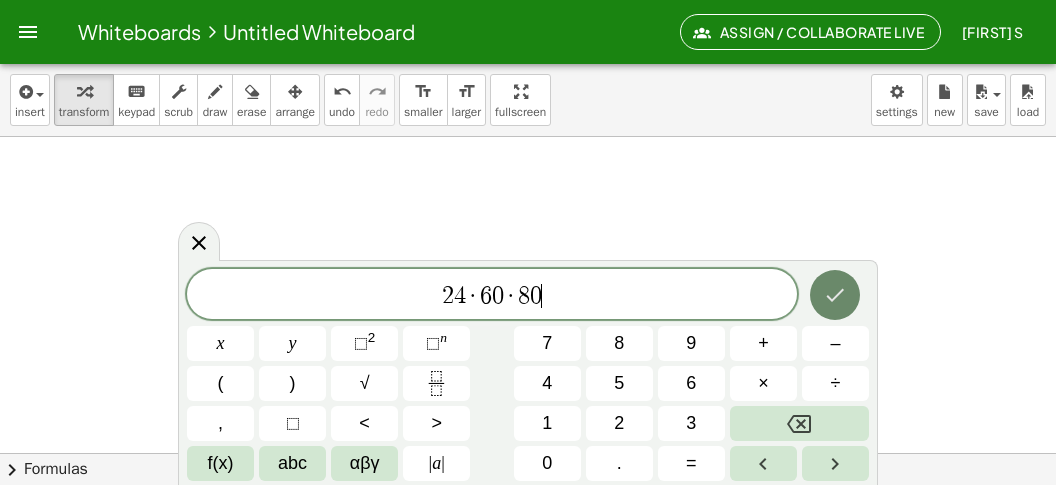 click 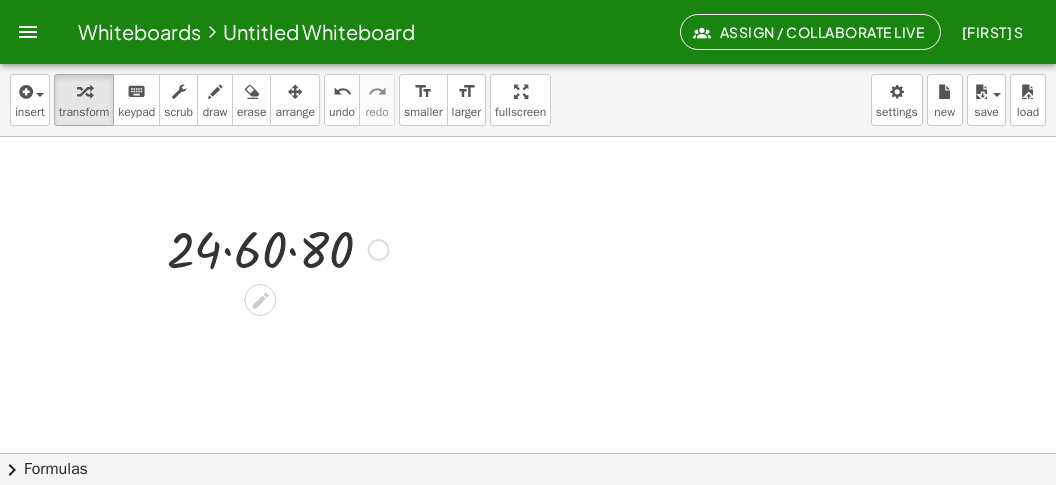 click at bounding box center (278, 248) 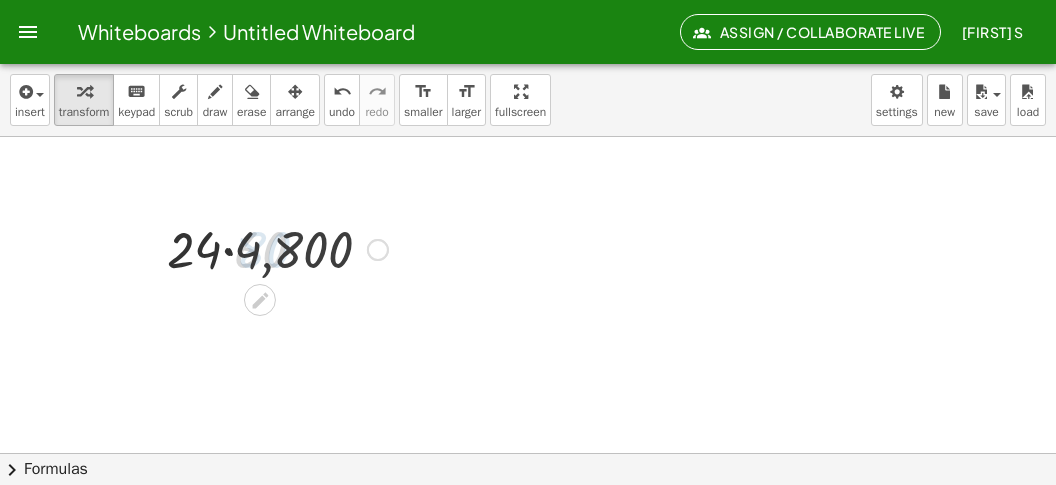 click at bounding box center (277, 248) 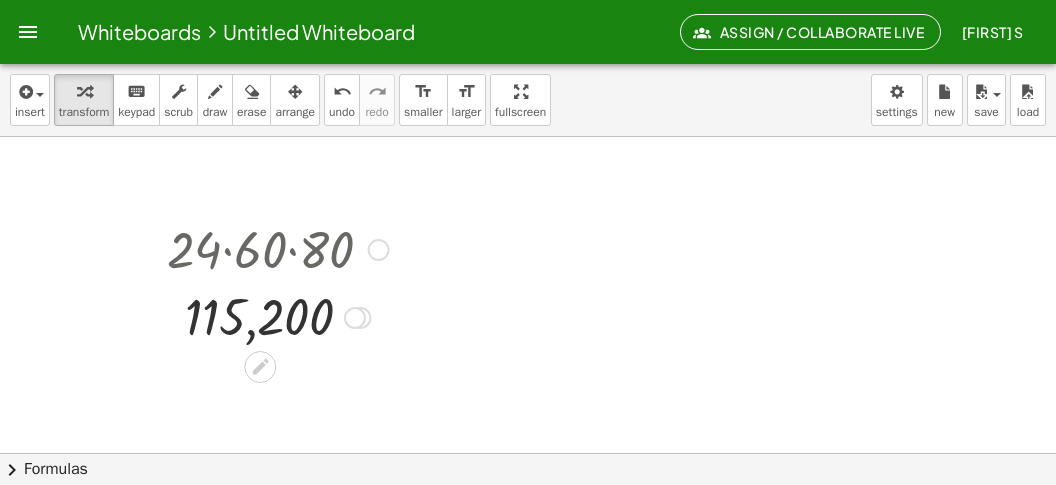 click at bounding box center (355, 318) 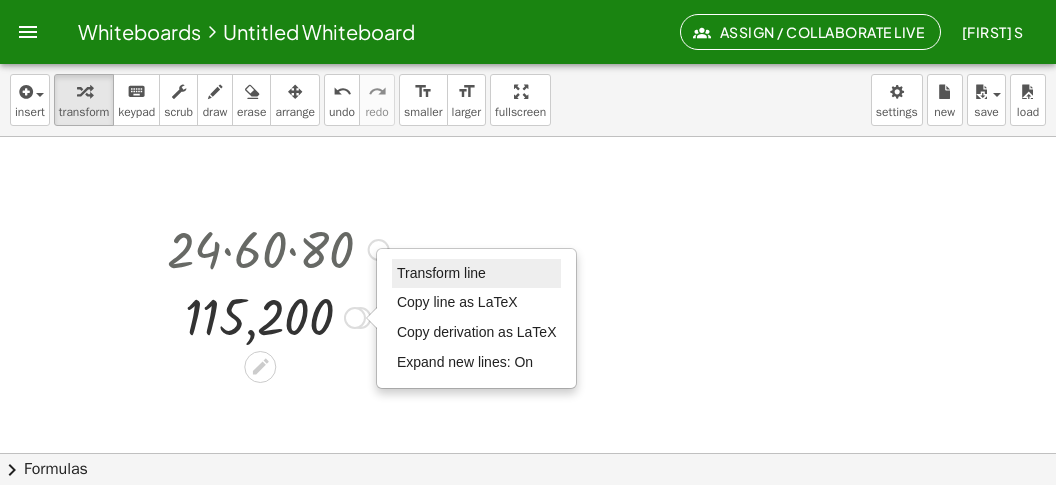click on "Transform line" at bounding box center (441, 273) 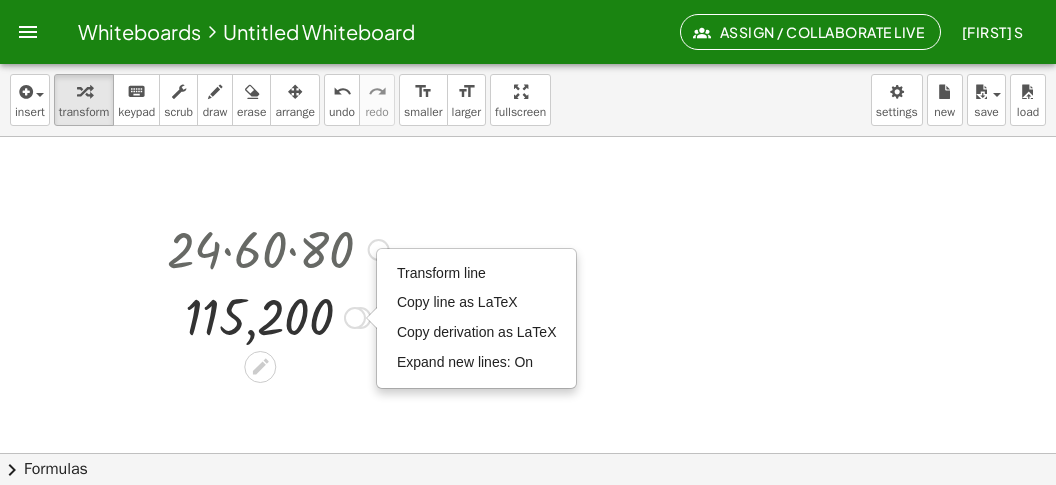 scroll, scrollTop: 119, scrollLeft: 11, axis: both 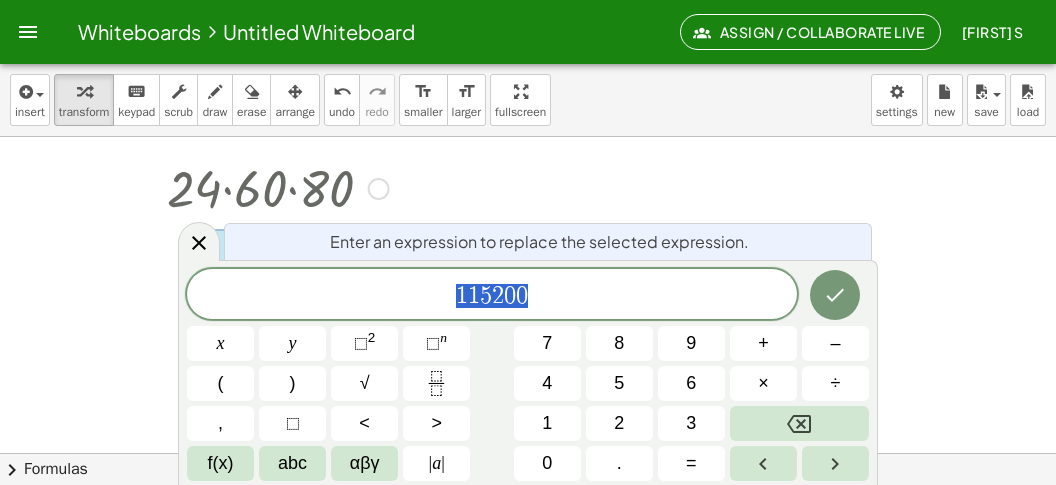 click on "1 1 5 2 0 0" at bounding box center (492, 296) 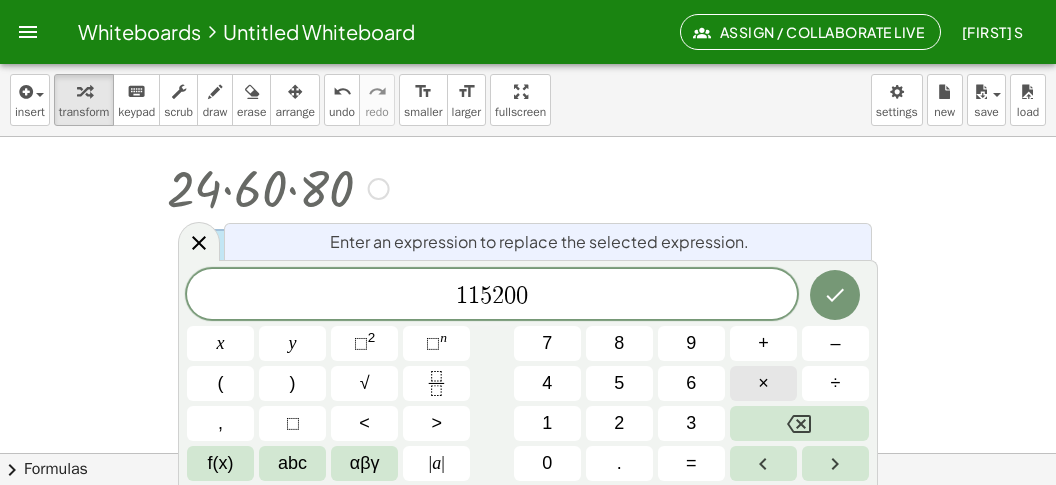 click on "×" at bounding box center (763, 383) 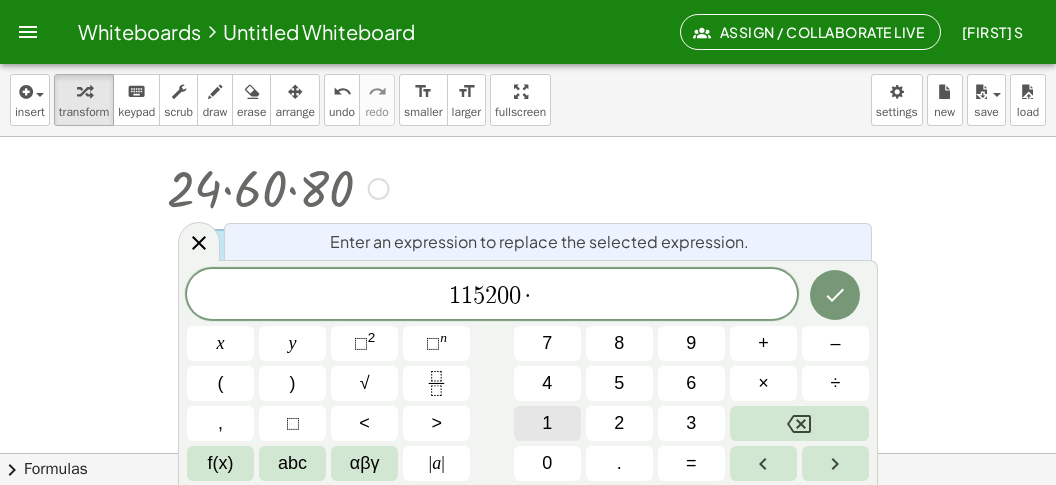 click on "1" at bounding box center (547, 423) 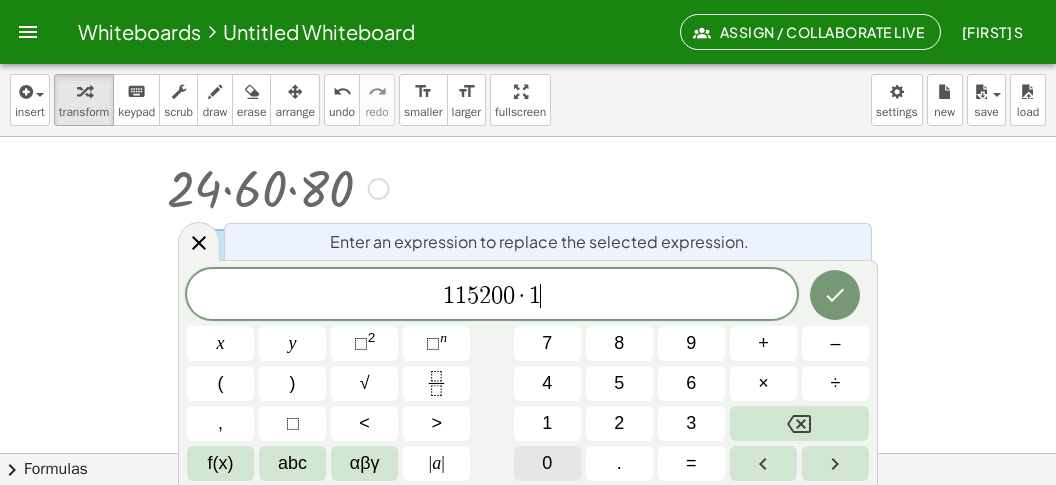 click on "0" at bounding box center (547, 463) 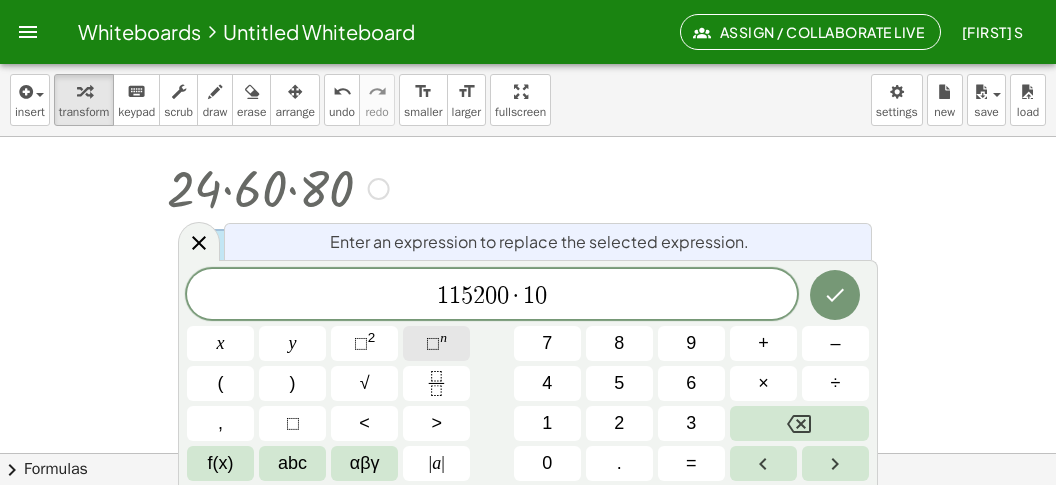 click on "⬚ n" at bounding box center [436, 343] 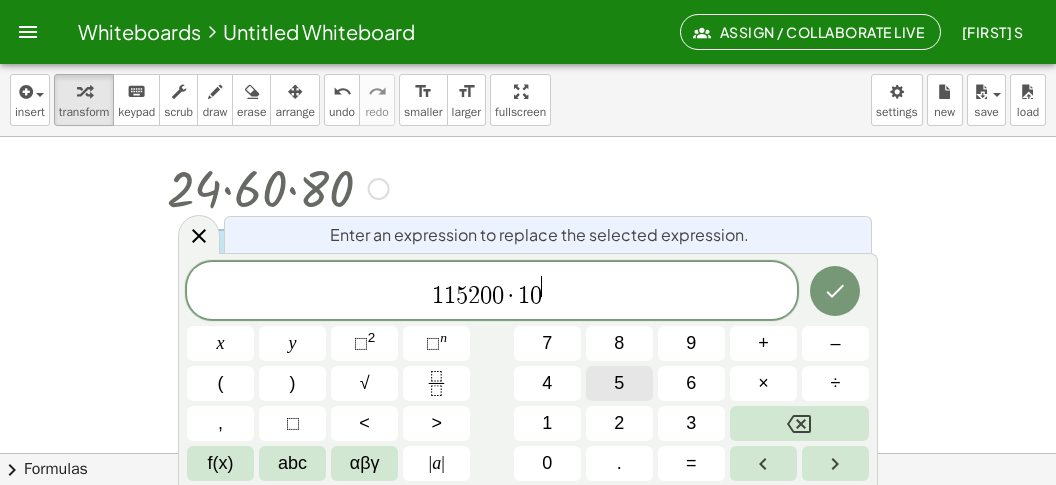 click on "5" at bounding box center [619, 383] 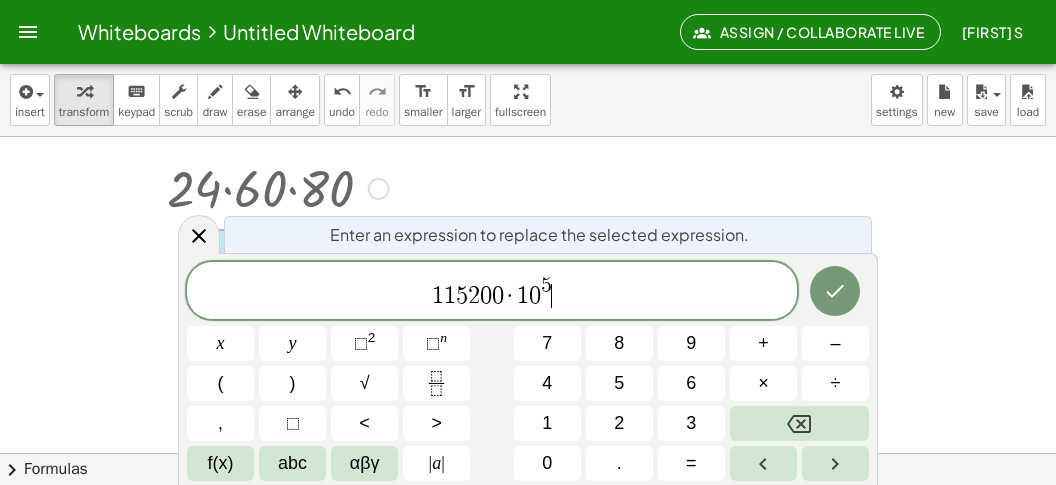 click on "1 1 5 2 0 0 · 1 0 5 ​" at bounding box center [492, 292] 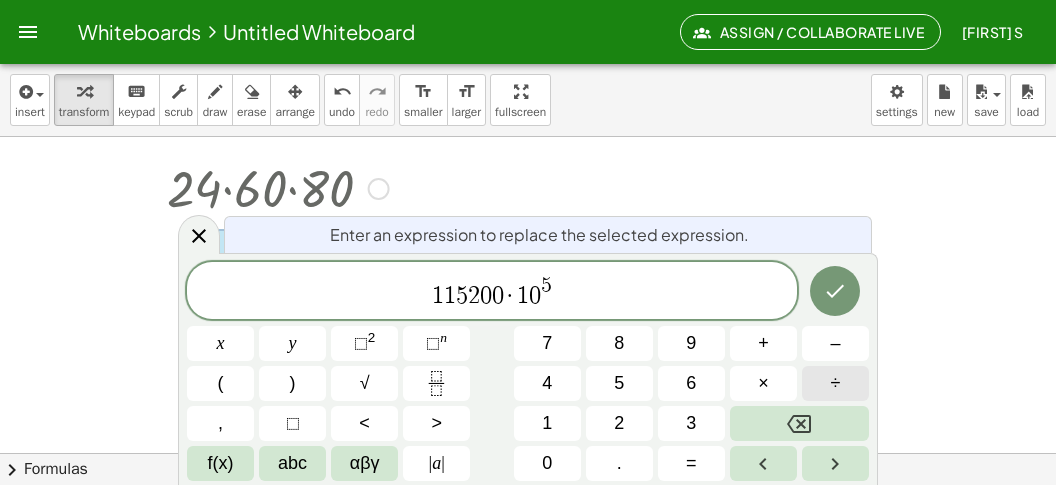 click on "÷" at bounding box center [836, 383] 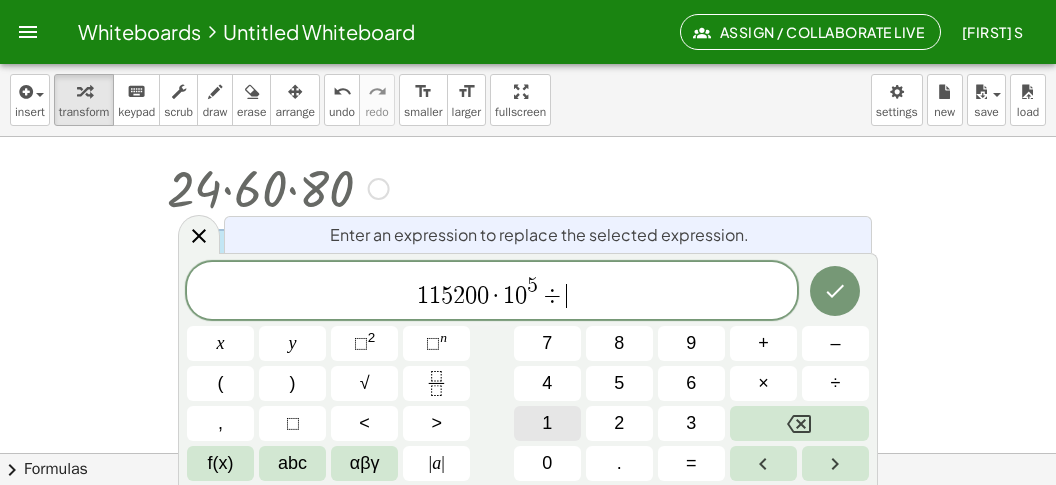 click on "1" at bounding box center (547, 423) 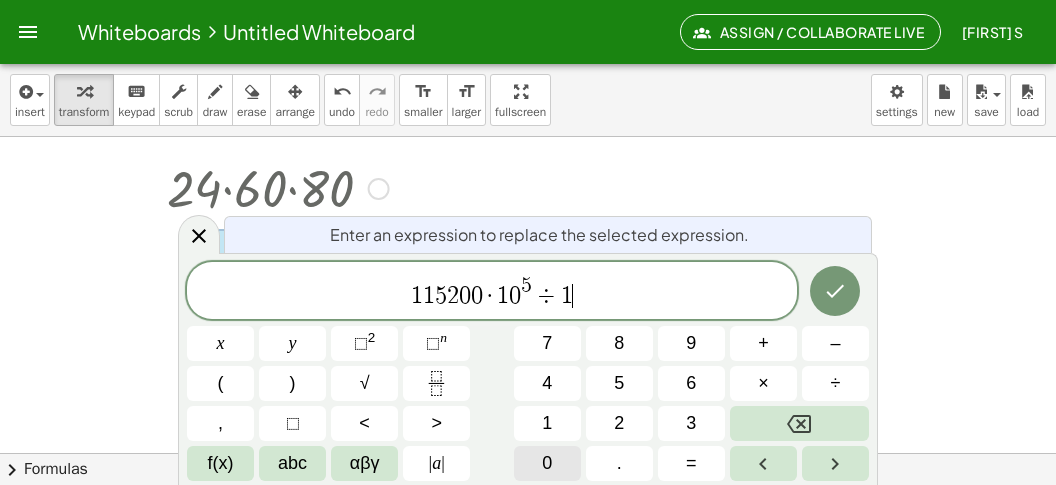 click on "0" at bounding box center (547, 463) 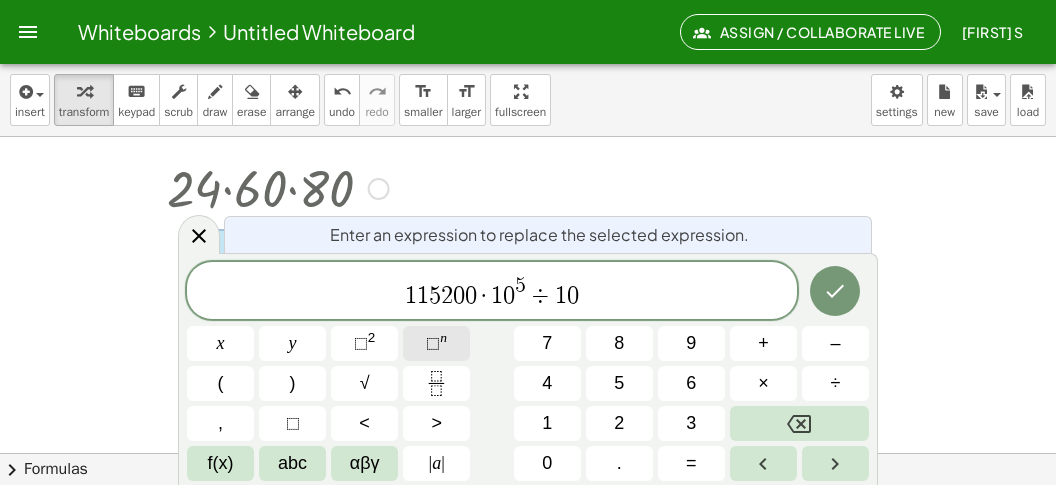 click on "⬚ n" at bounding box center [436, 343] 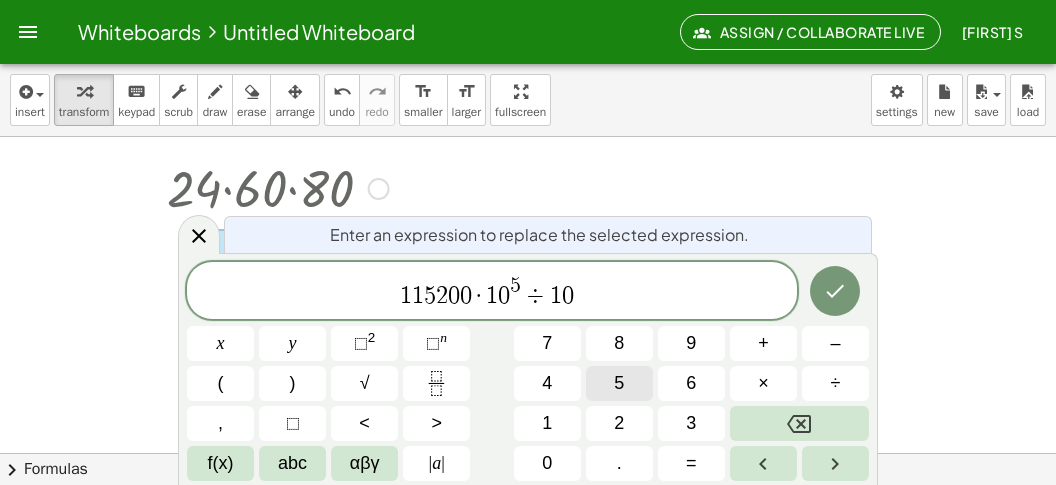 click on "5" at bounding box center [619, 383] 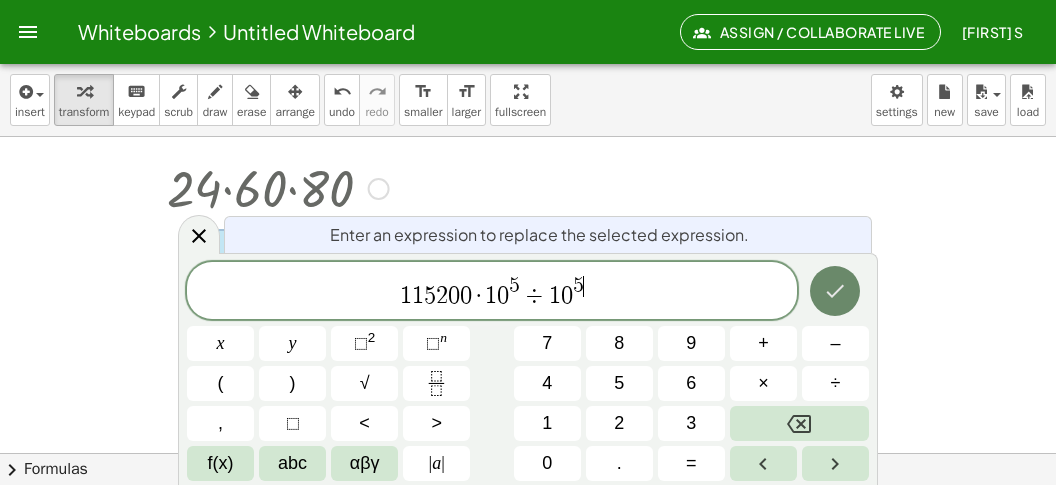 click 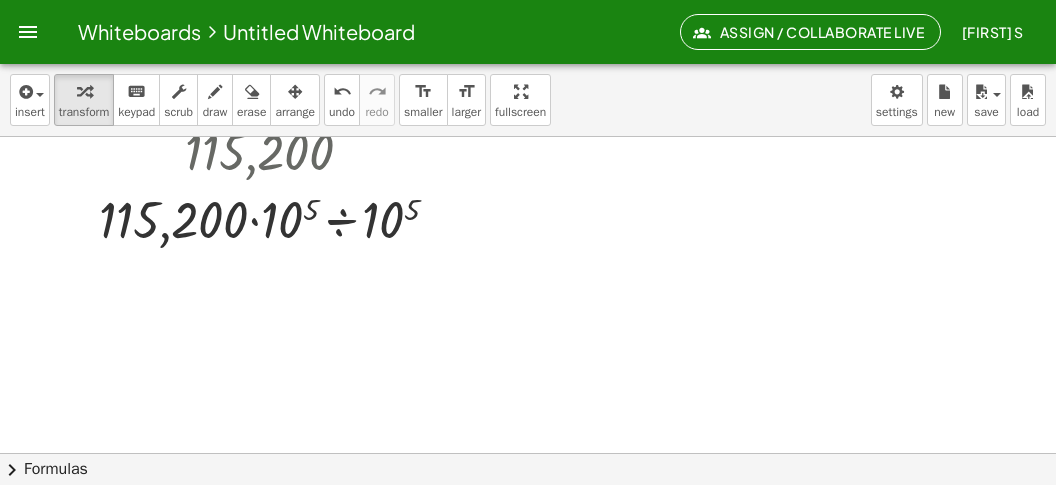 scroll, scrollTop: 4245, scrollLeft: 109, axis: both 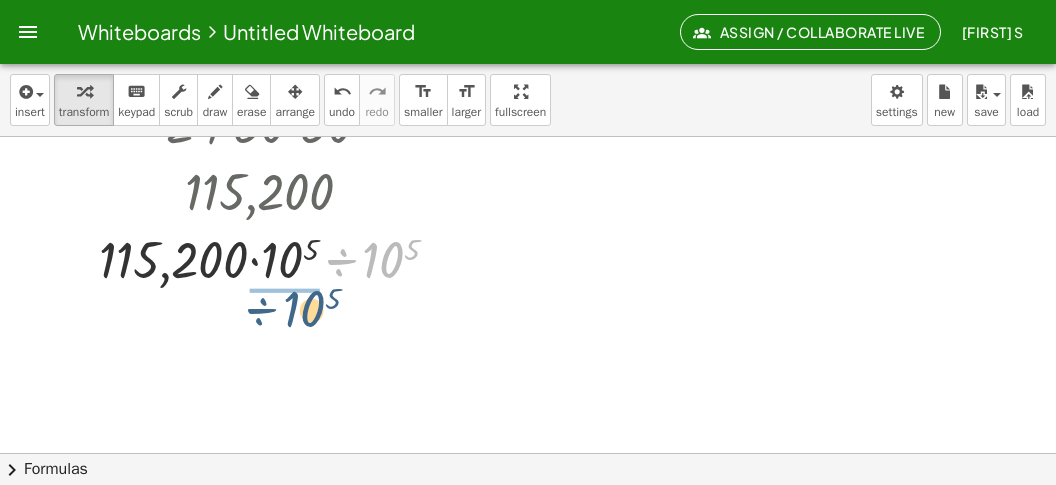 drag, startPoint x: 338, startPoint y: 254, endPoint x: 218, endPoint y: 303, distance: 129.61867 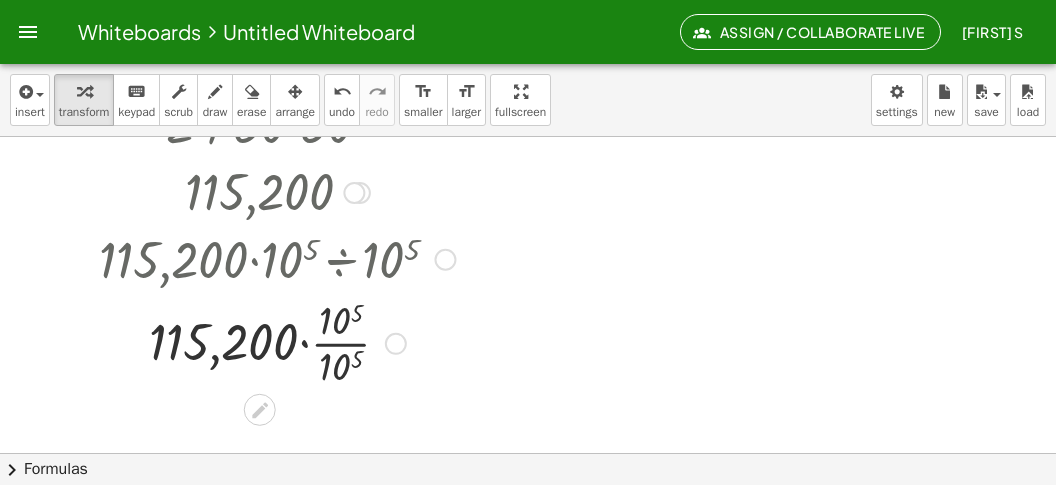 click at bounding box center [277, 342] 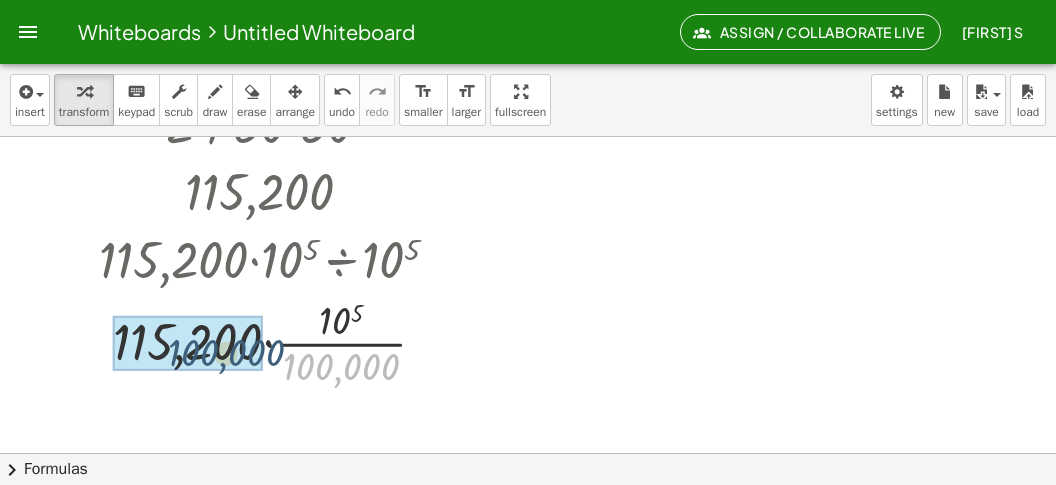 drag, startPoint x: 336, startPoint y: 369, endPoint x: 208, endPoint y: 350, distance: 129.40247 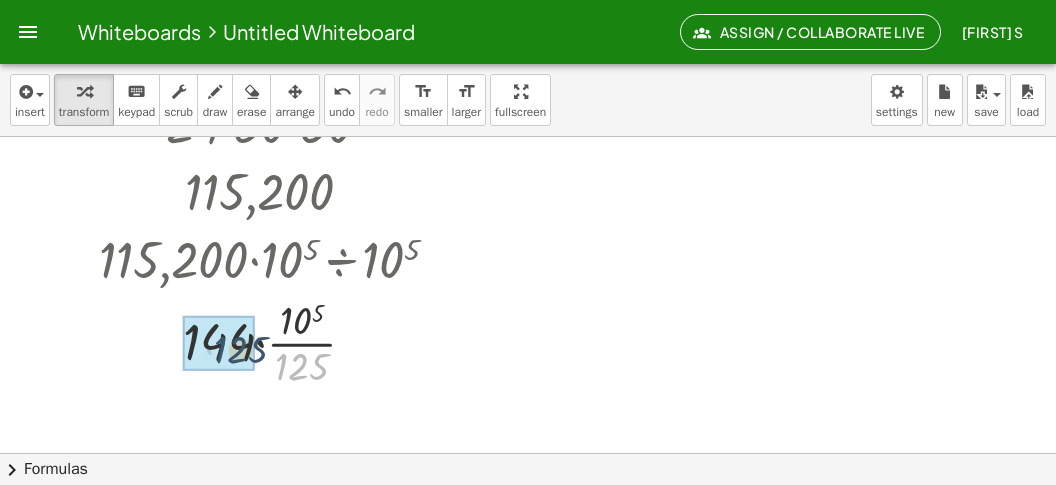 drag, startPoint x: 248, startPoint y: 371, endPoint x: 208, endPoint y: 354, distance: 43.462627 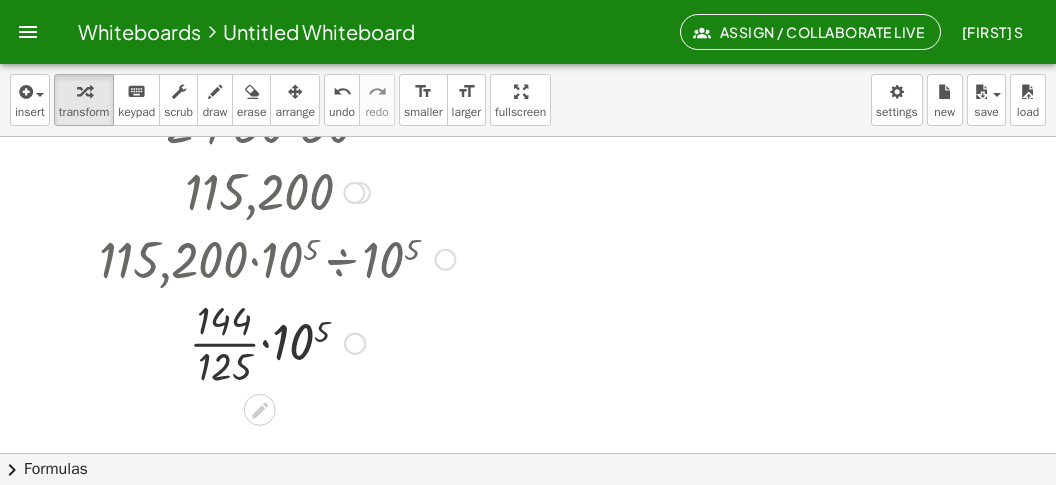 click at bounding box center [277, 342] 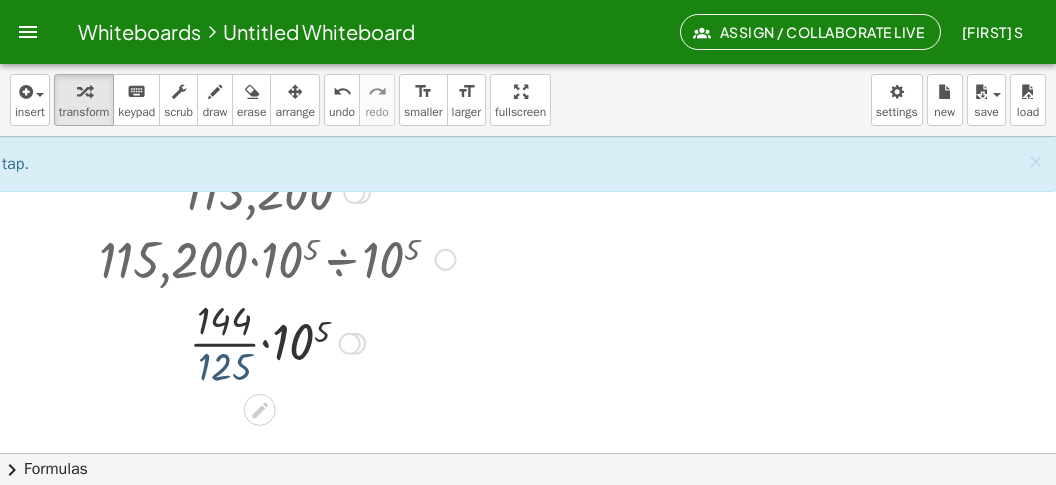 click at bounding box center [277, 342] 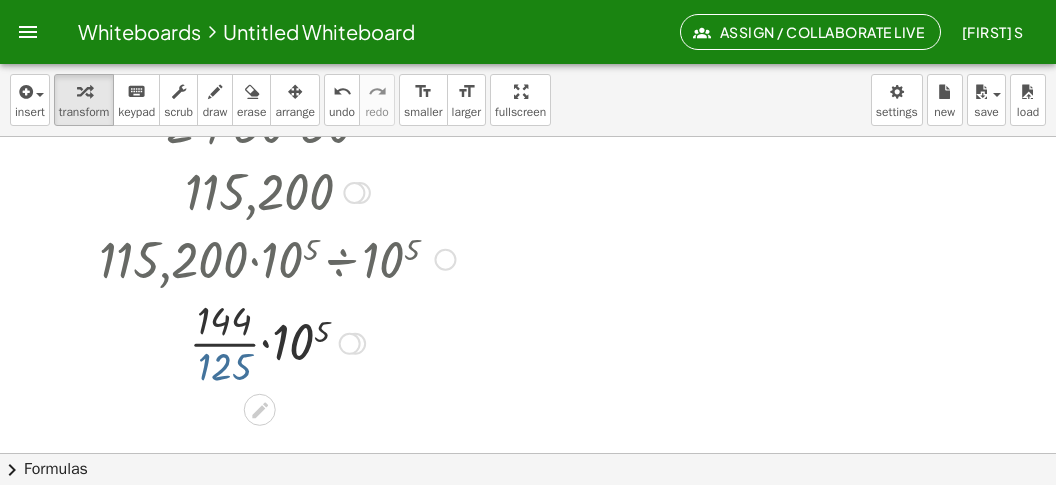 click at bounding box center (277, 342) 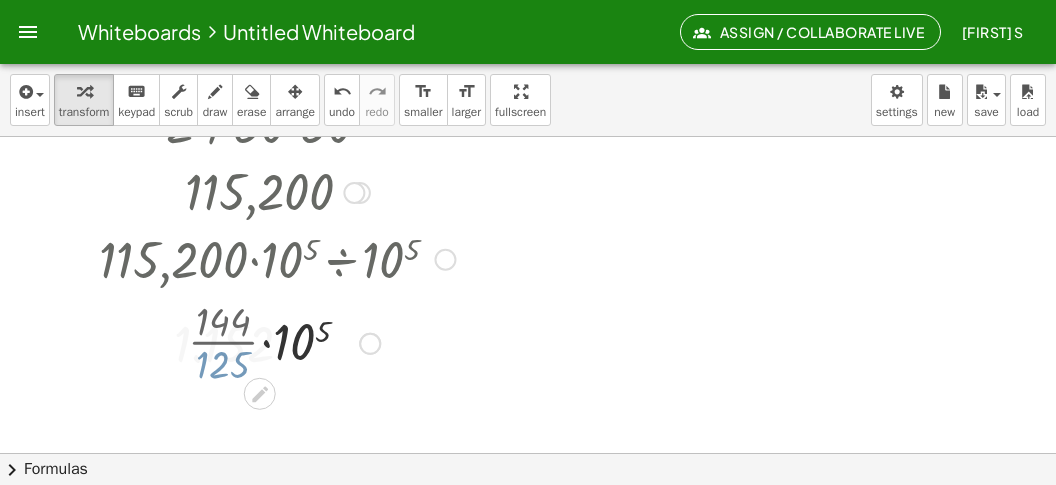 click on "· 24 · 60 · 80 · 24 · 4,800 115,200 · 115,200 · 10 5 ÷ 10 5 · 115,200 · · 10 5 · 10 5 · 115,200 · · 10 5 · 100,000 · 144 · 800 · · 10 5 · 125 · 800 · 144 · · 10 5 · 125 10 5 · · 144 · 125 · 1.152 Transform line Copy line as LaTeX Copy derivation as LaTeX Expand new lines: On · · 144 · 125 · 10 5" at bounding box center (269, 232) 